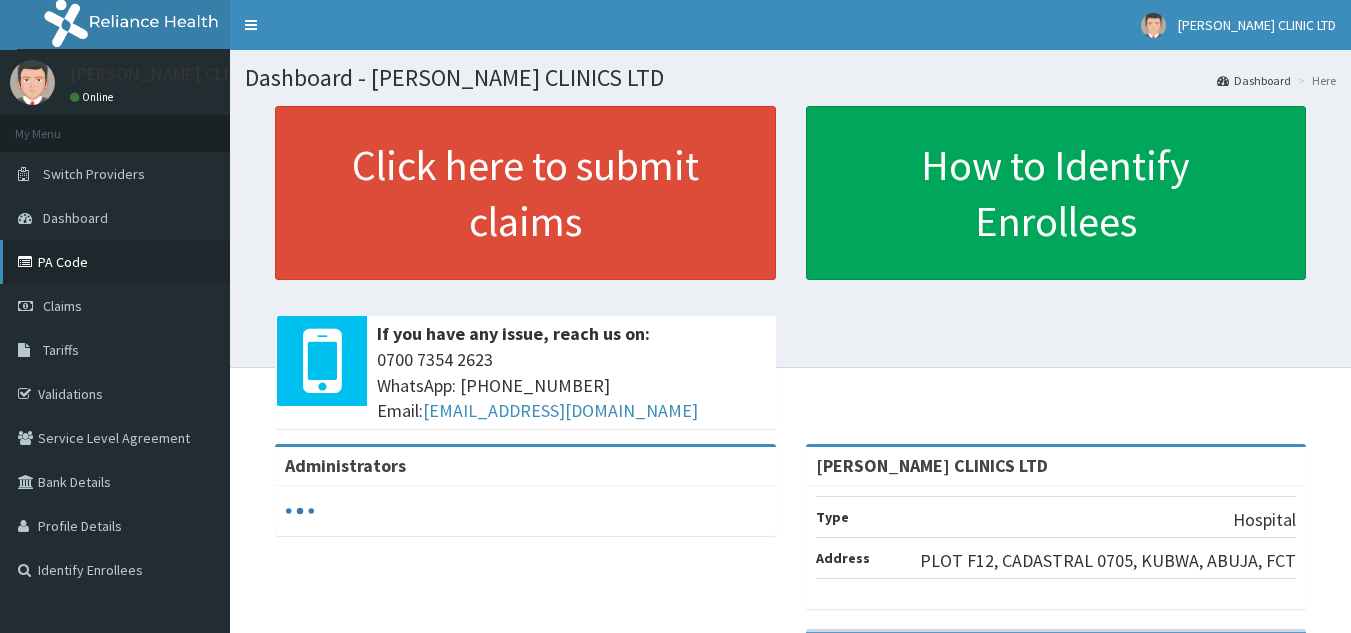 scroll, scrollTop: 0, scrollLeft: 0, axis: both 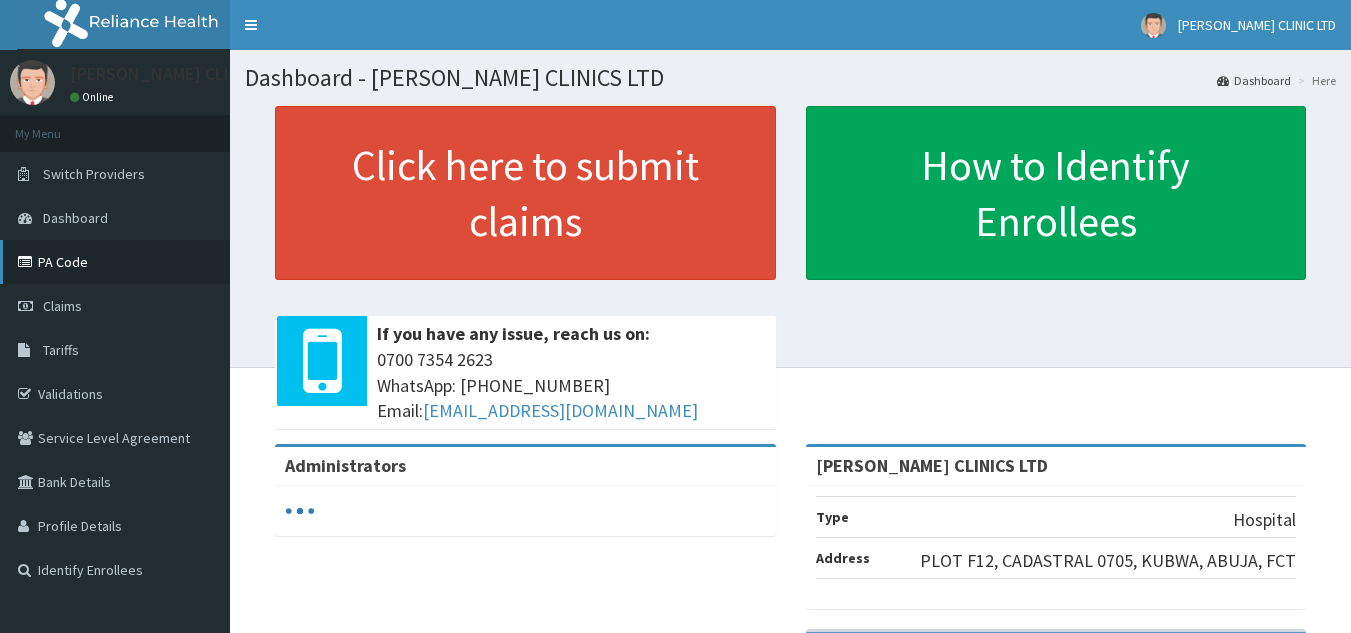 click on "PA Code" at bounding box center (115, 262) 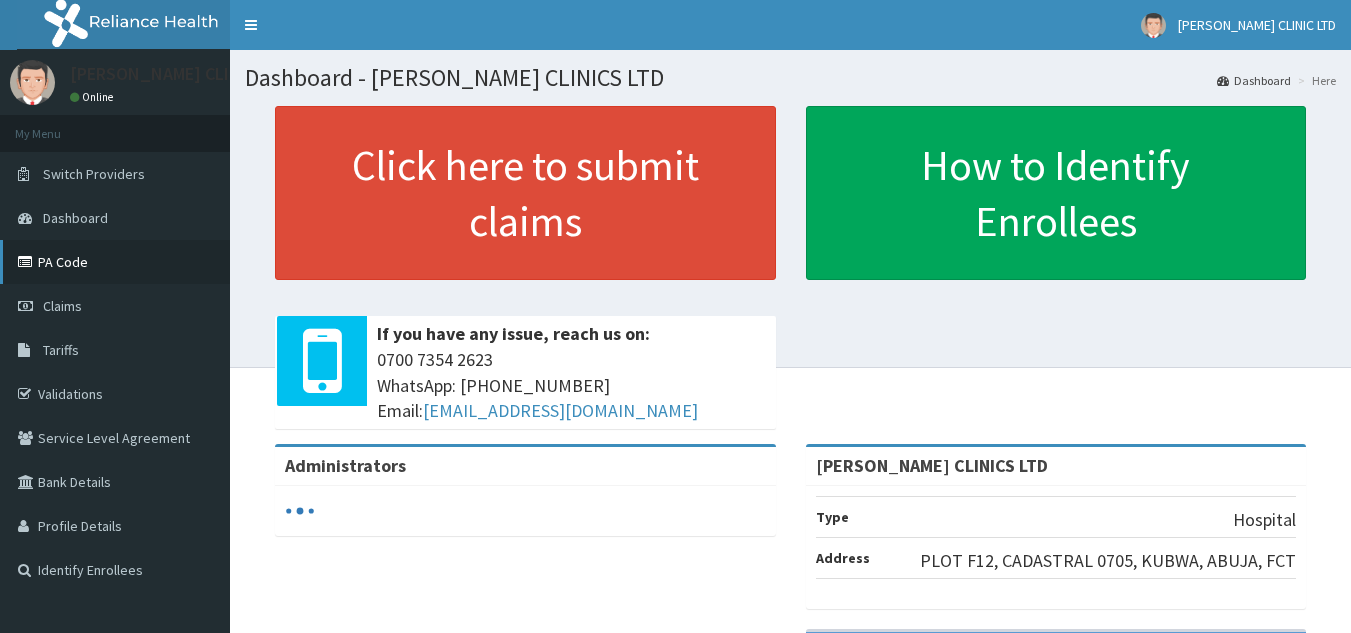 click on "PA Code" at bounding box center [115, 262] 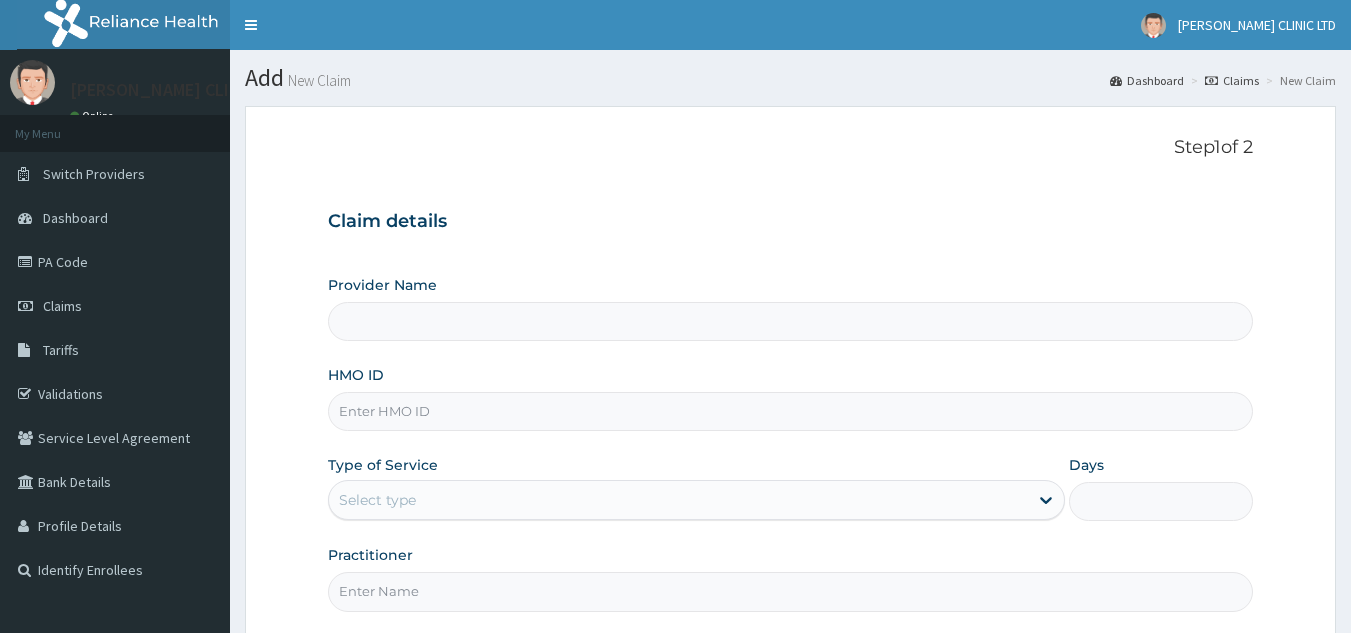 scroll, scrollTop: 0, scrollLeft: 0, axis: both 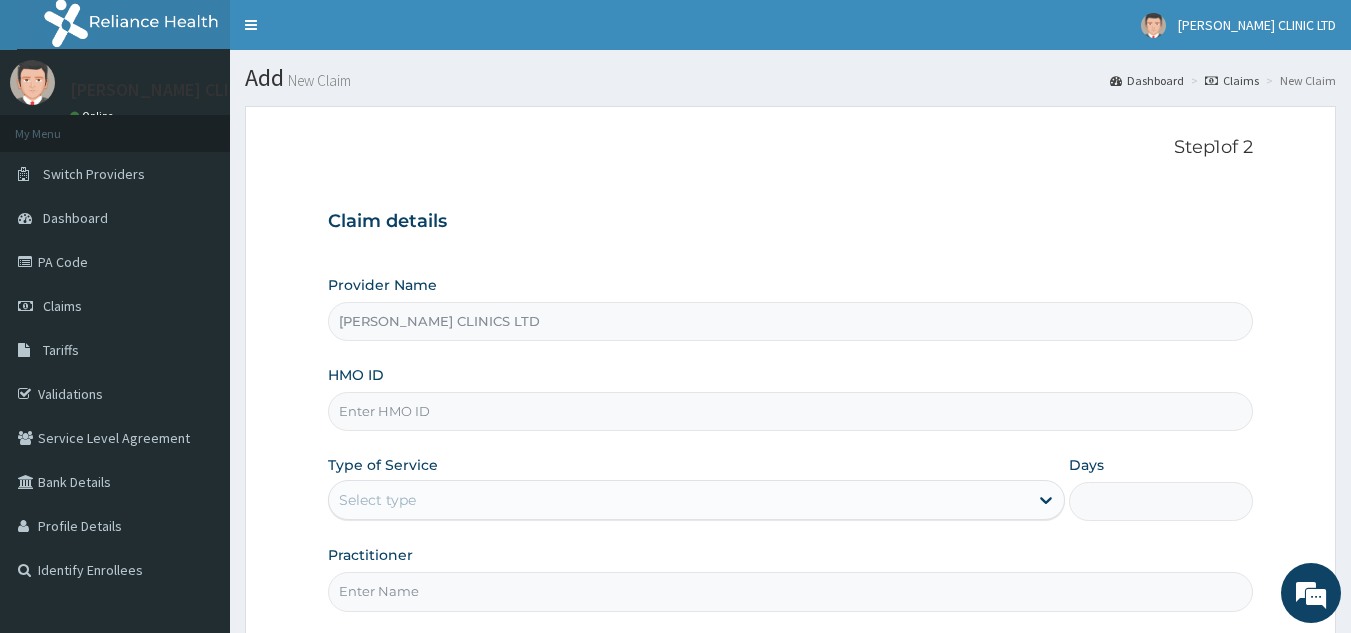 type on "BORIS CLINICS LTD" 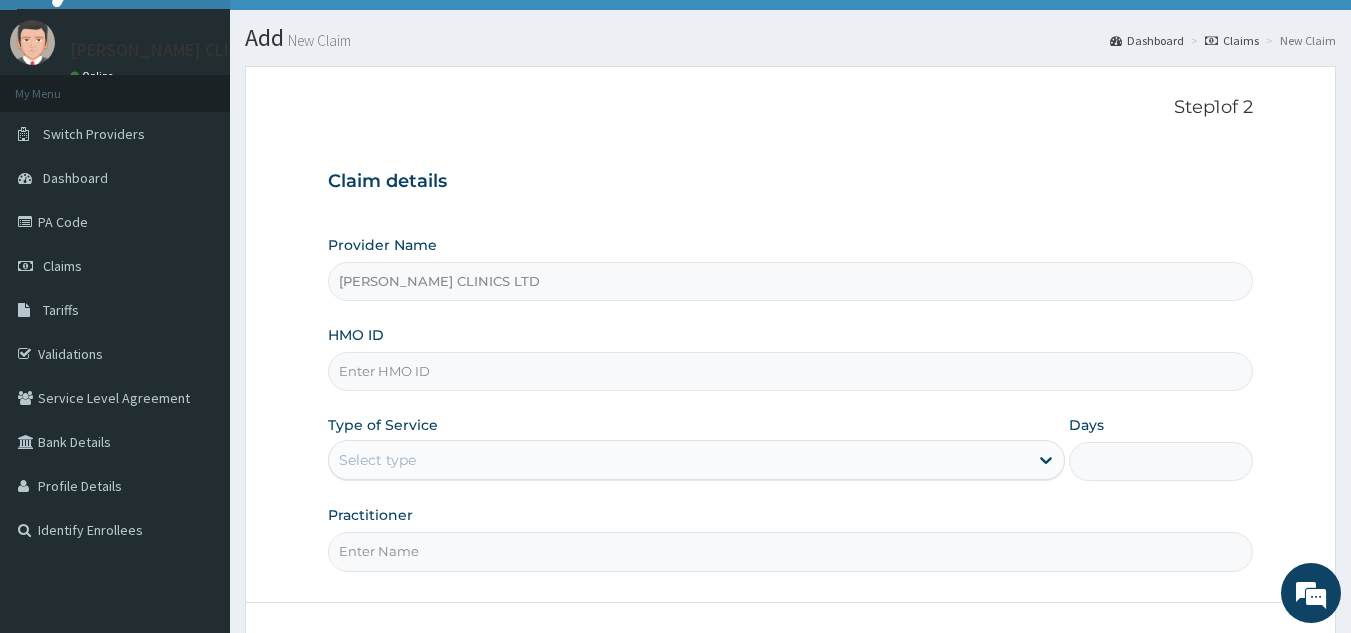 scroll, scrollTop: 100, scrollLeft: 0, axis: vertical 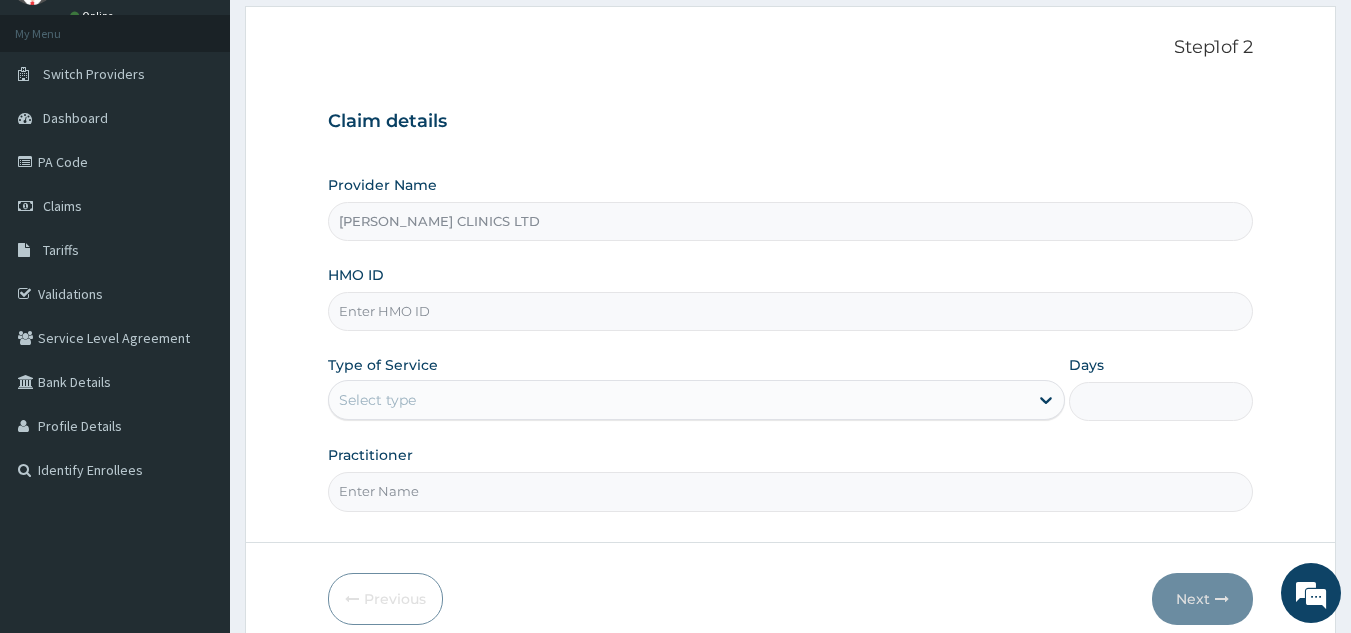click on "HMO ID" at bounding box center [791, 311] 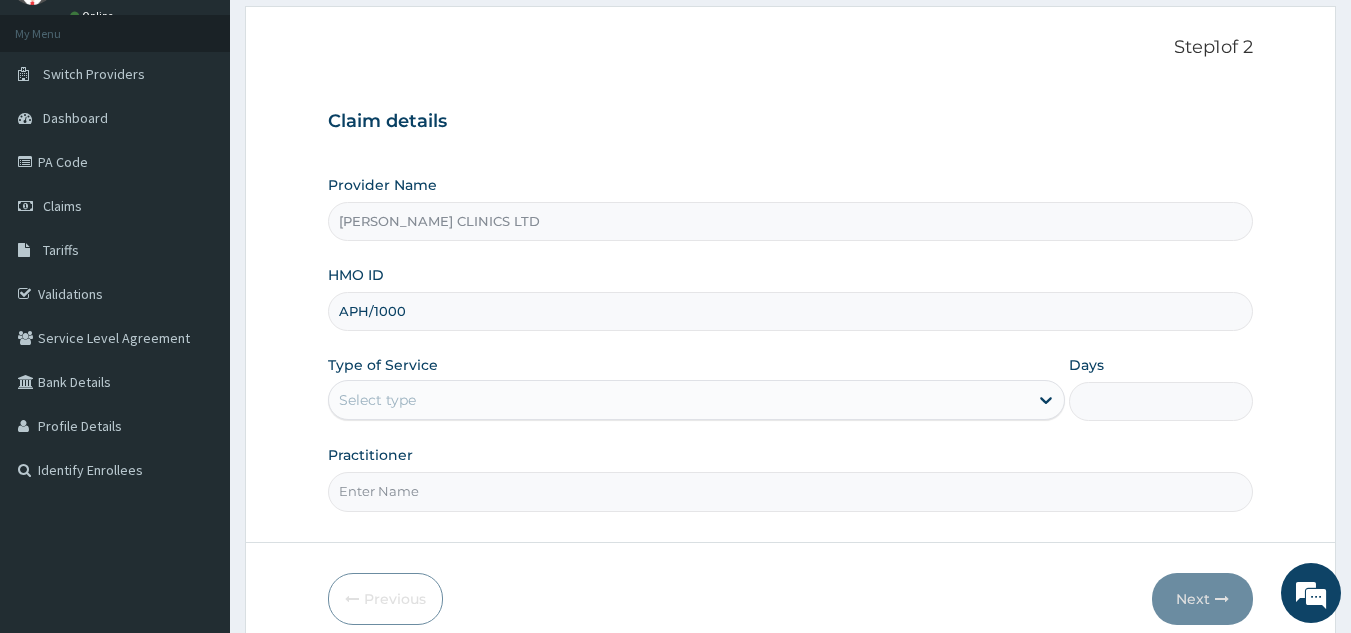 scroll, scrollTop: 0, scrollLeft: 0, axis: both 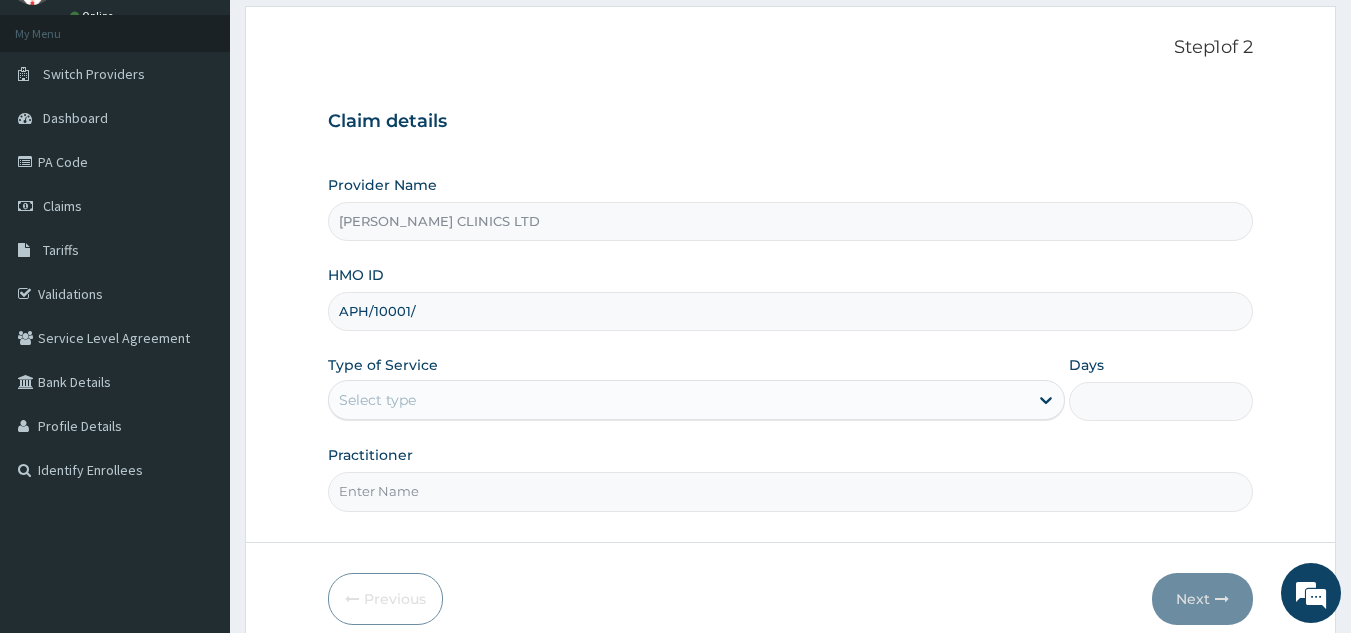 type on "APH/10001/C" 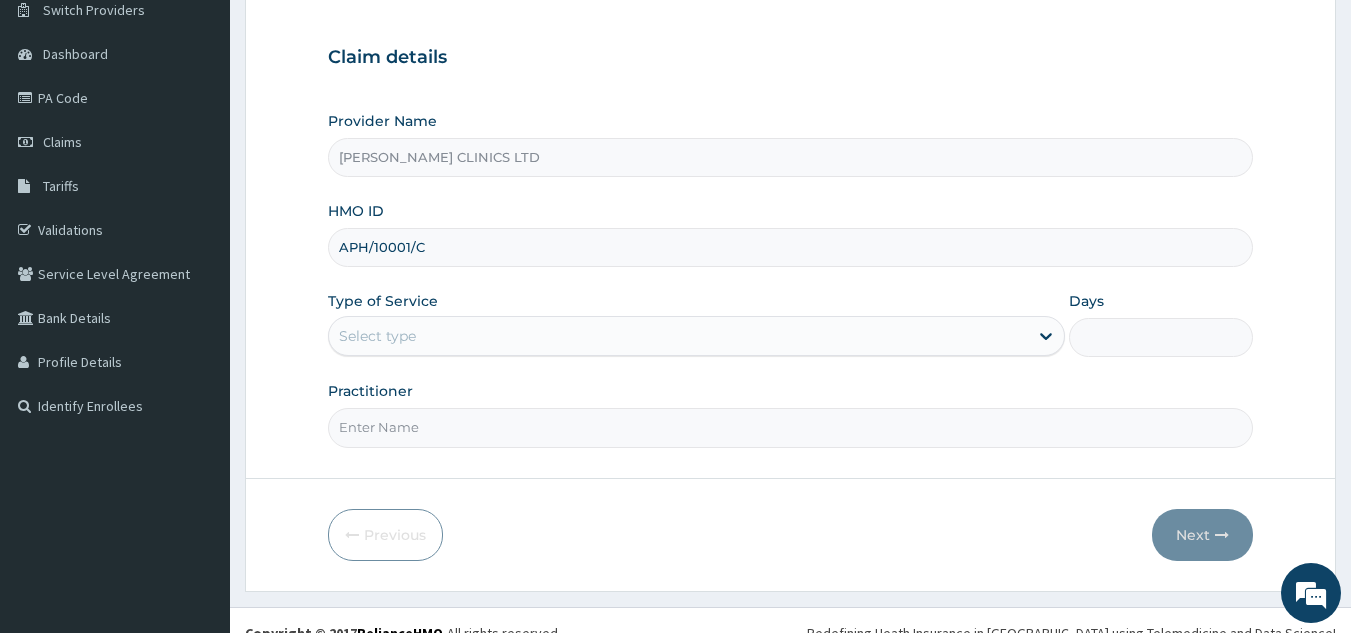 scroll, scrollTop: 189, scrollLeft: 0, axis: vertical 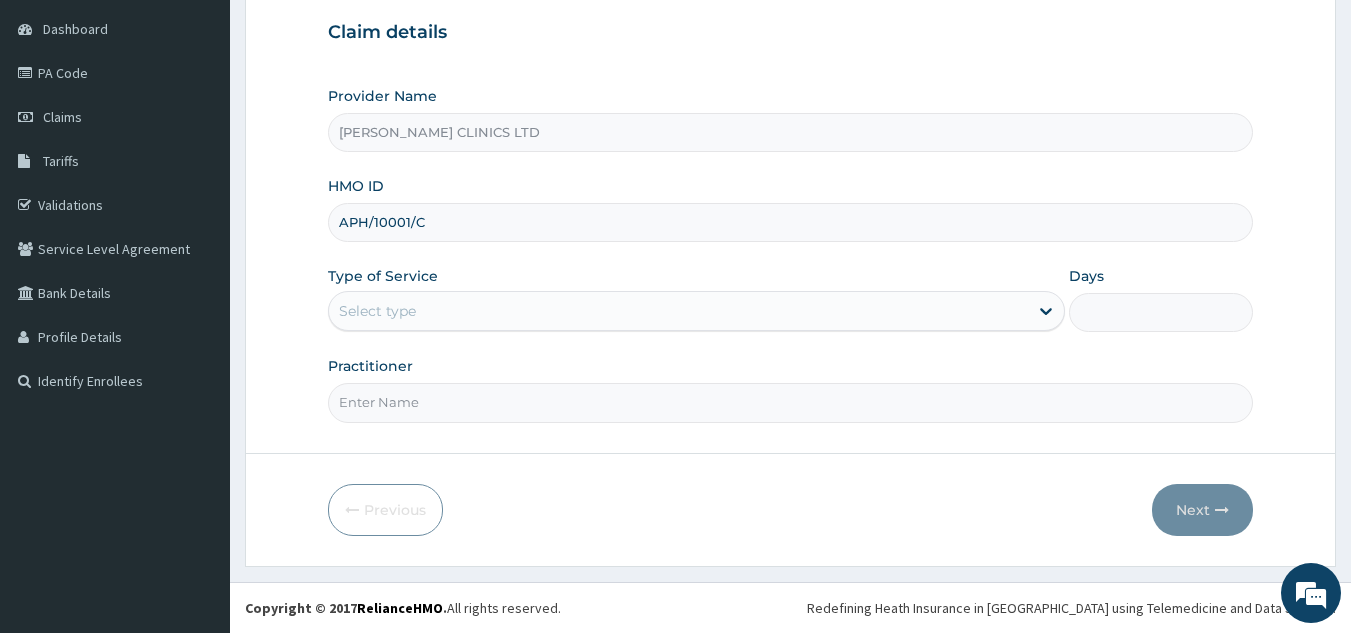click on "Select type" at bounding box center (678, 311) 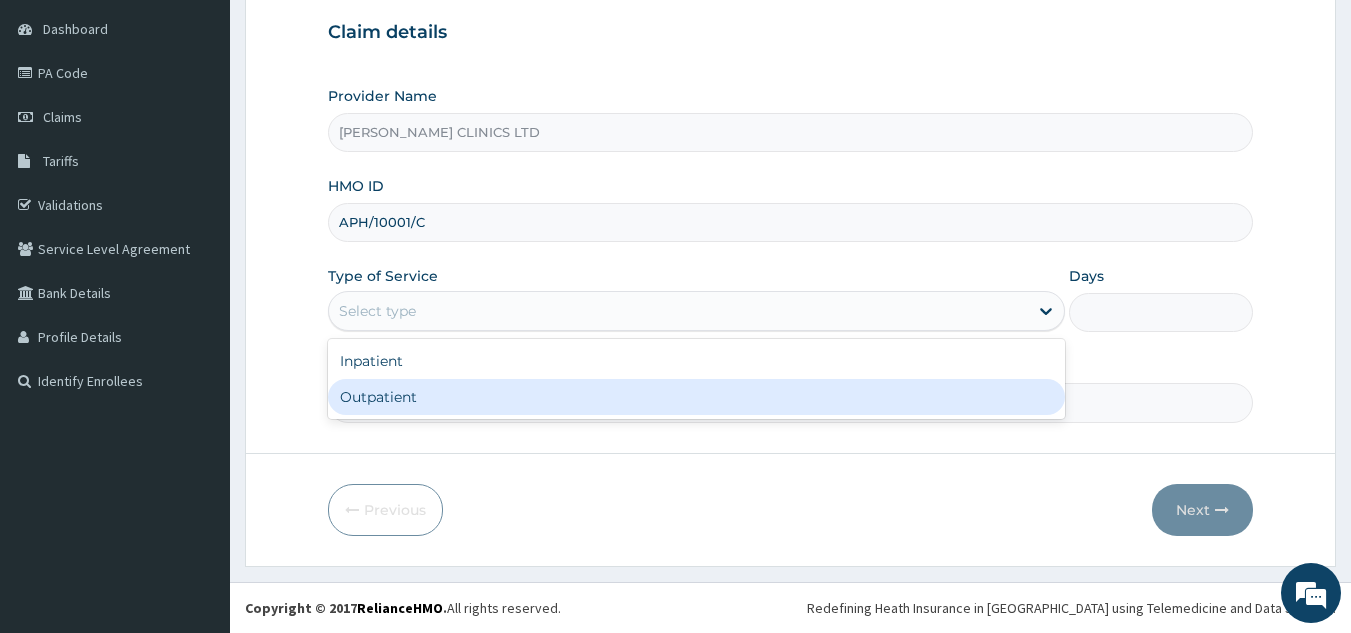 click on "Outpatient" at bounding box center [696, 397] 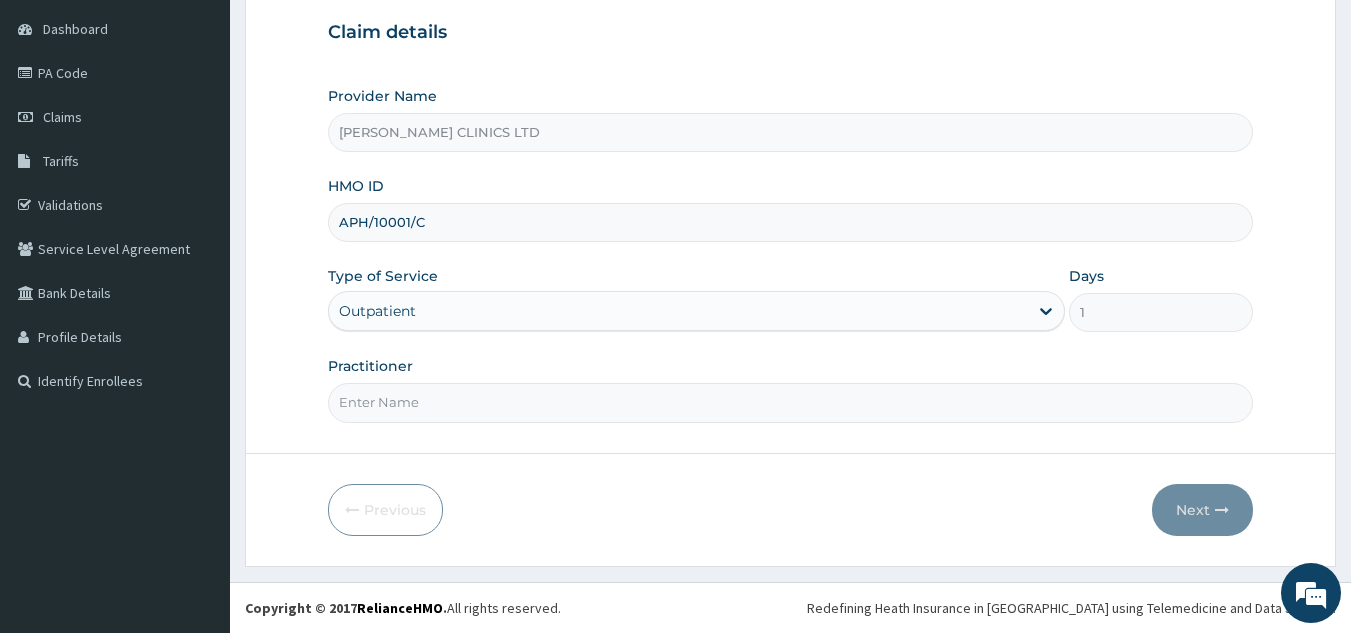 click on "Practitioner" at bounding box center (791, 402) 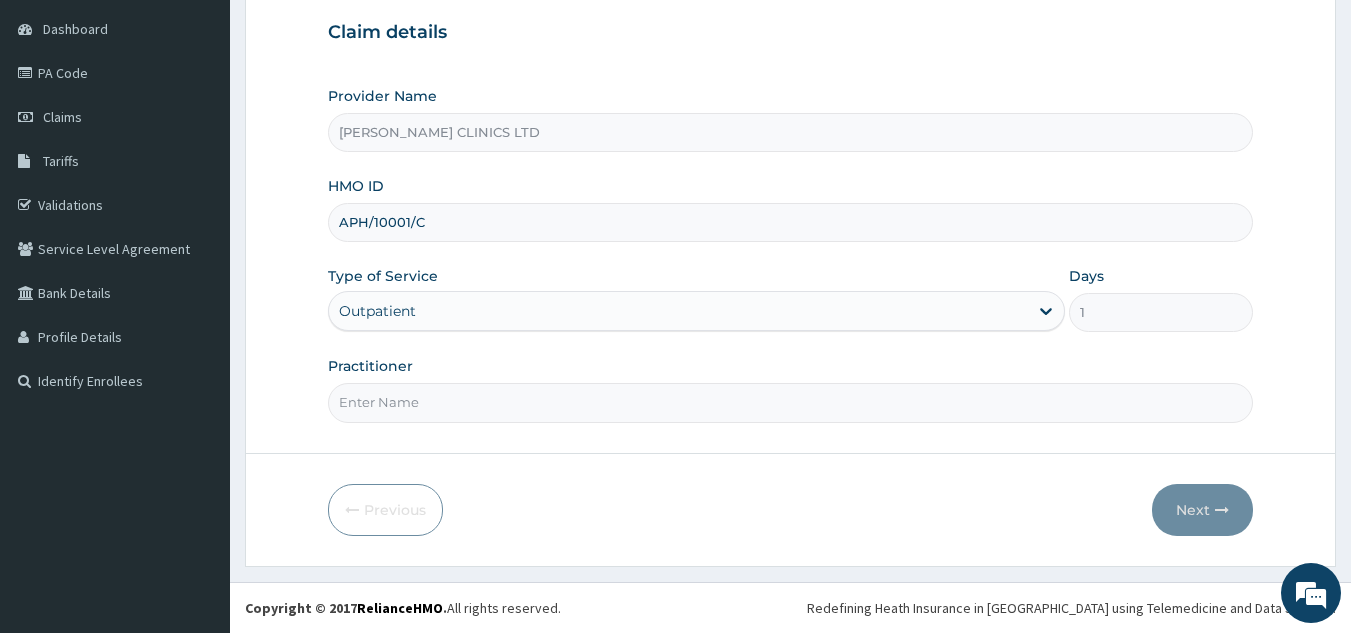 type on "0" 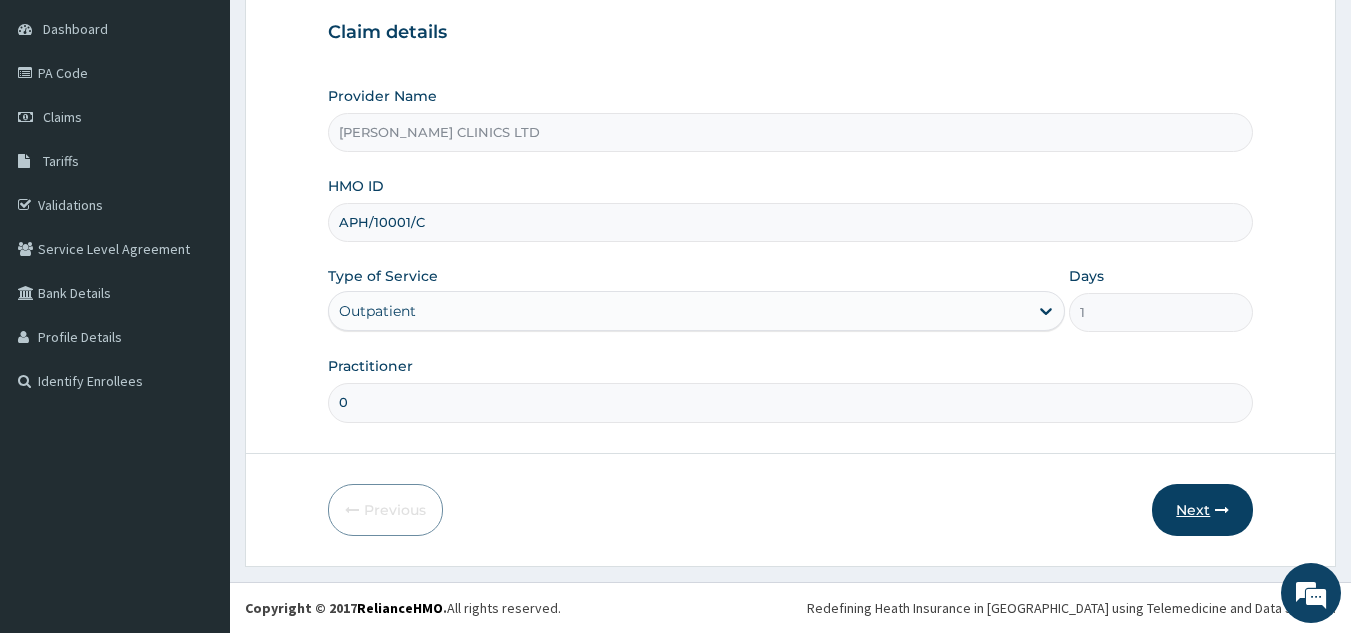 click on "Next" at bounding box center (1202, 510) 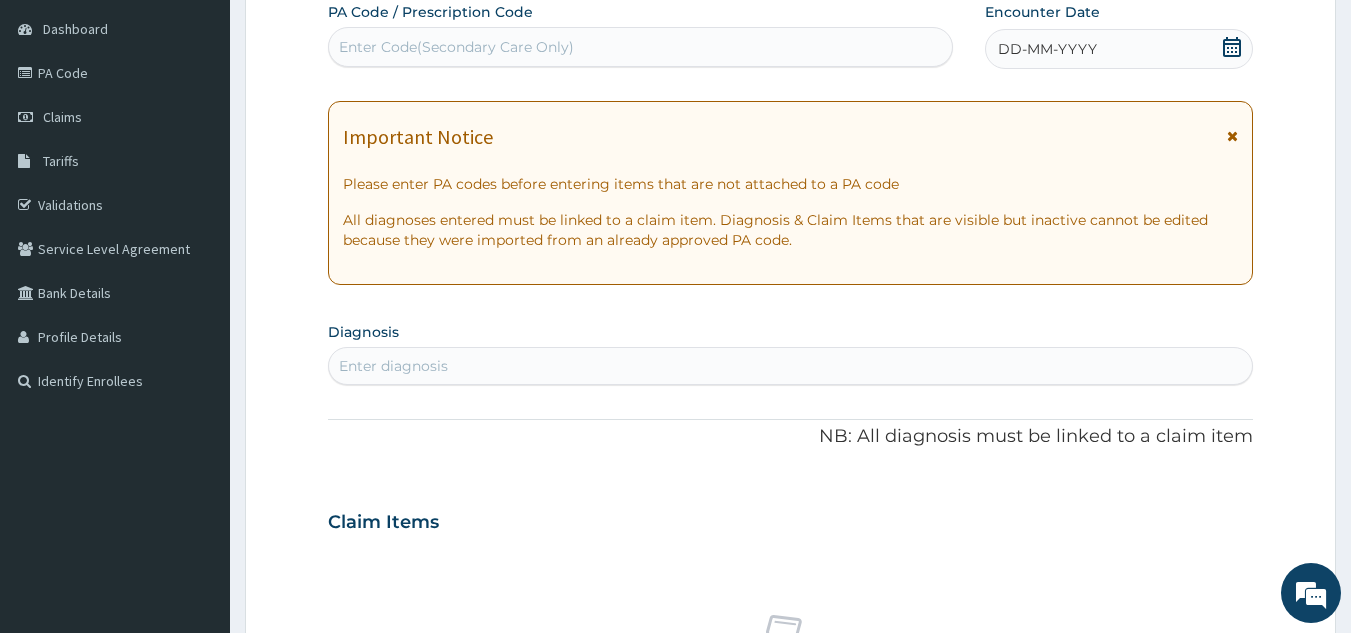 click on "Enter Code(Secondary Care Only)" at bounding box center (641, 47) 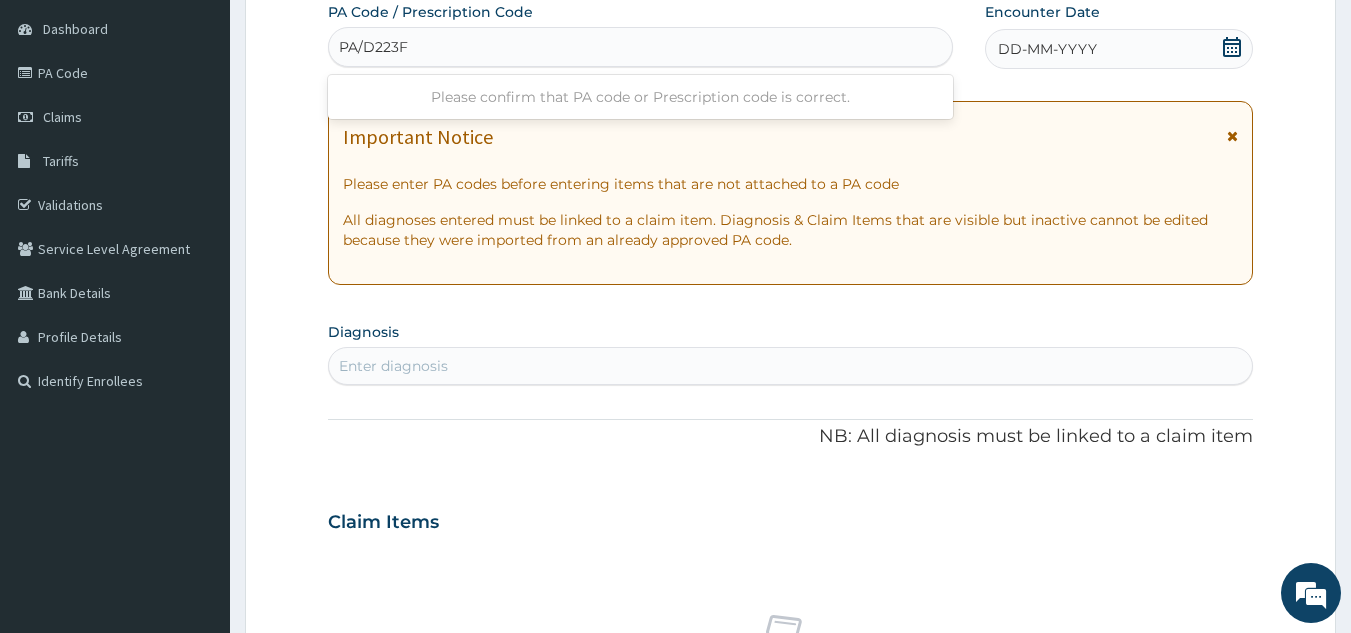 type on "PA/D223FA" 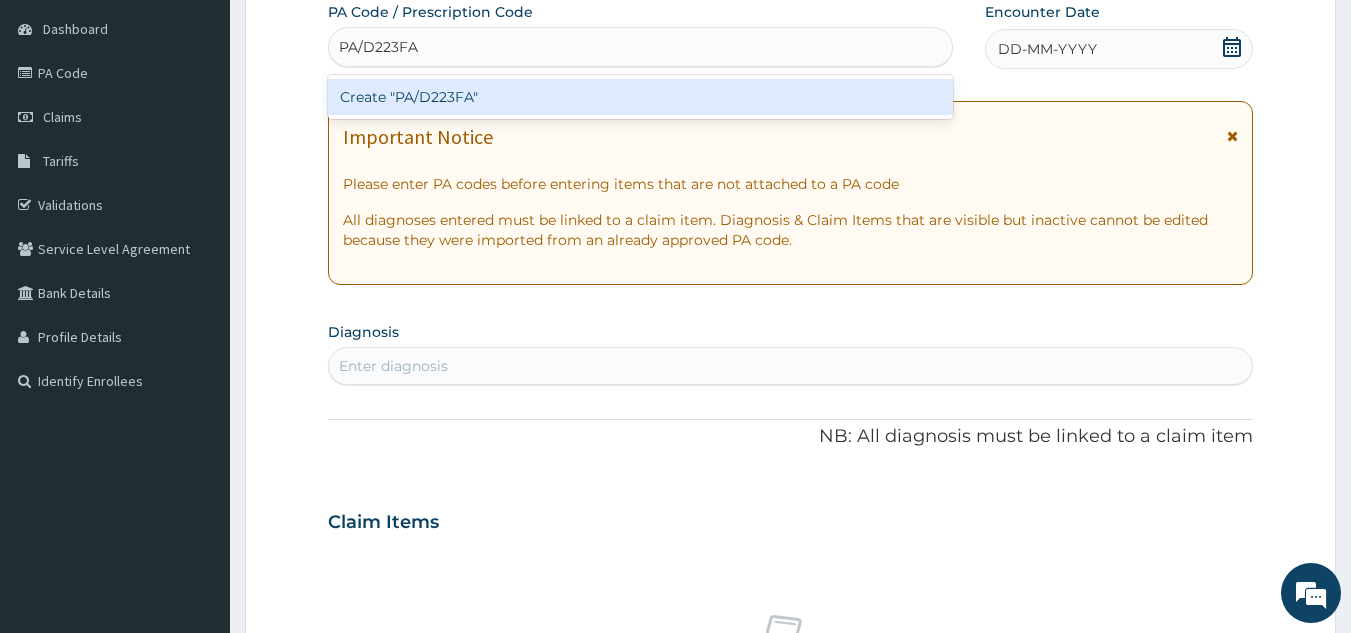 click on "Create "PA/D223FA"" at bounding box center [641, 97] 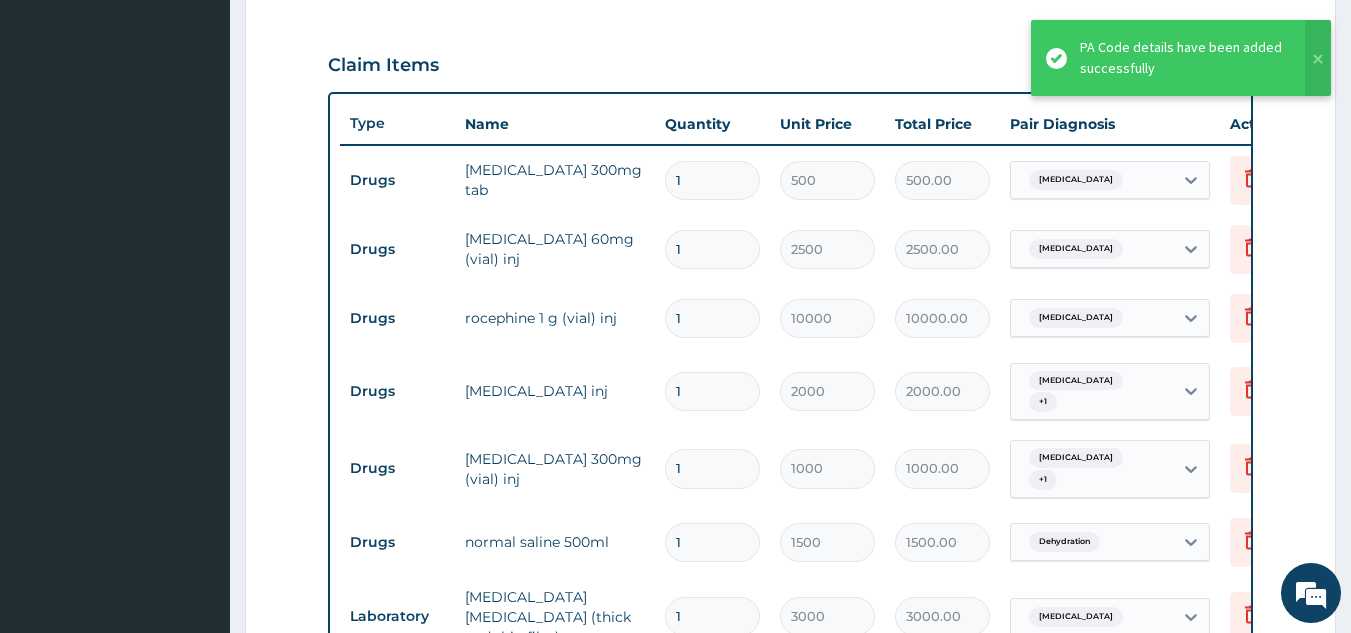 scroll, scrollTop: 644, scrollLeft: 0, axis: vertical 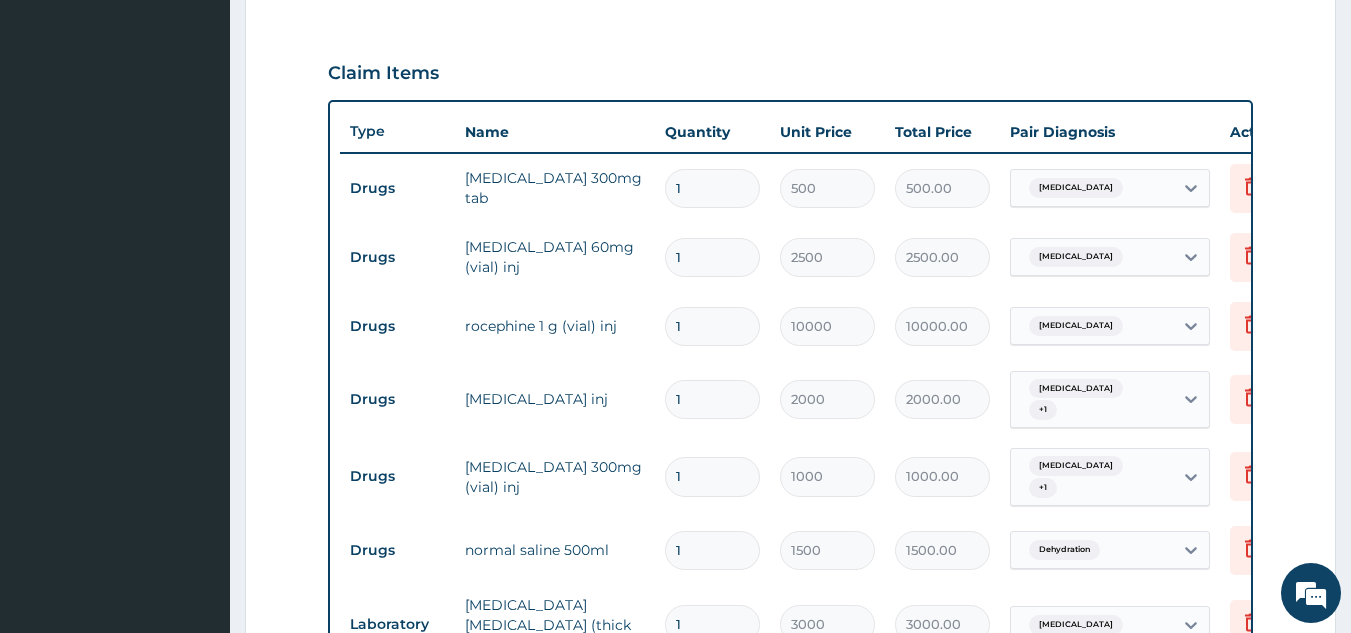 click on "1" at bounding box center (712, 188) 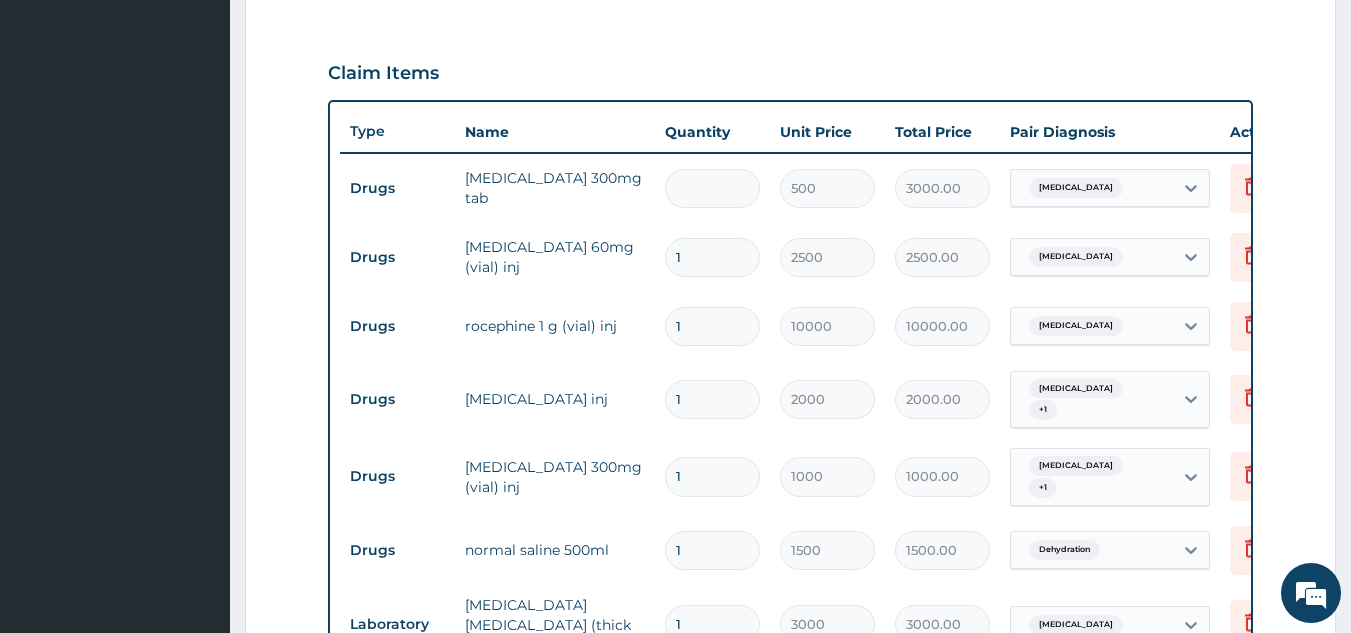 type on "6" 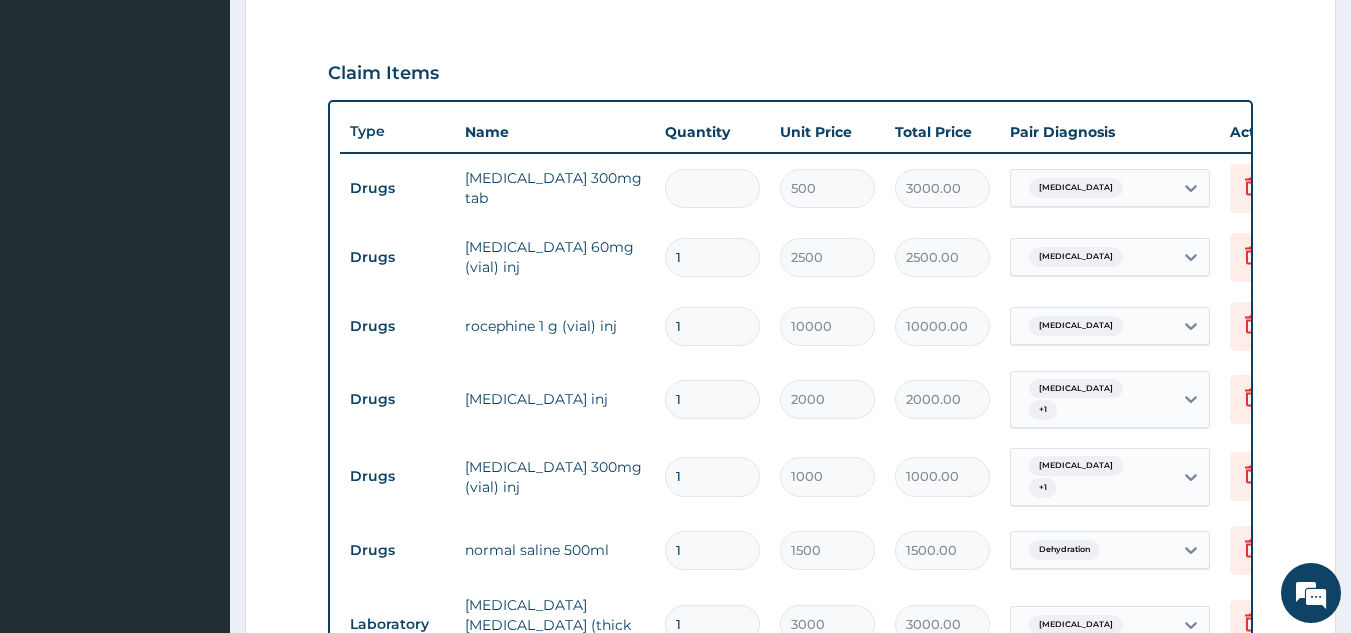 type on "3000.00" 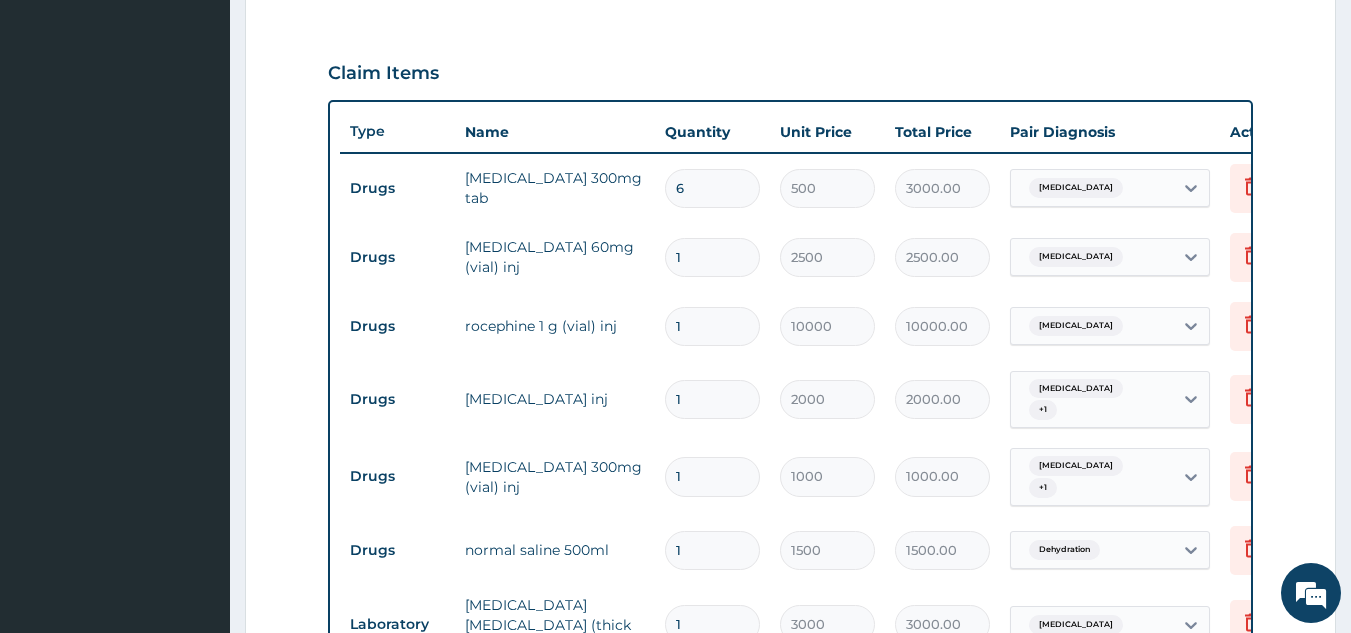 type on "6" 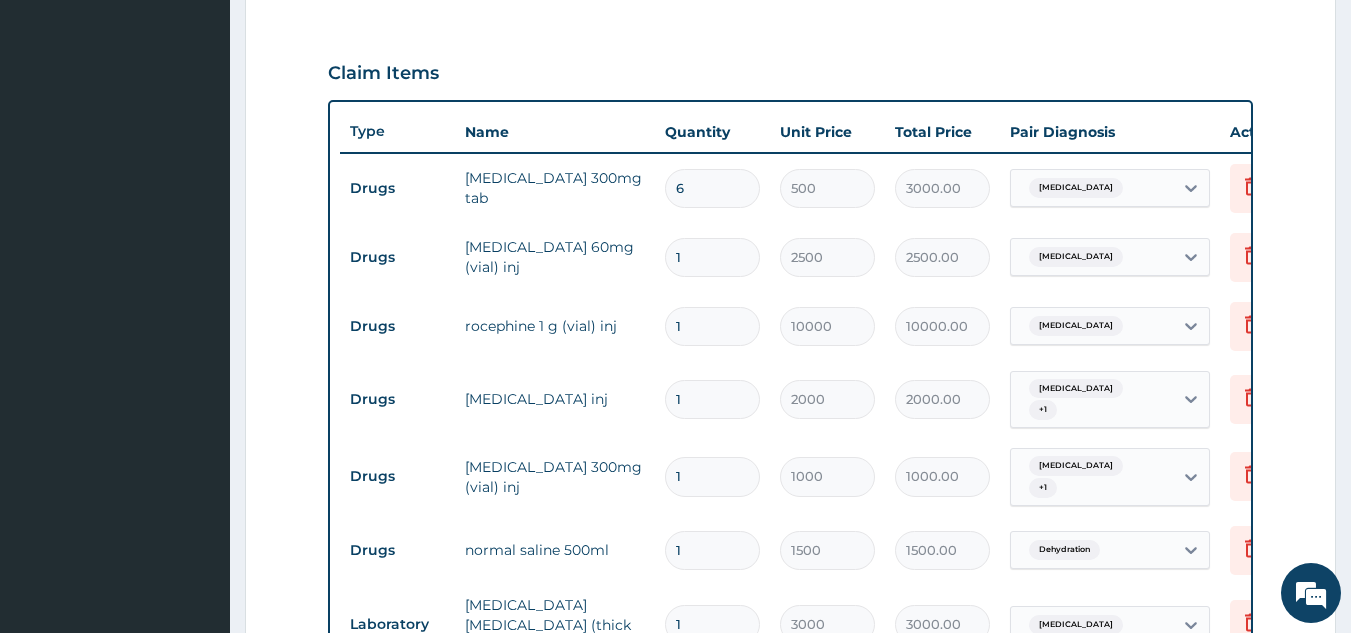 type 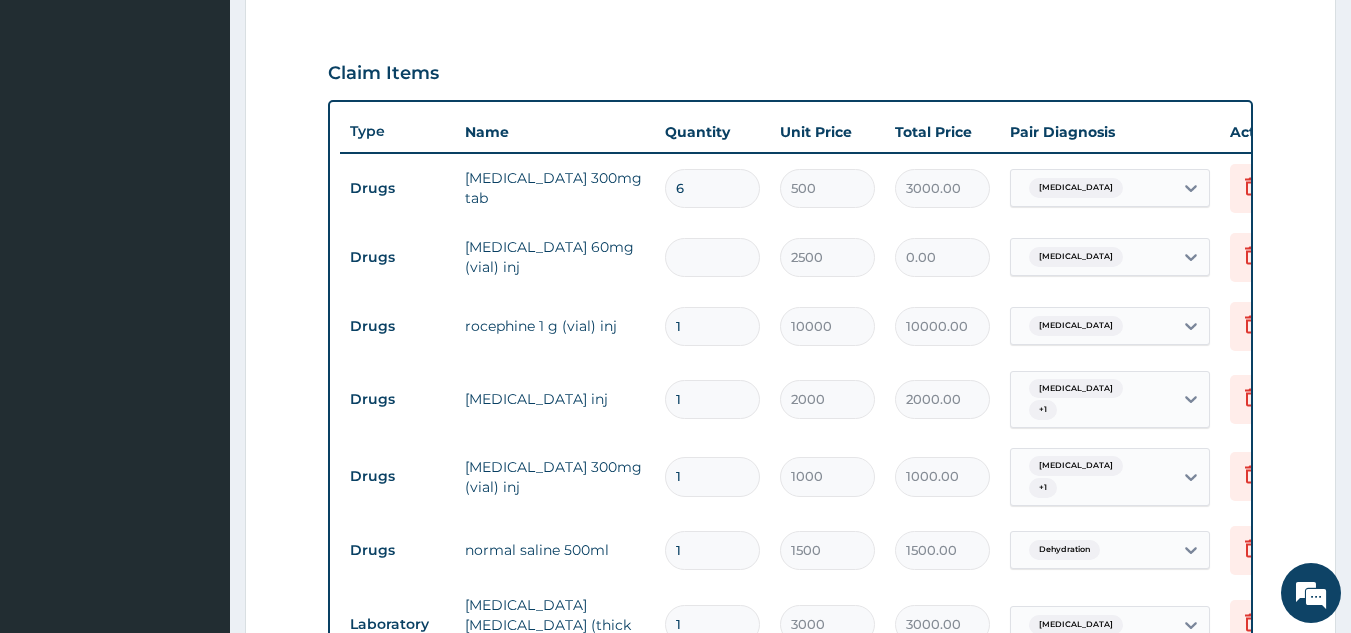type on "0.00" 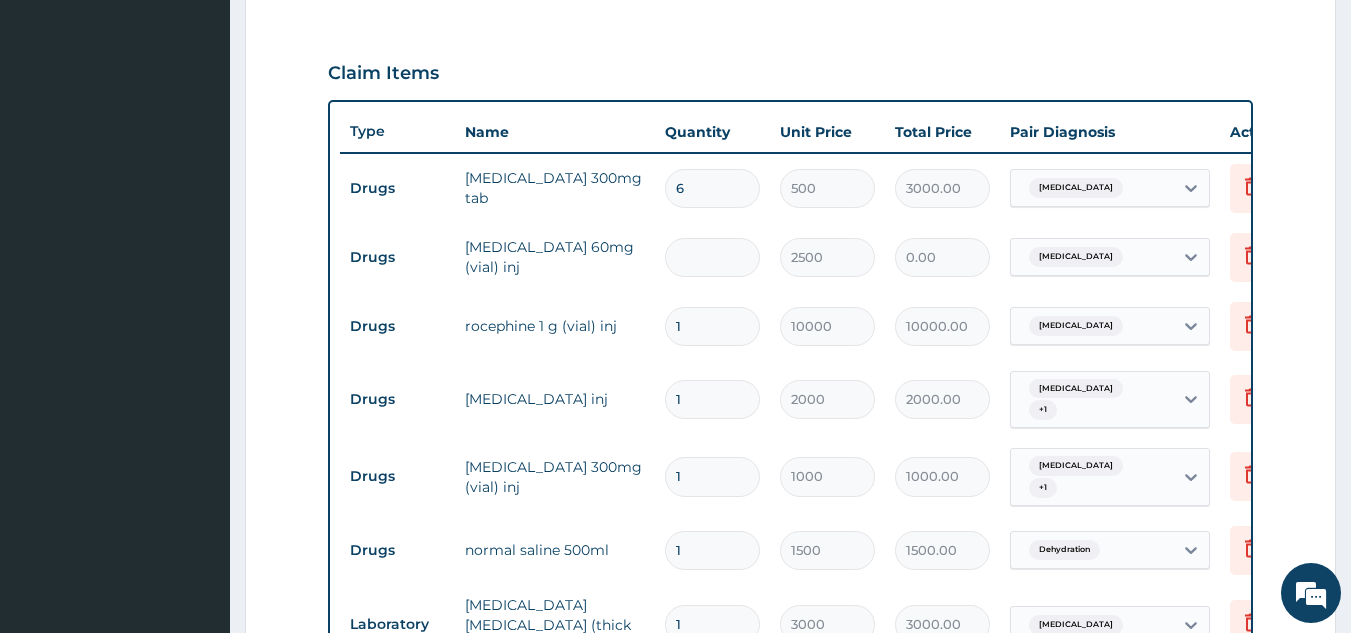 type on "6" 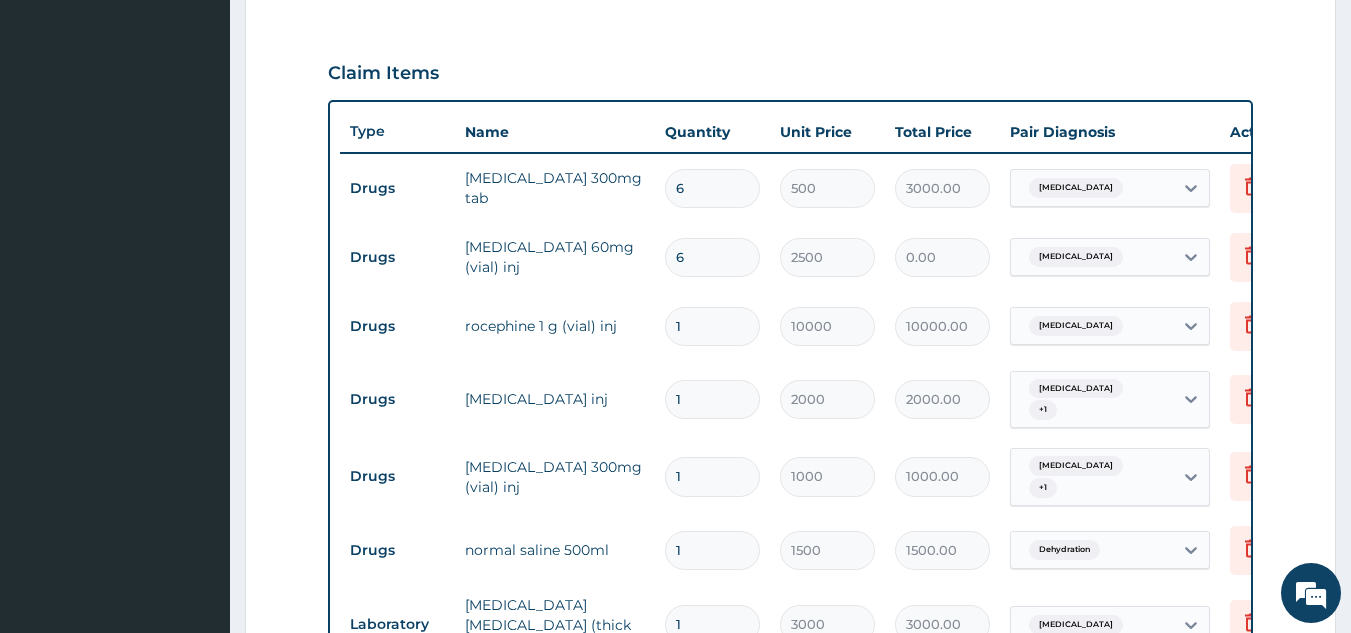 type on "15000.00" 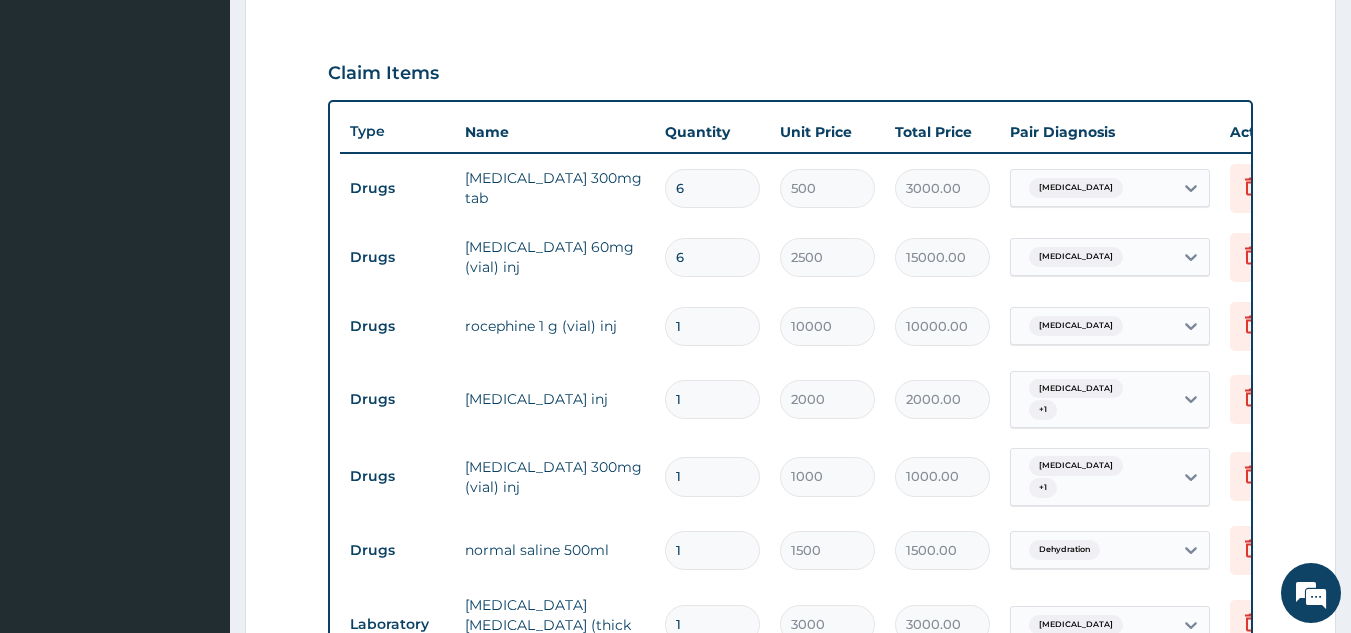 type on "6" 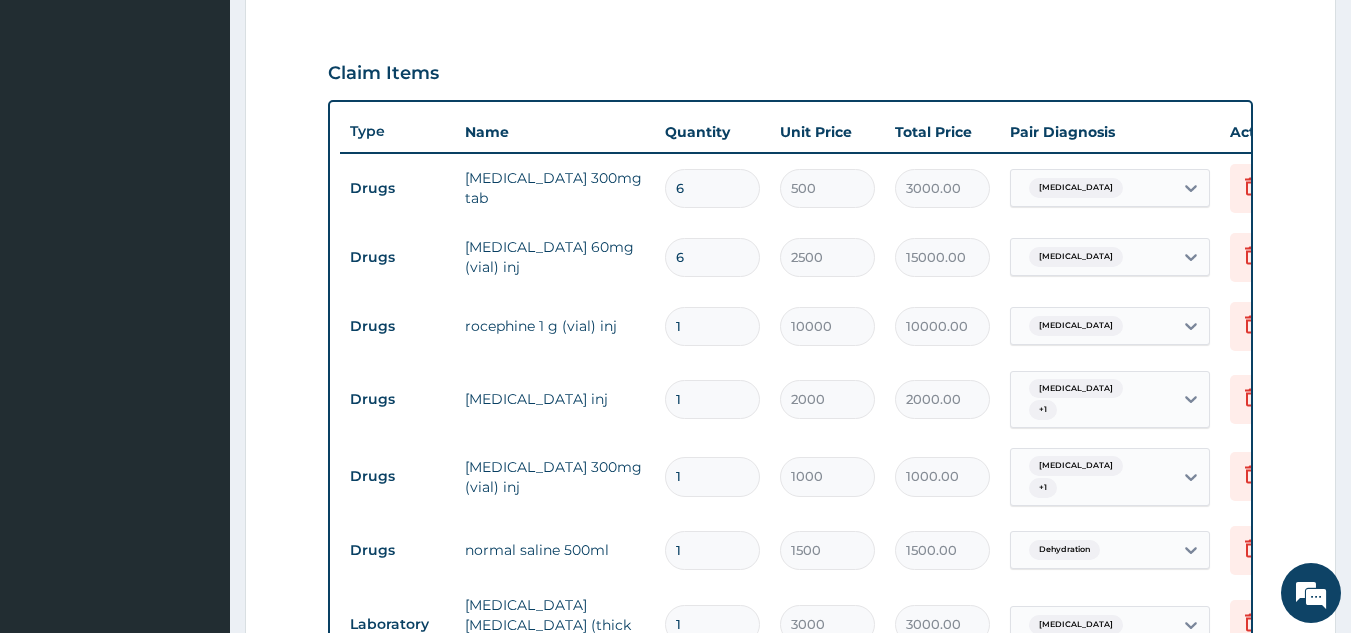 type 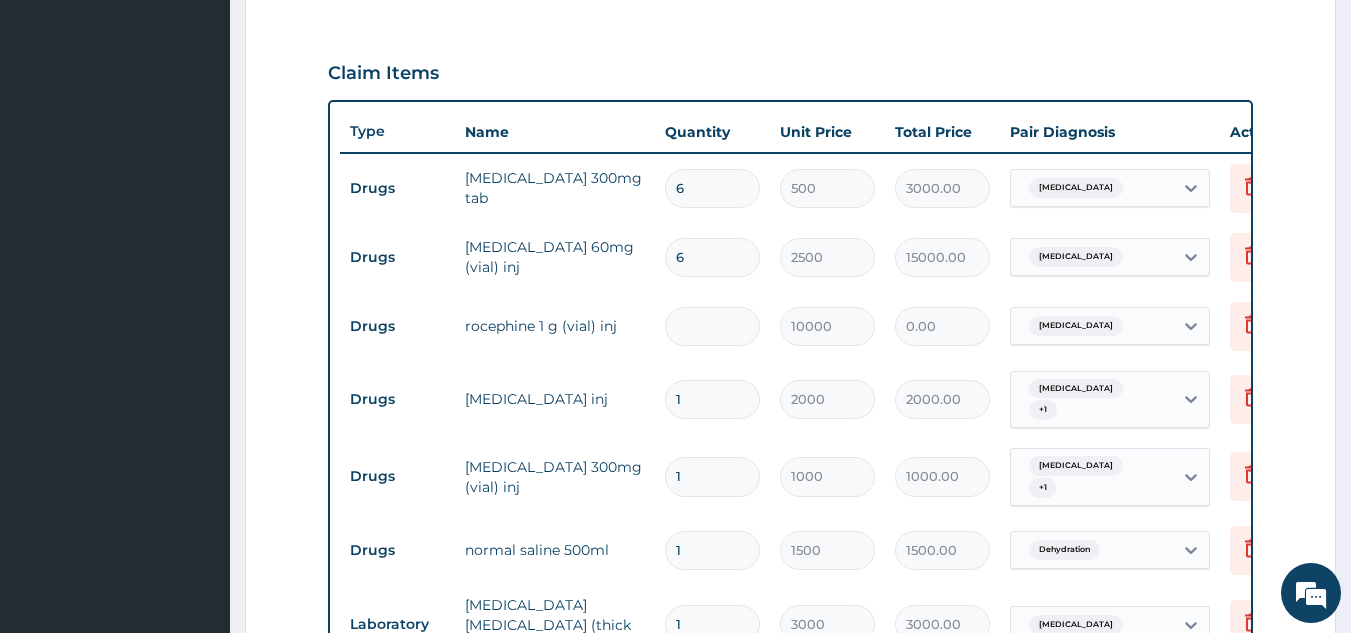 type on "0.00" 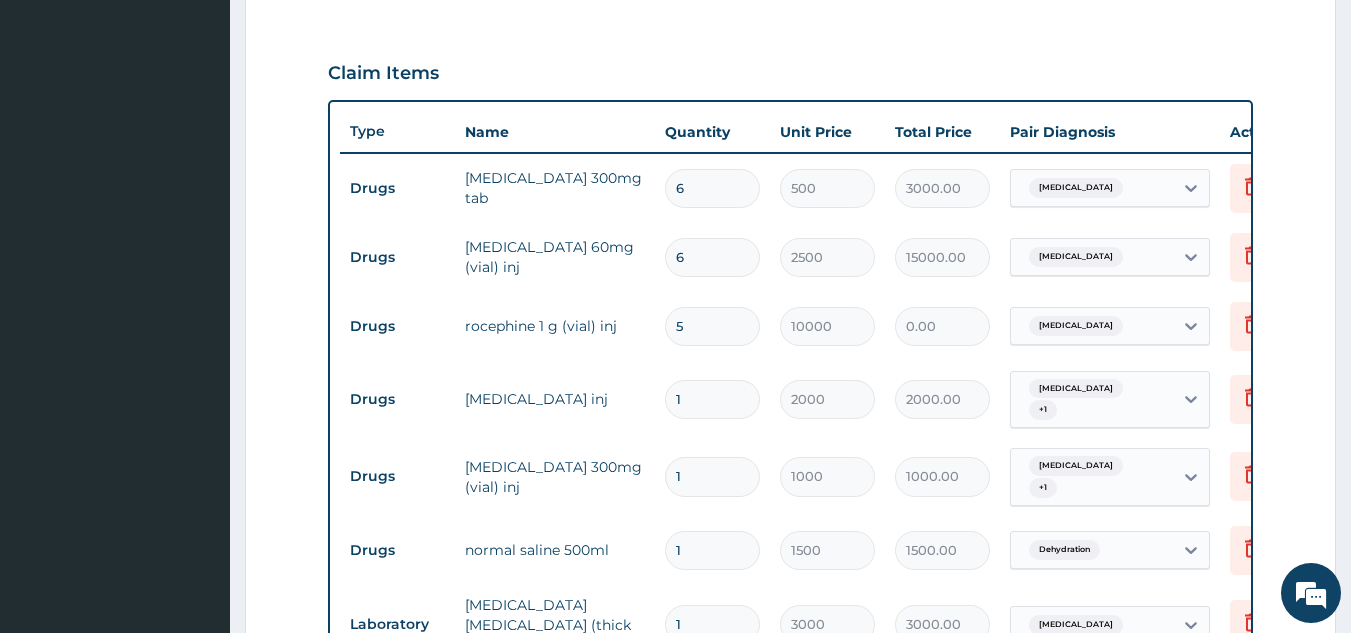 type on "50000.00" 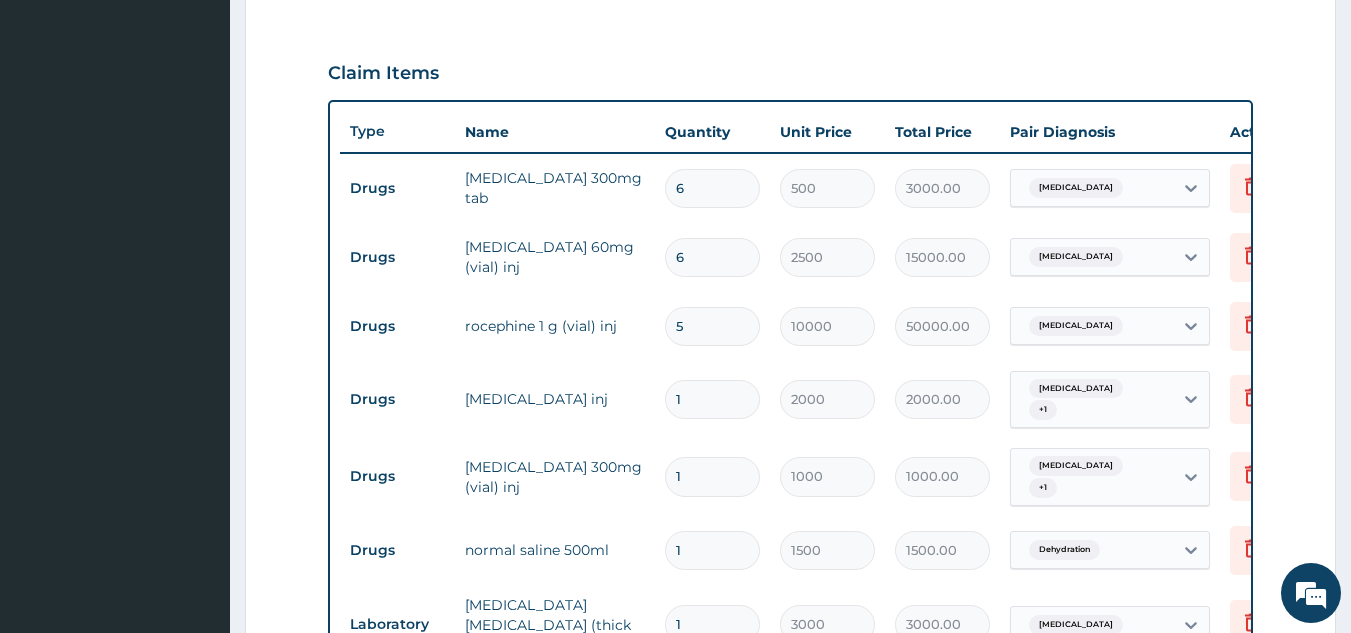 type on "5" 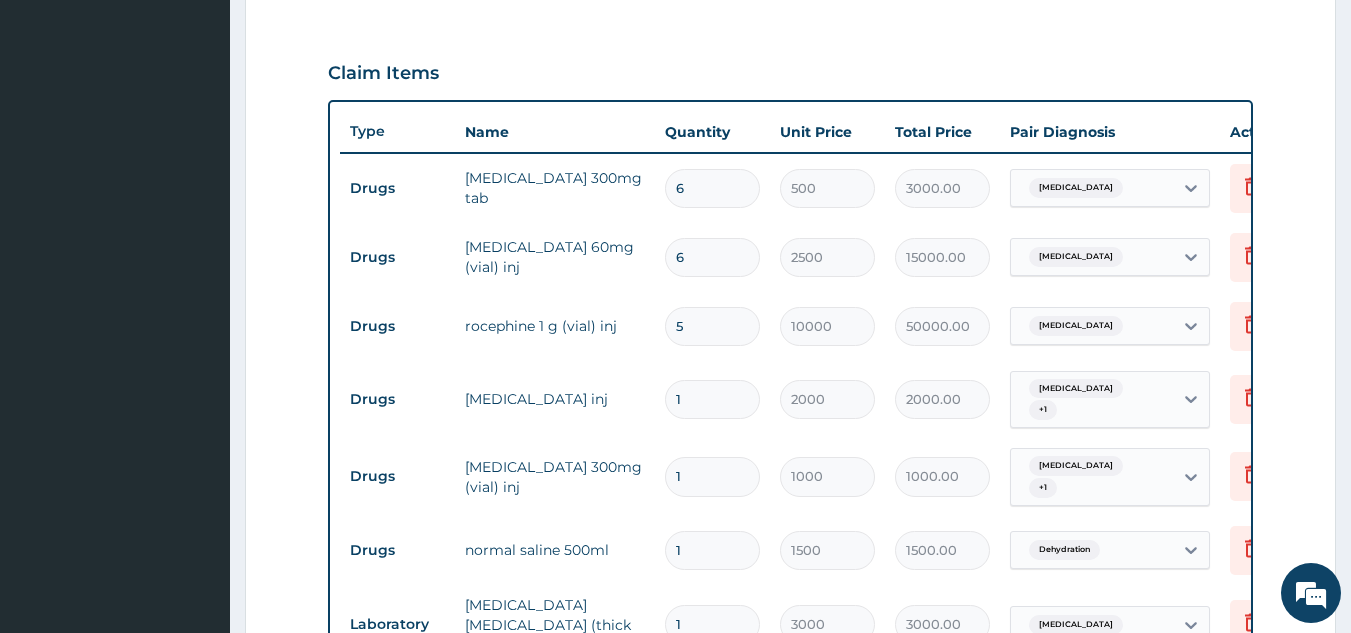 type 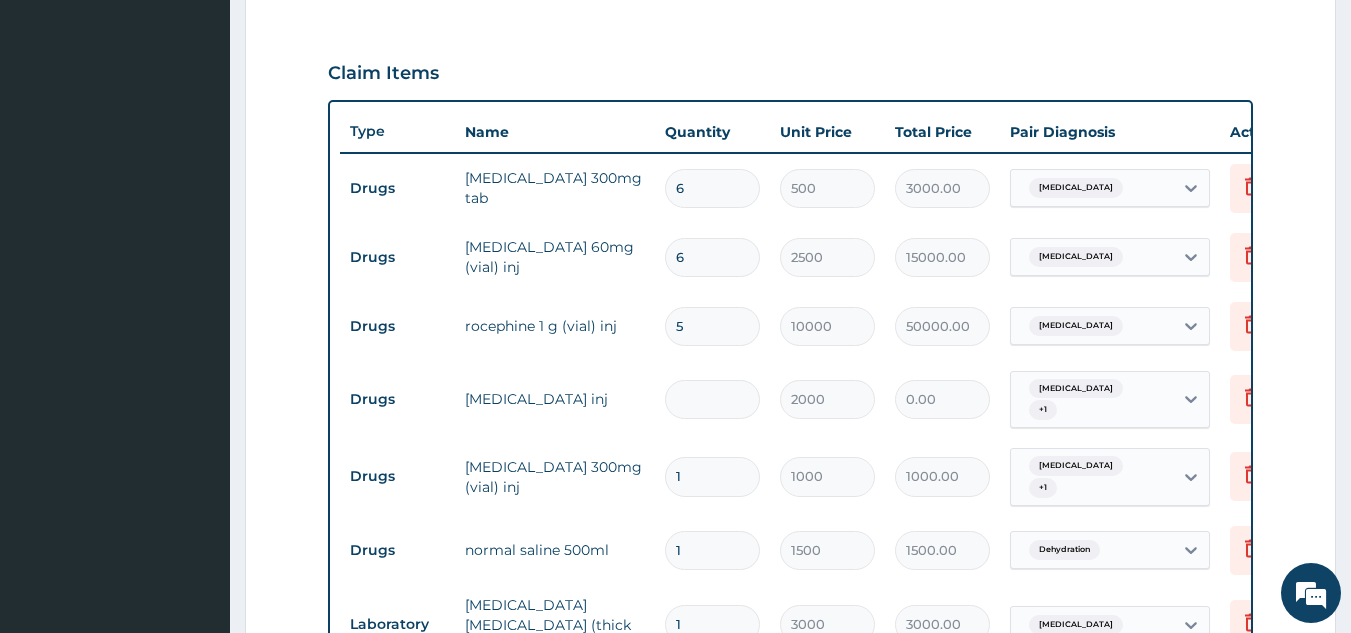 type on "0.00" 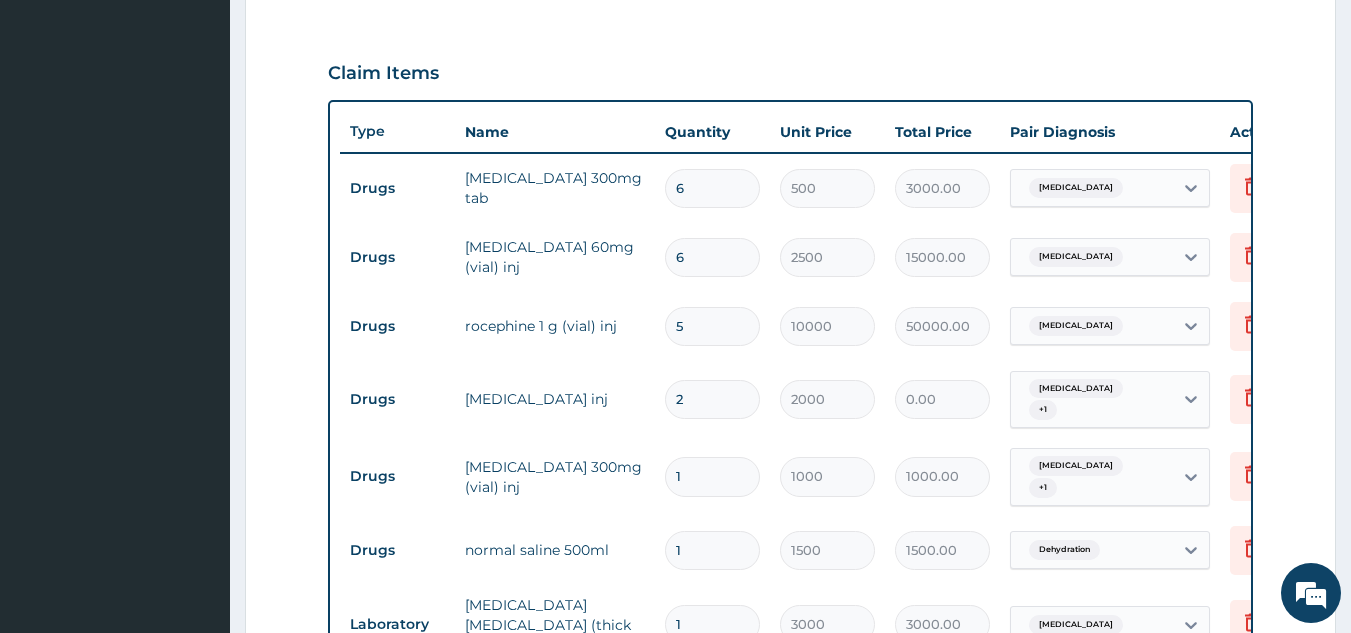 type on "4000.00" 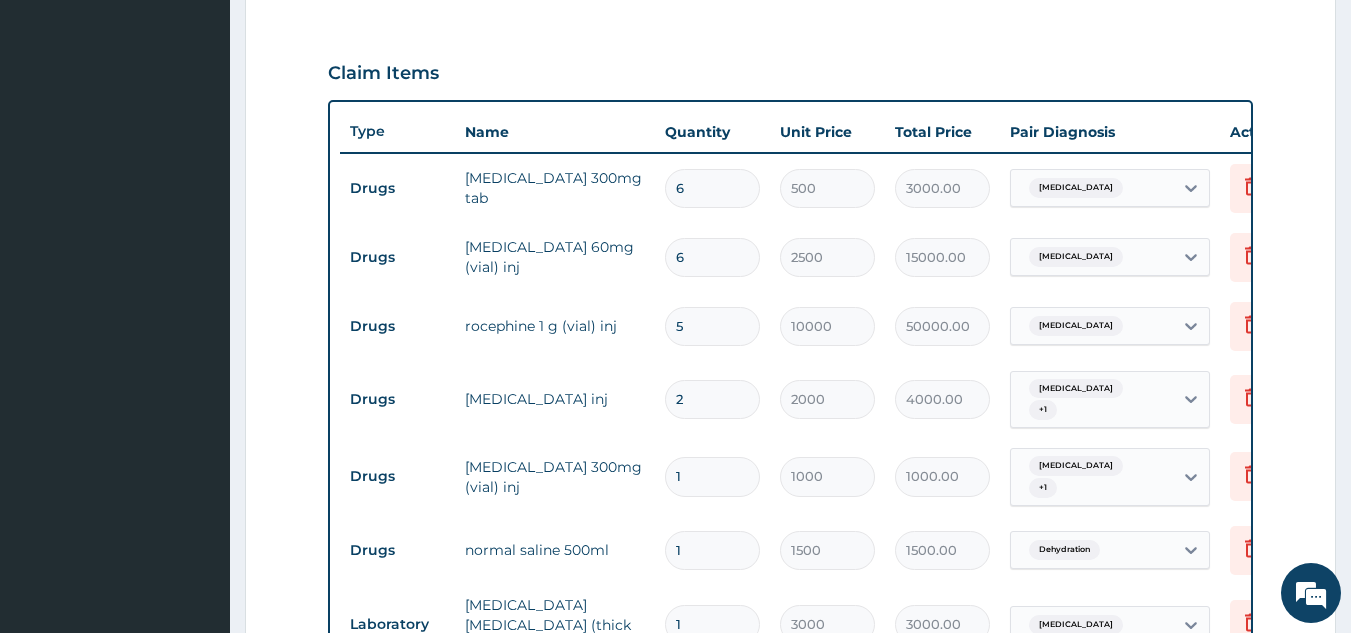 type on "1" 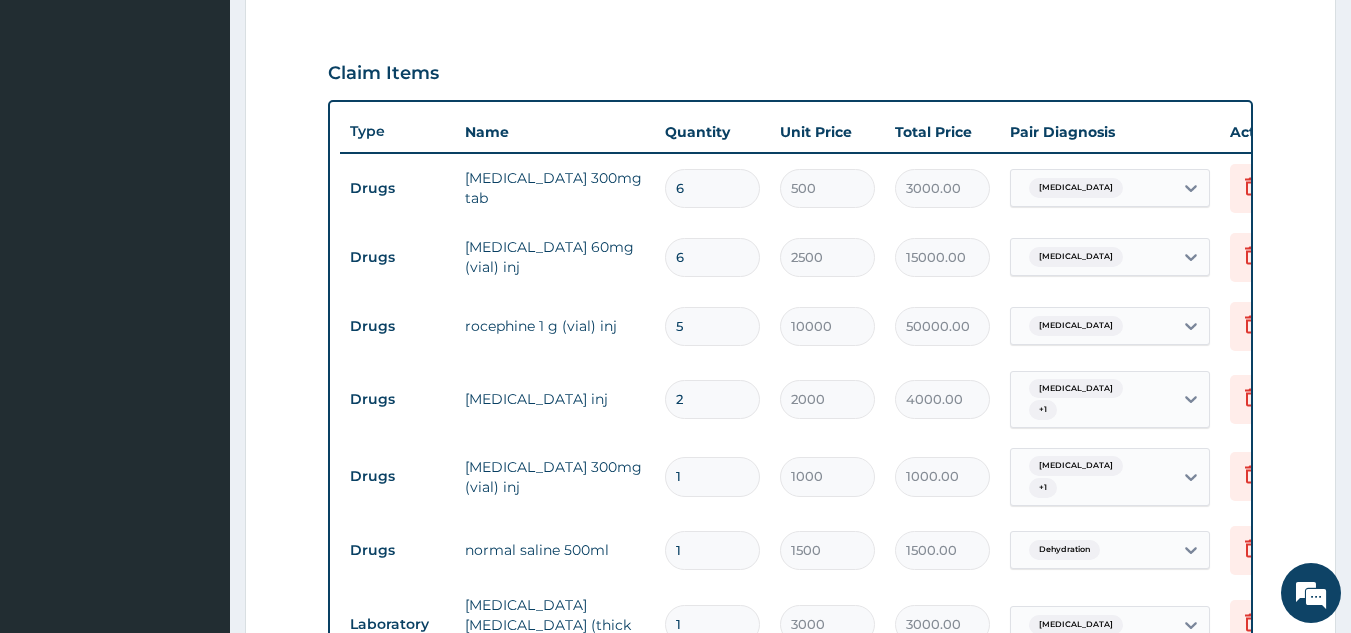type on "2000.00" 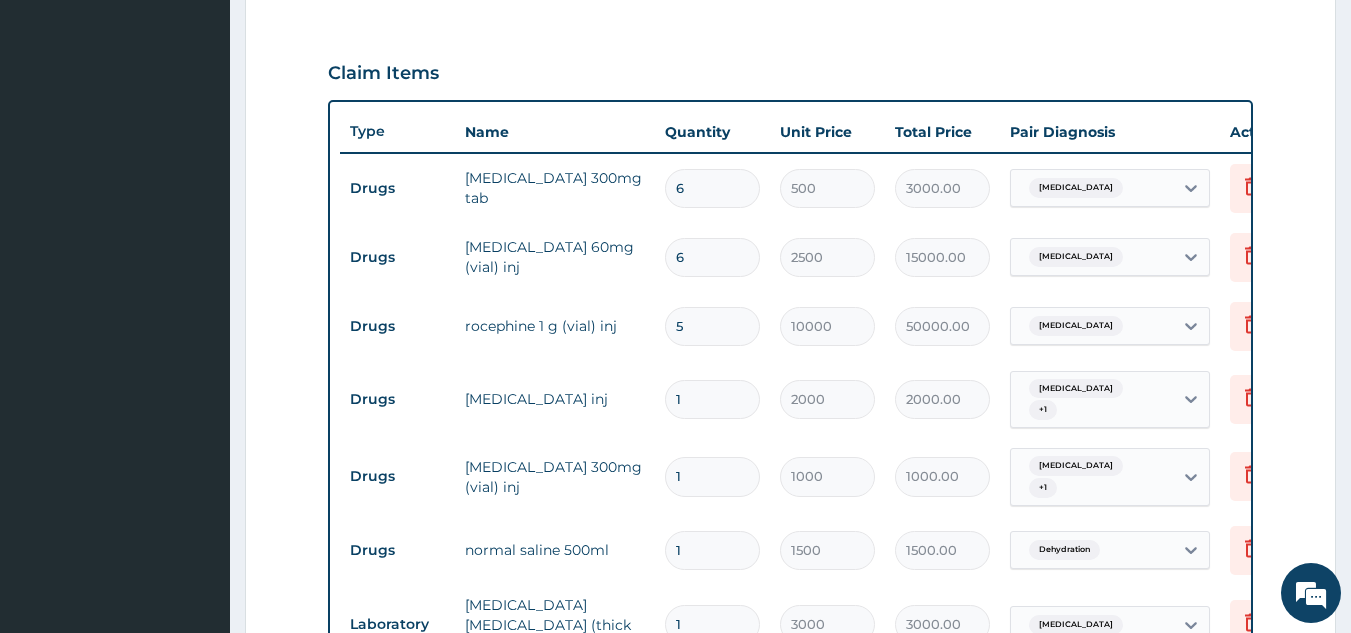 scroll, scrollTop: 744, scrollLeft: 0, axis: vertical 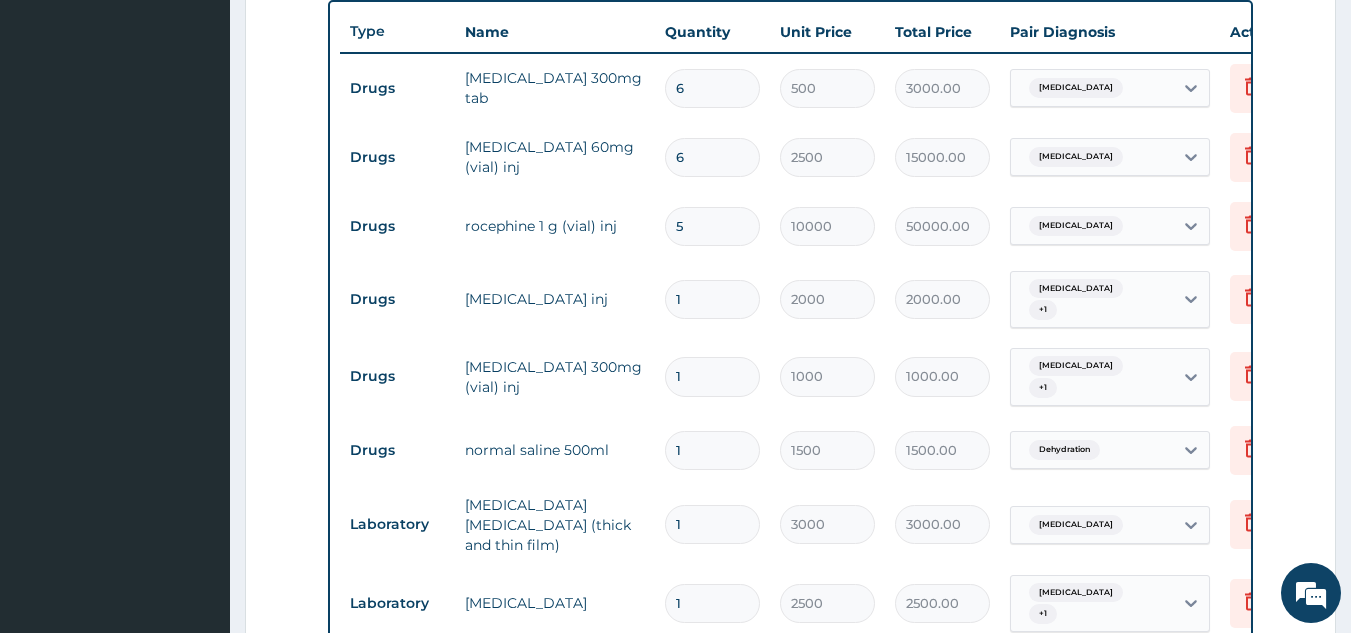 type 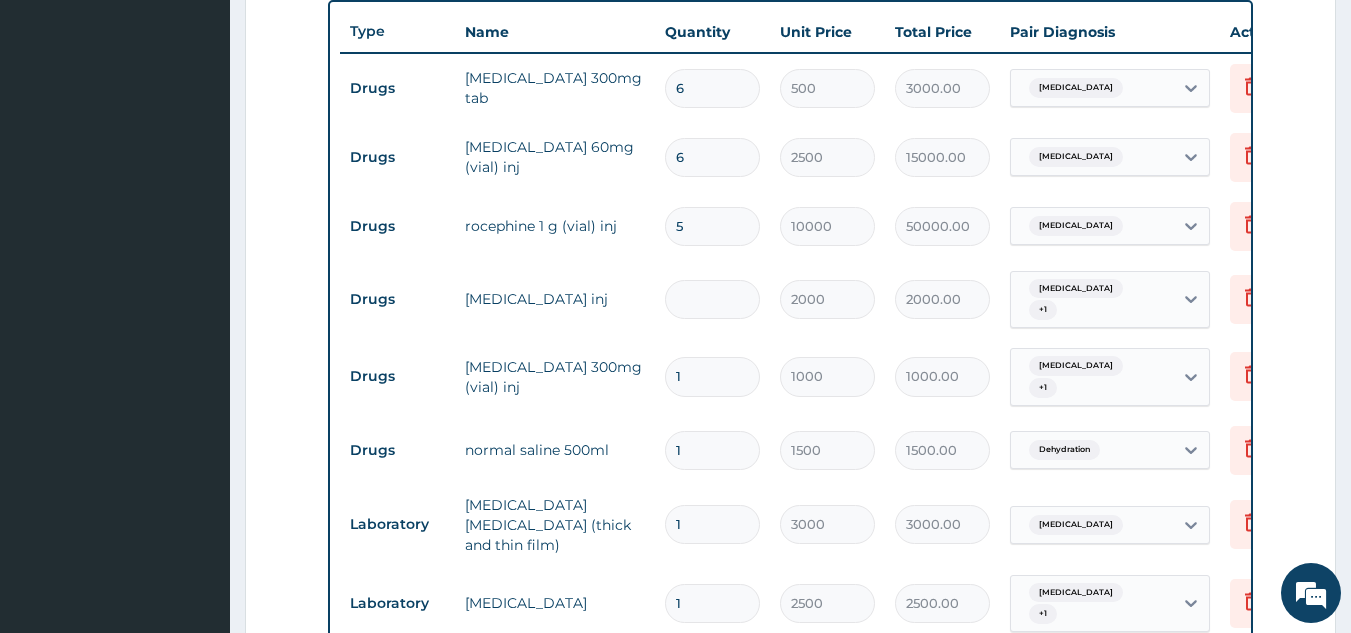 type on "0.00" 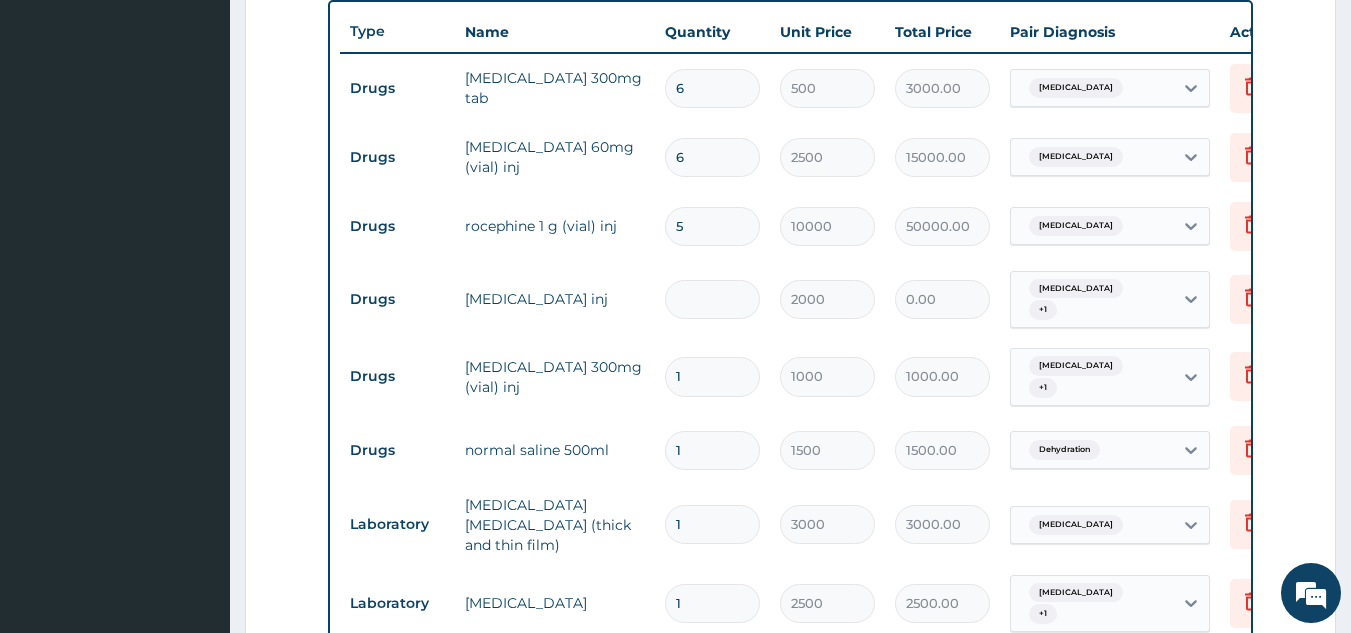 type on "2" 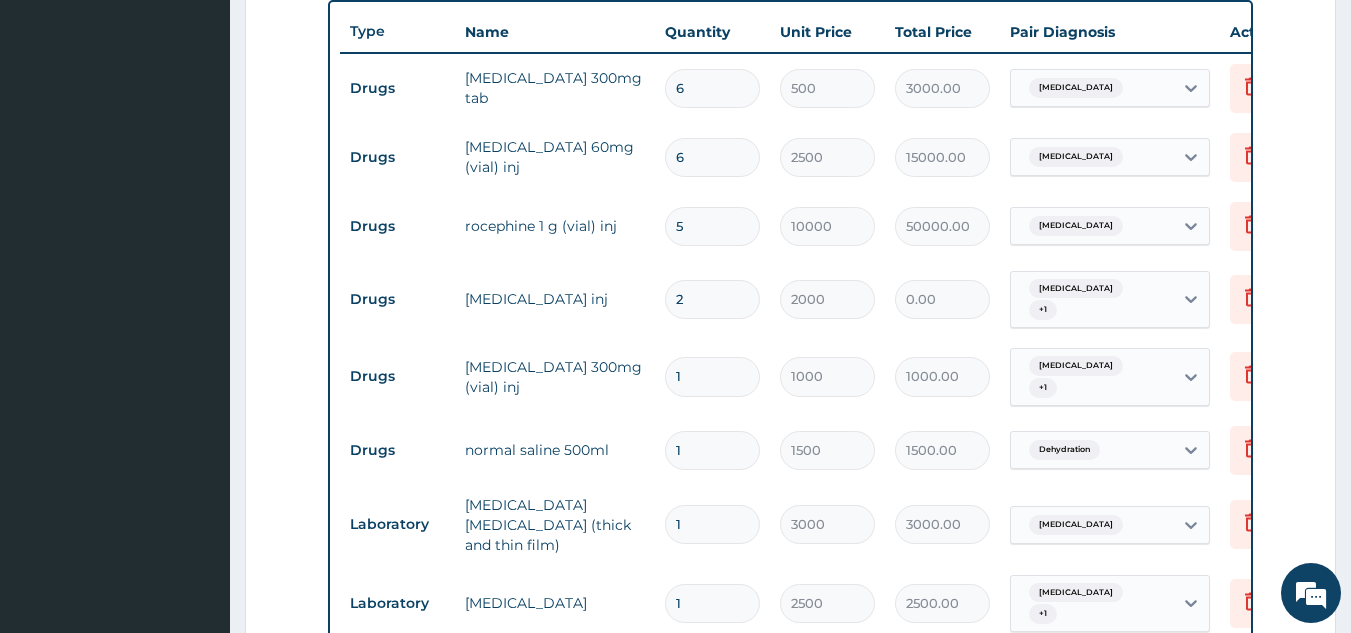 type on "4000.00" 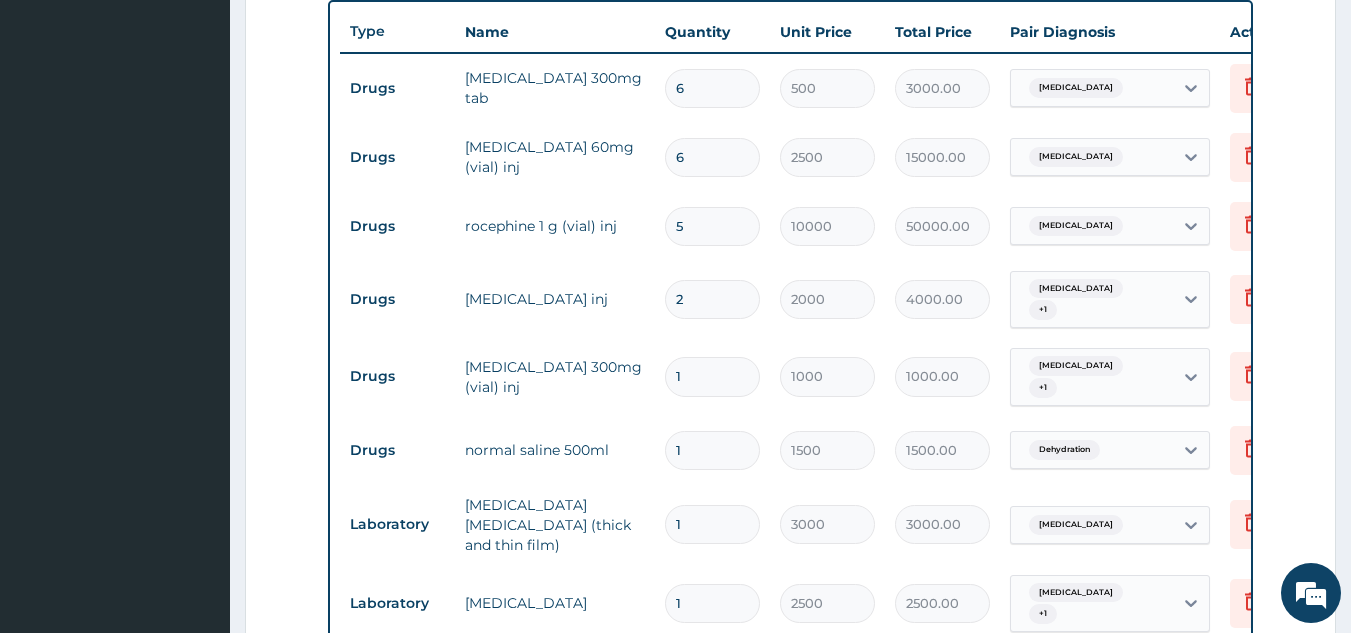 type on "2" 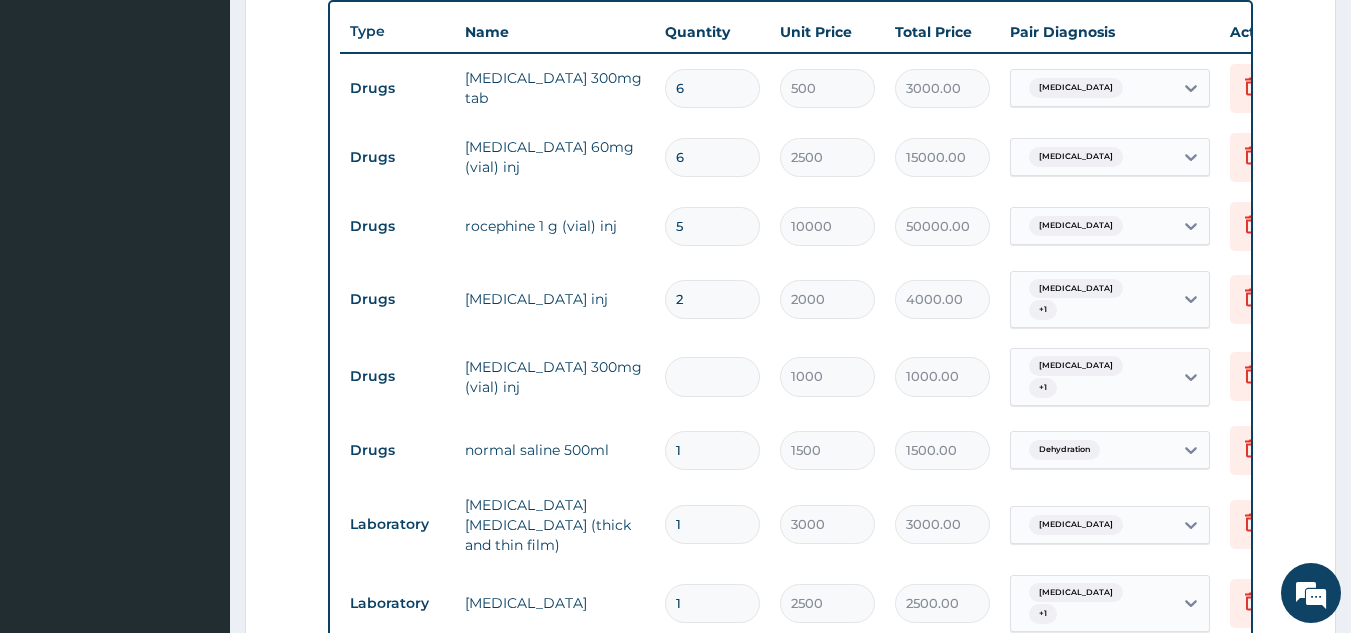 type on "8" 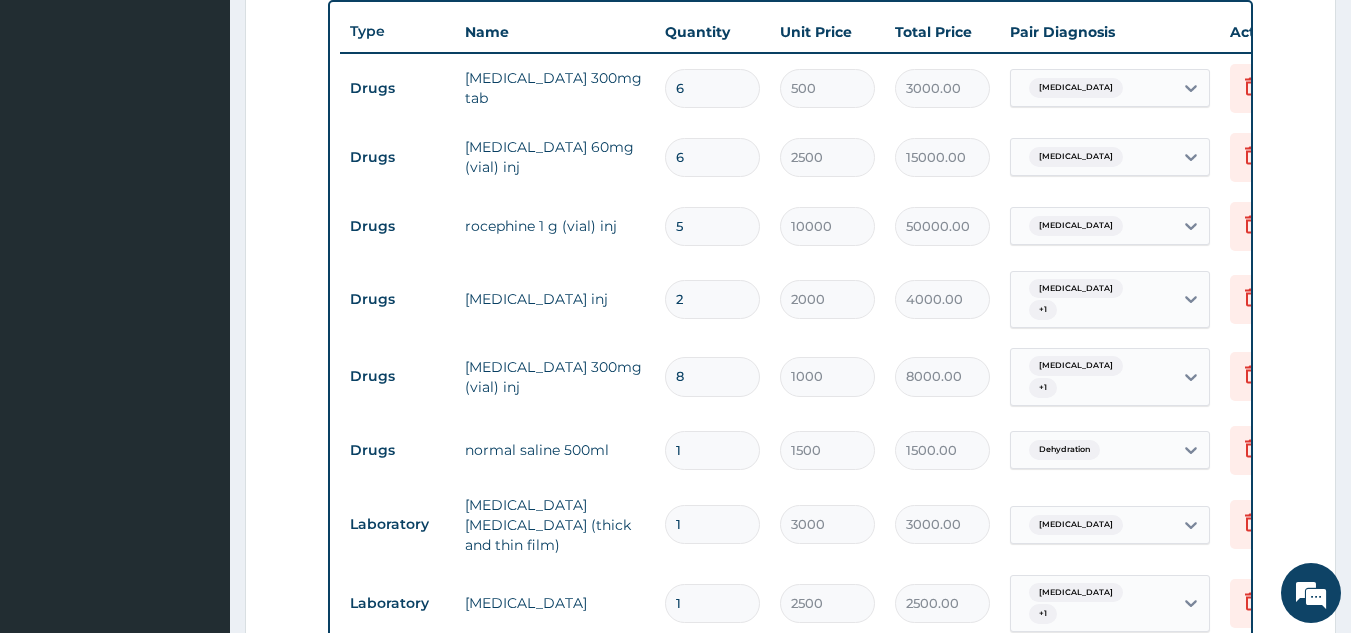 type on "8000.00" 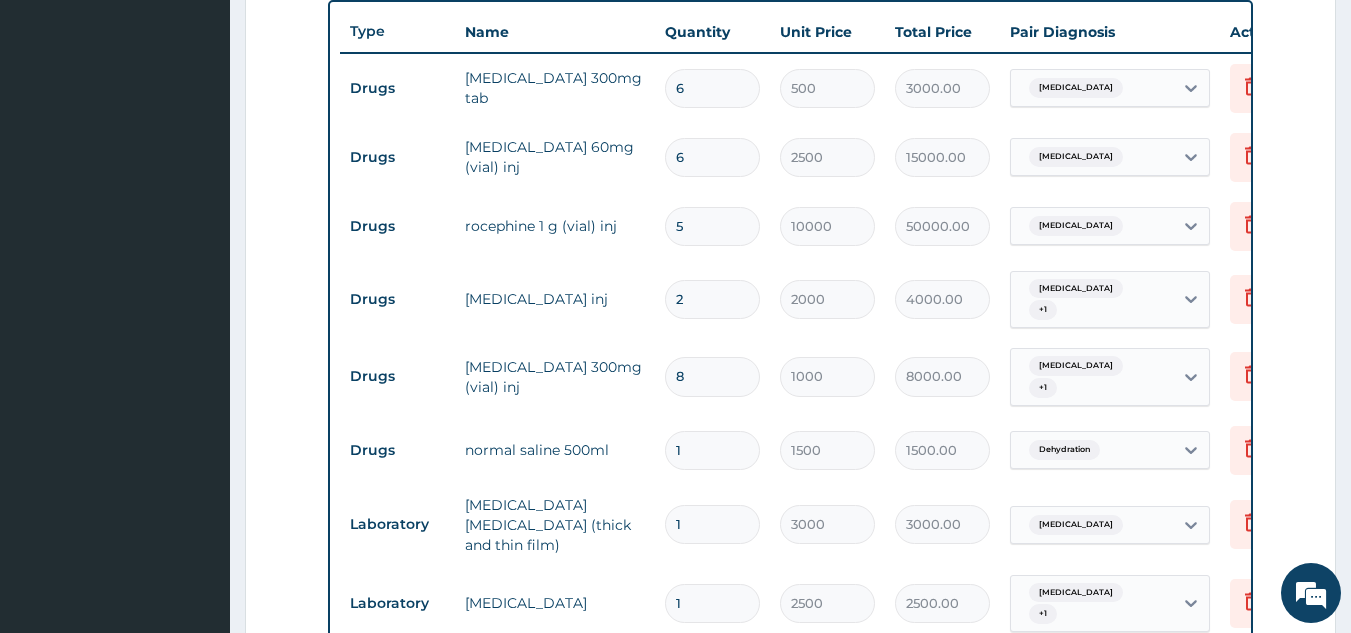 type on "1" 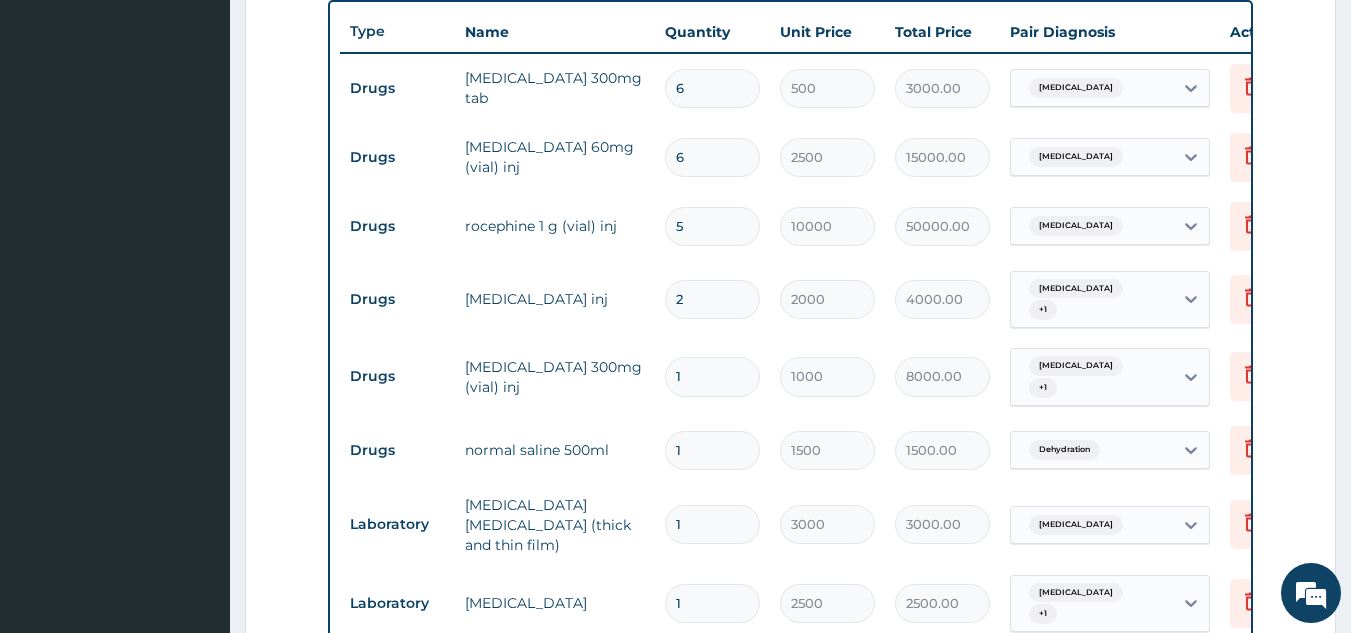 type on "1000.00" 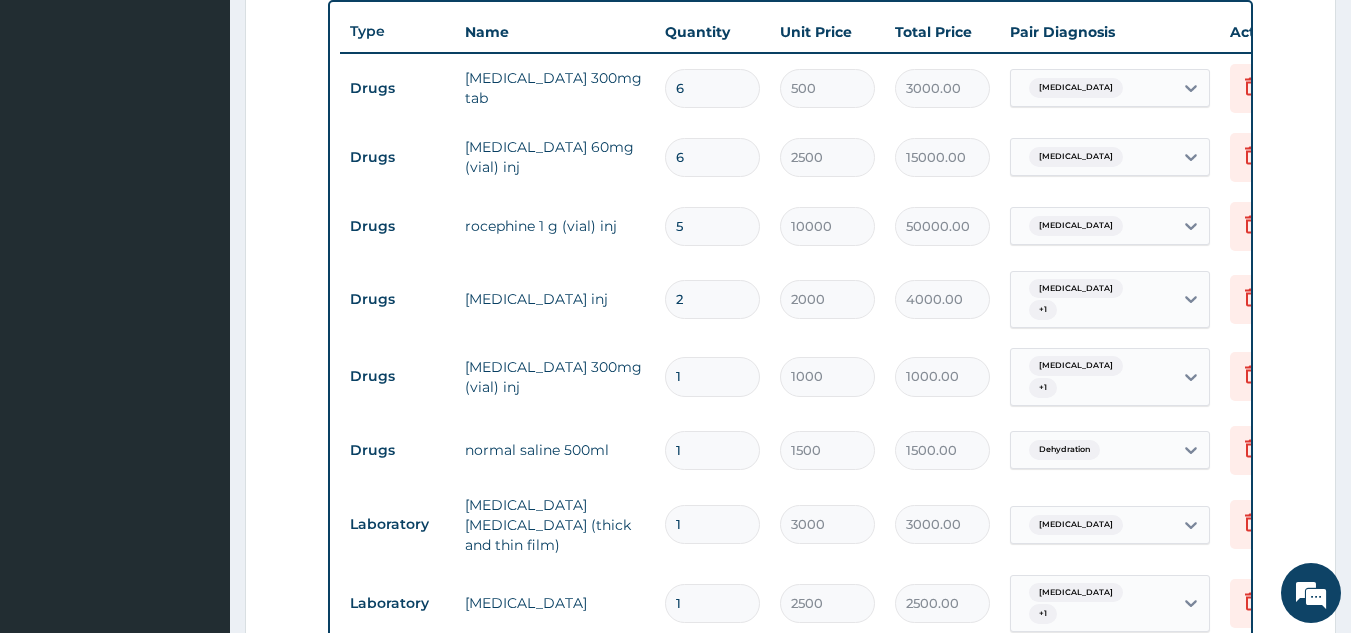 scroll, scrollTop: 844, scrollLeft: 0, axis: vertical 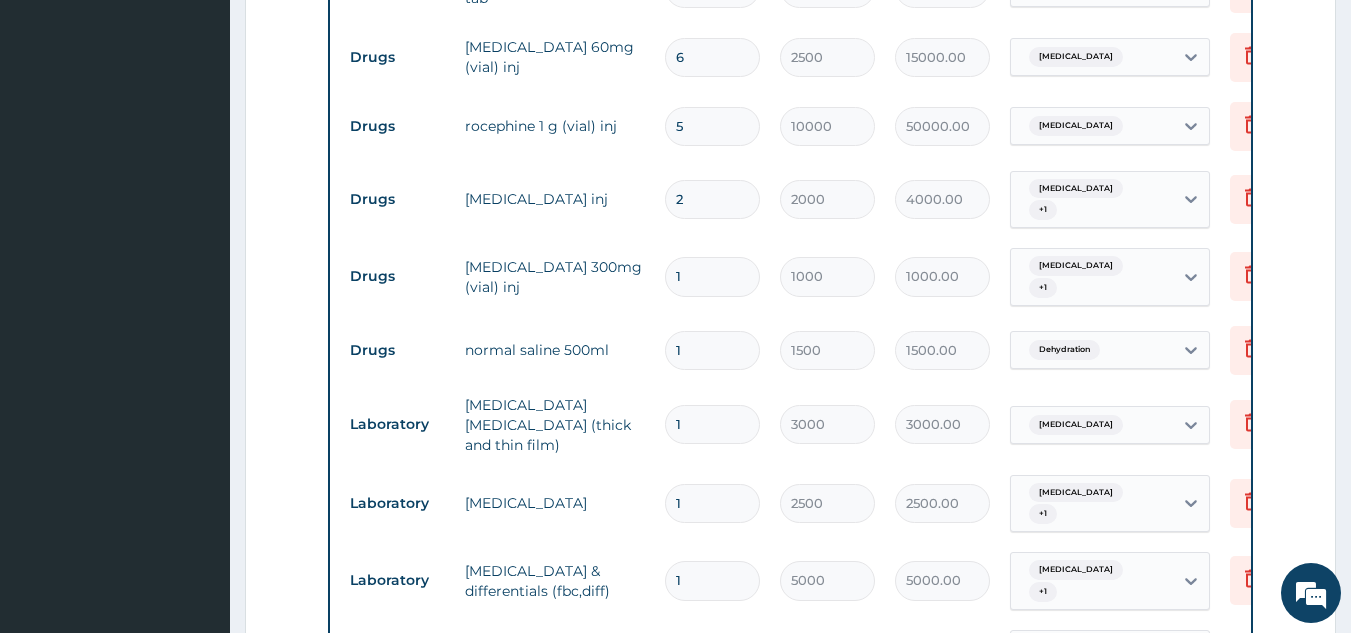 click on "1" at bounding box center [712, 350] 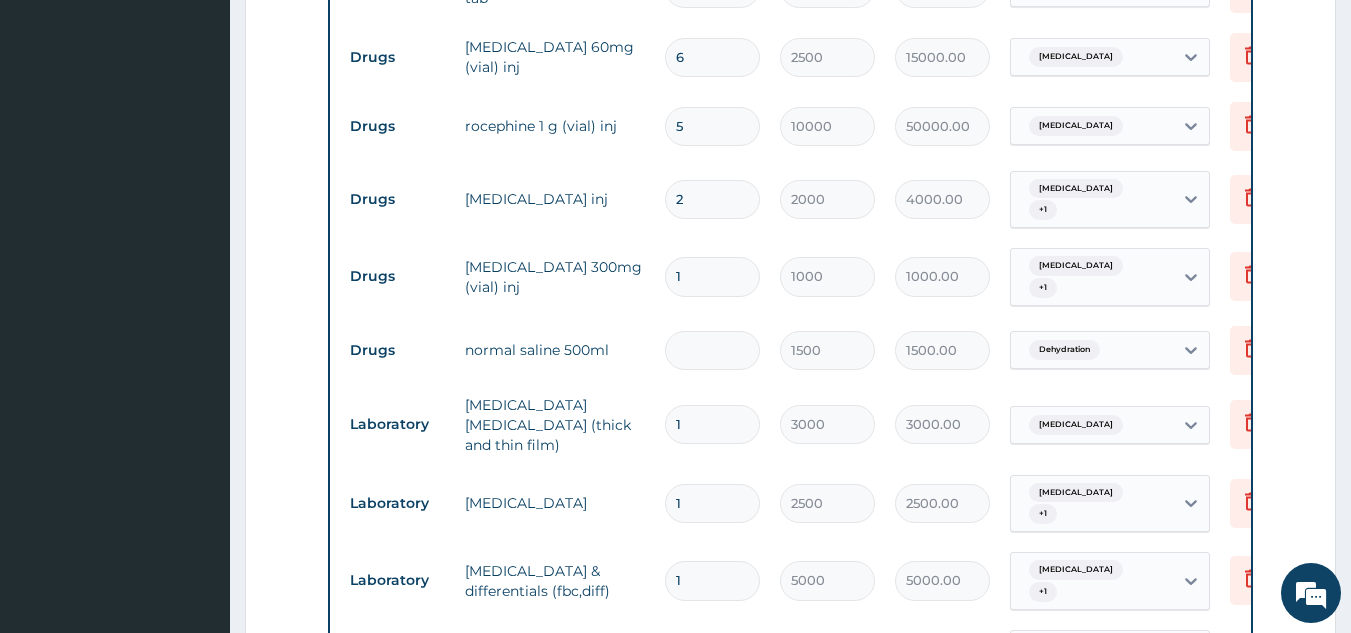 type on "9" 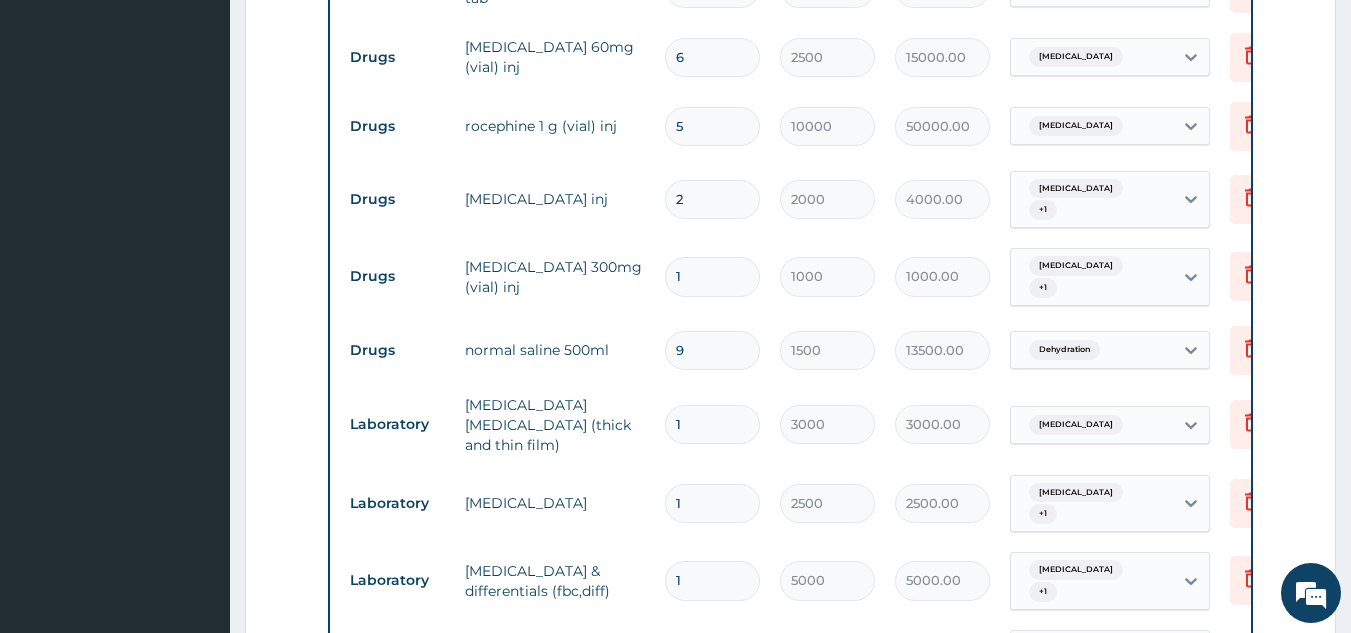 type on "13500.00" 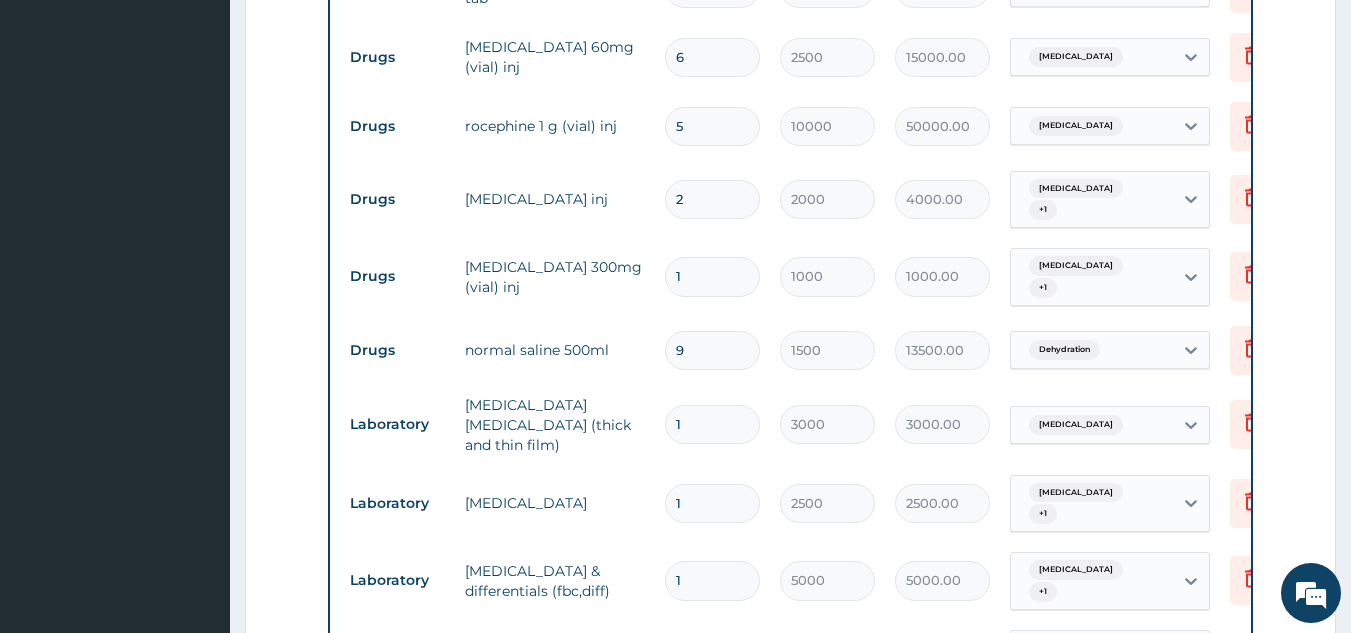 type on "0" 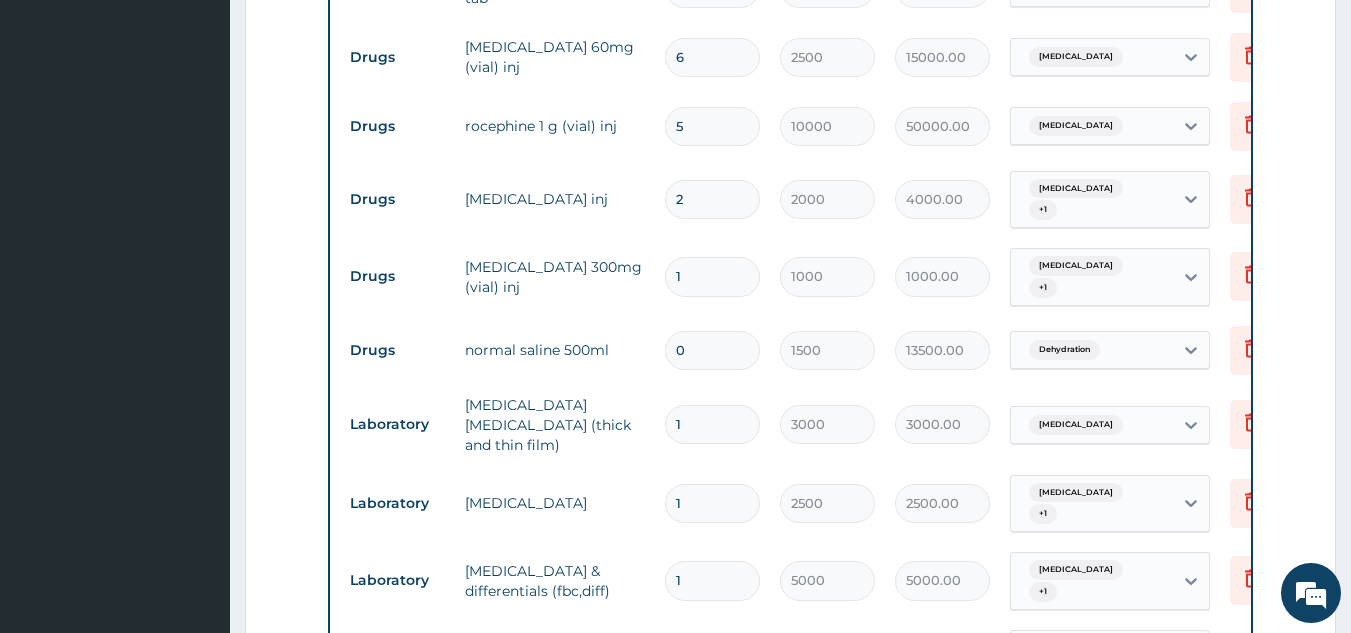 type on "0.00" 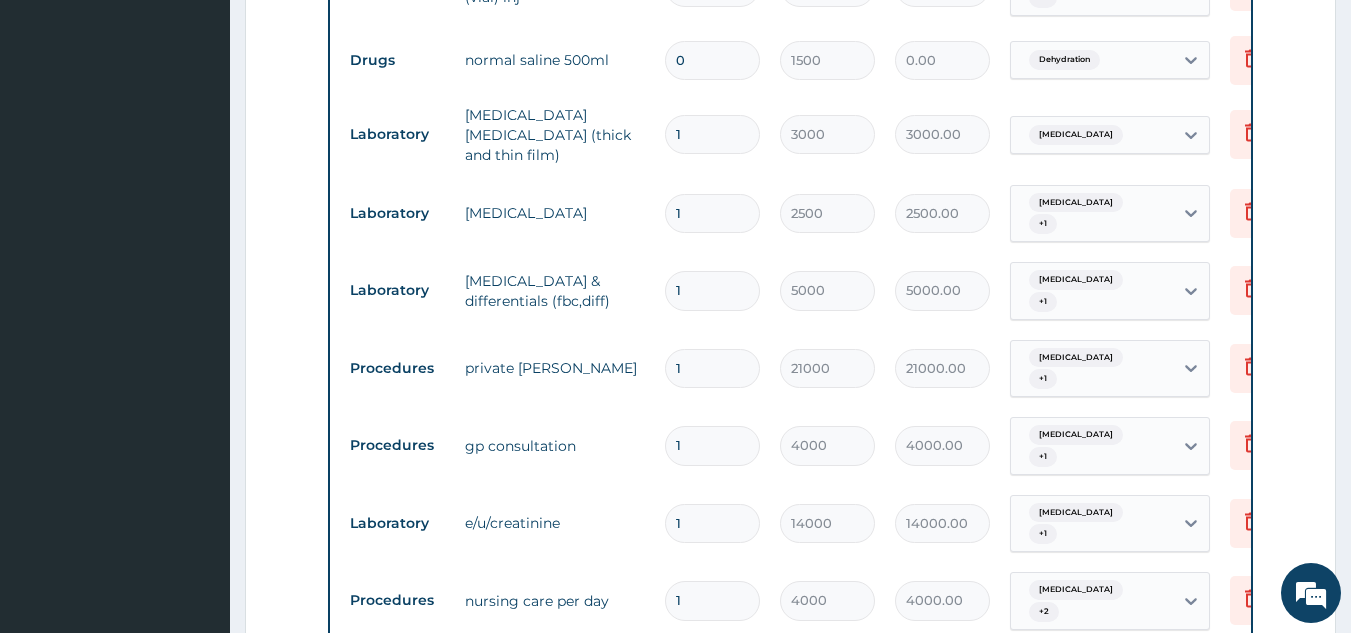 scroll, scrollTop: 1144, scrollLeft: 0, axis: vertical 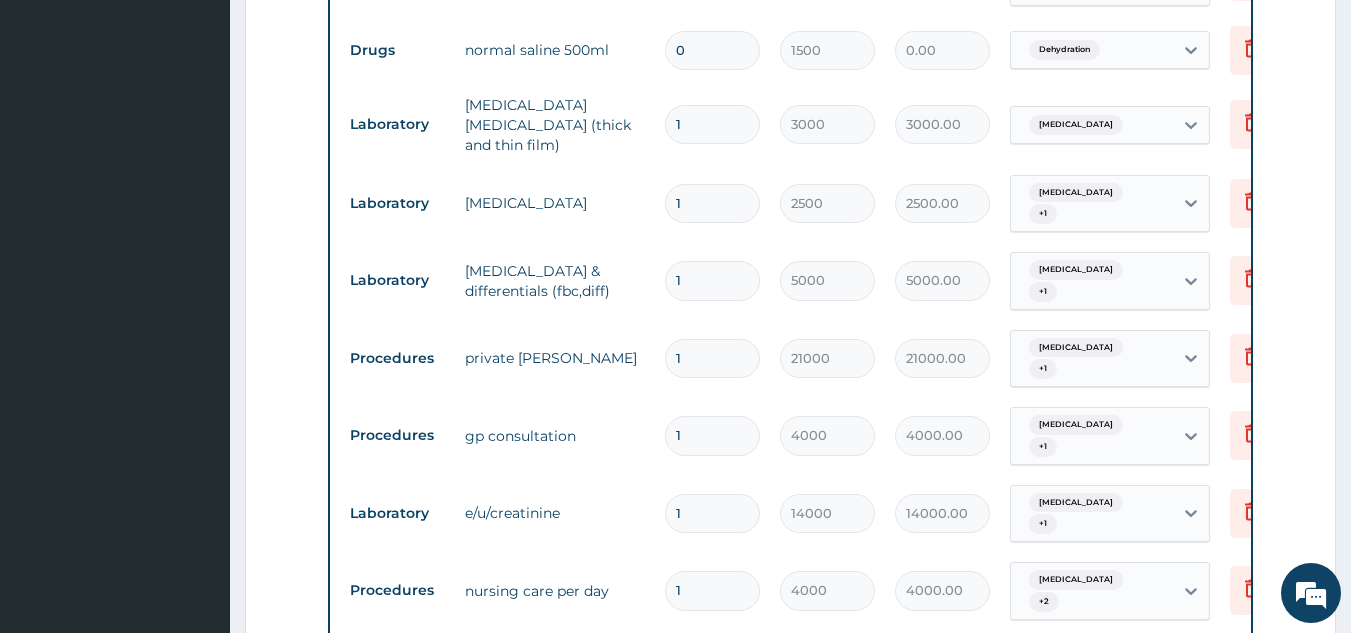 type on "0" 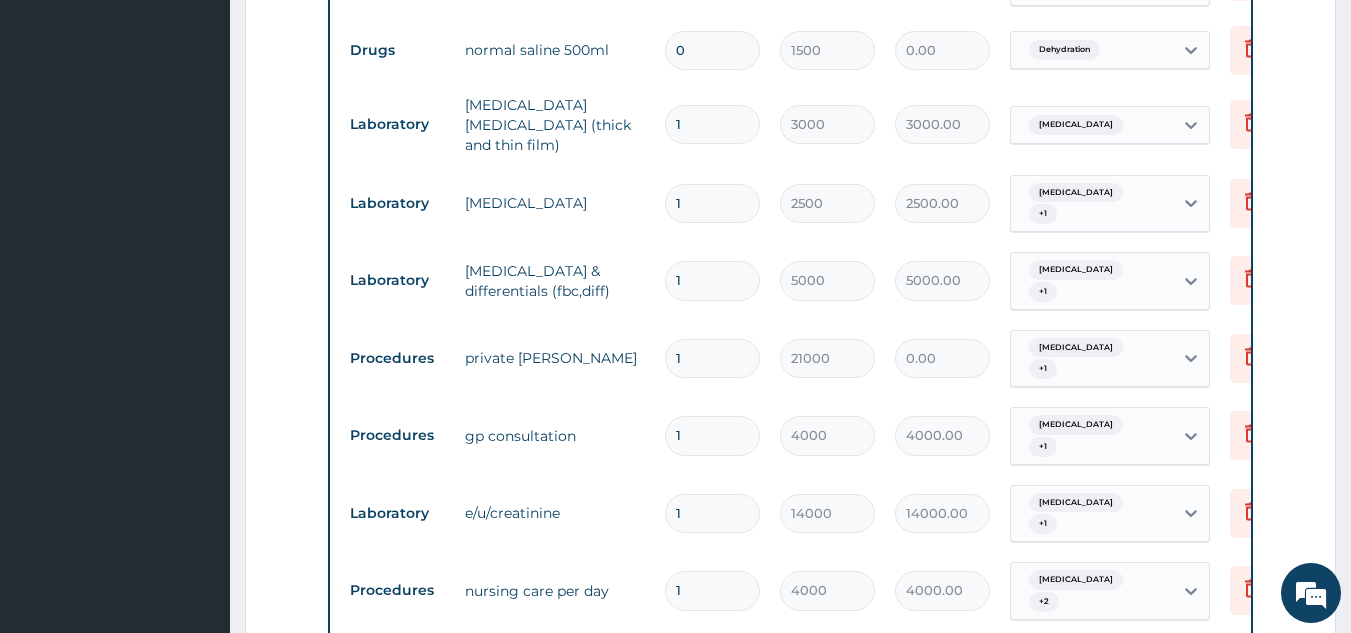 type on "0" 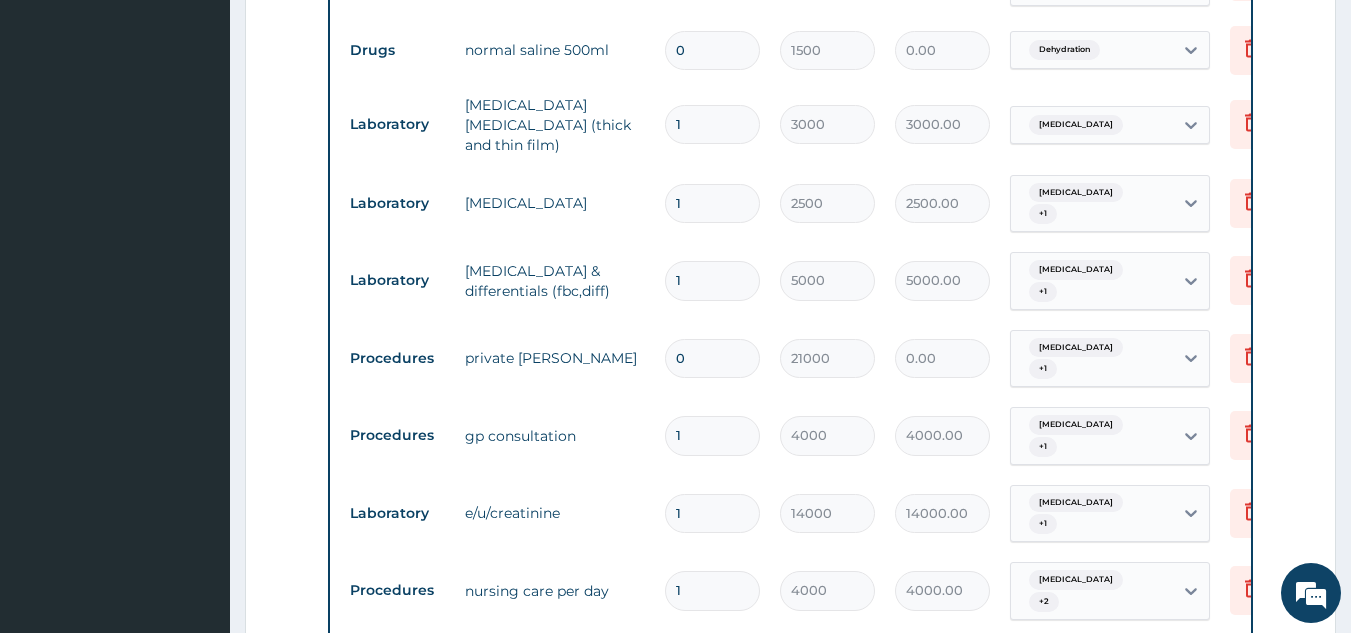 type on "0.00" 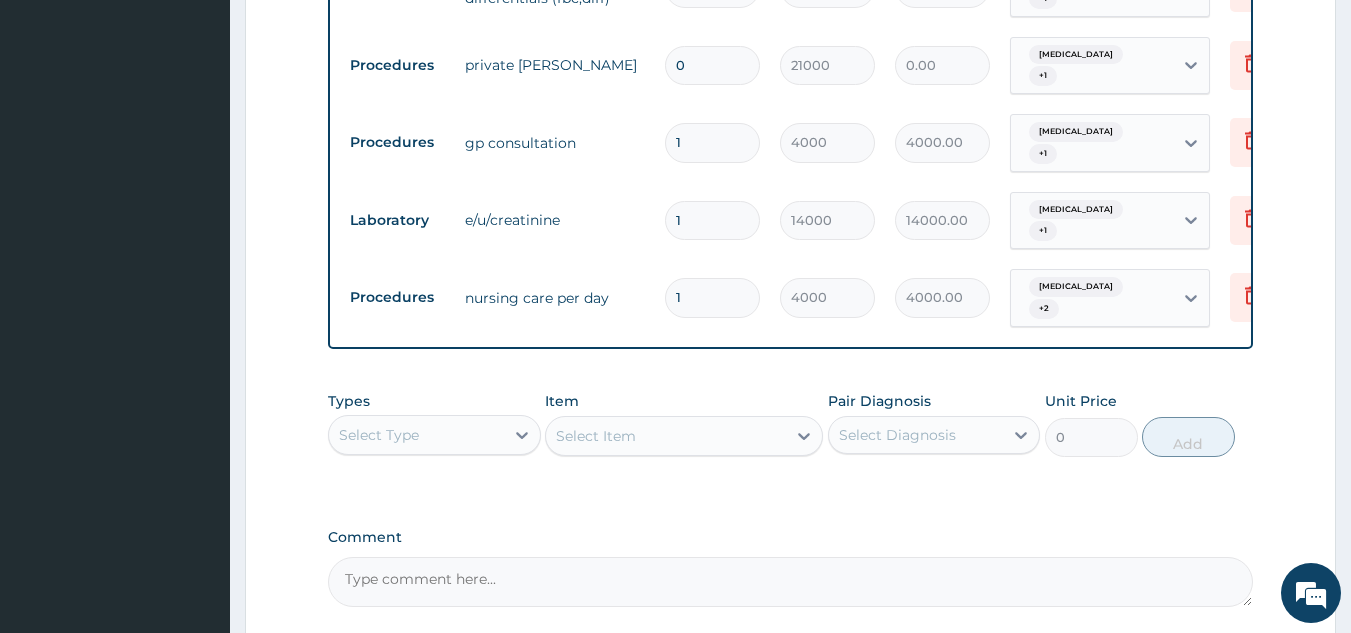 scroll, scrollTop: 1444, scrollLeft: 0, axis: vertical 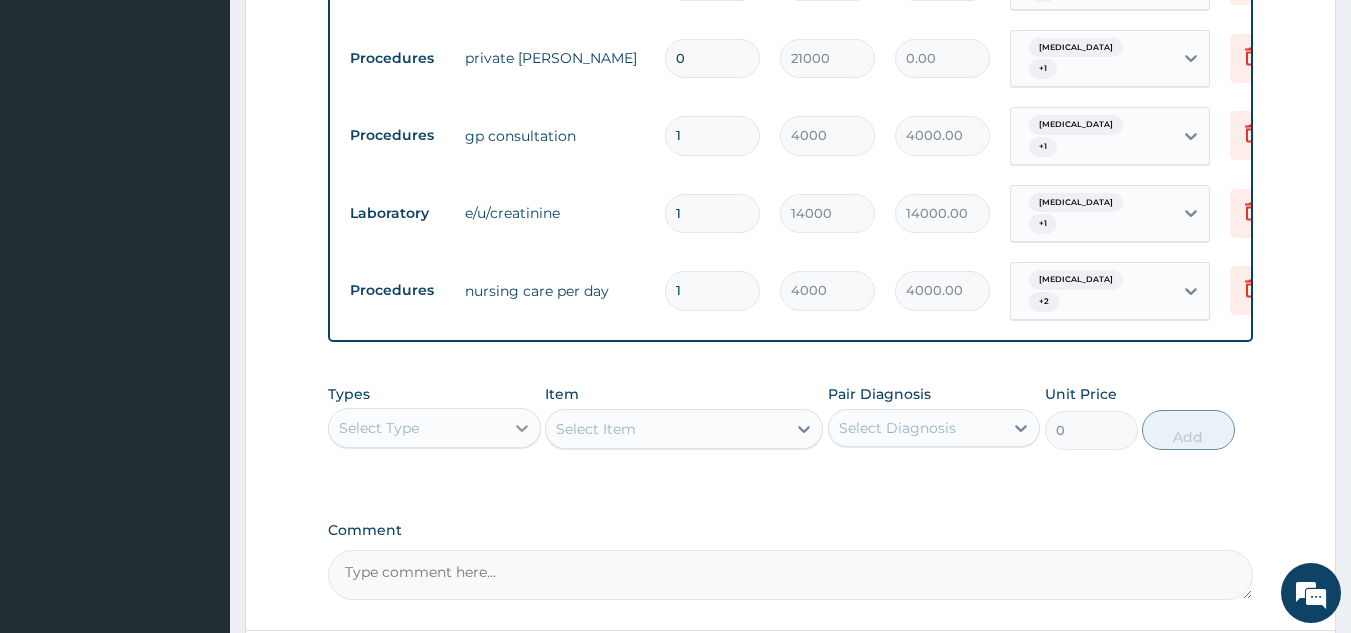 type on "0" 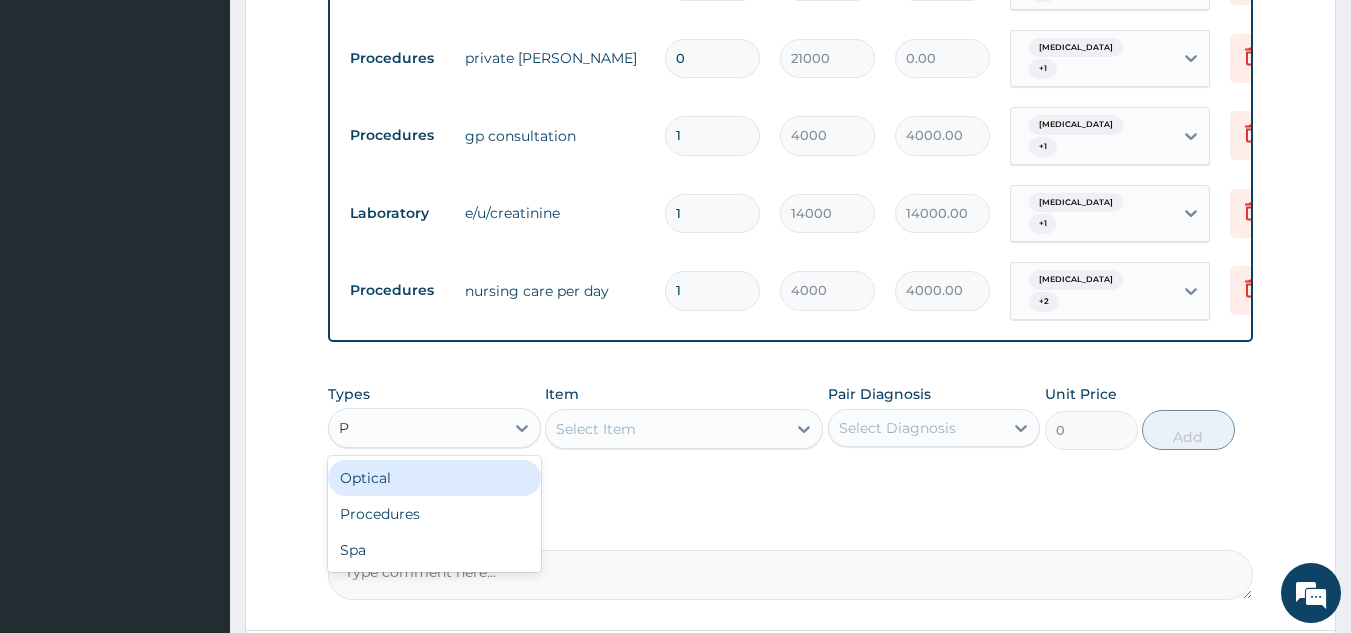 type on "PR" 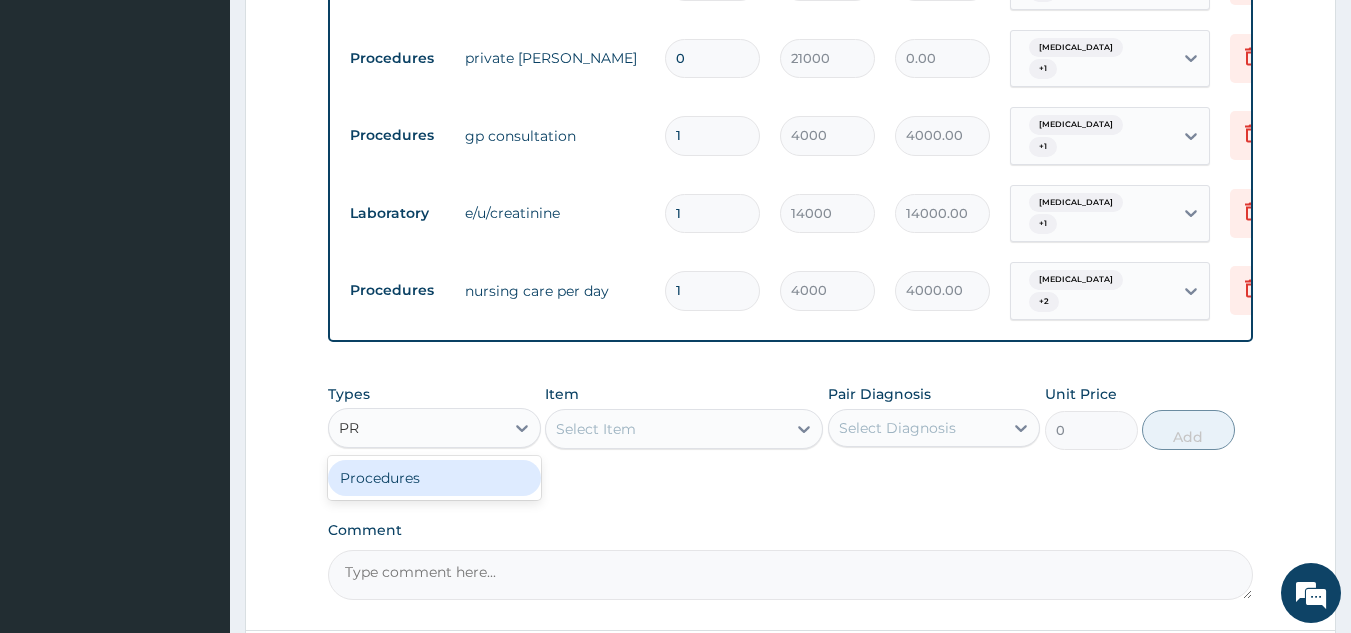 click on "Procedures" at bounding box center [434, 478] 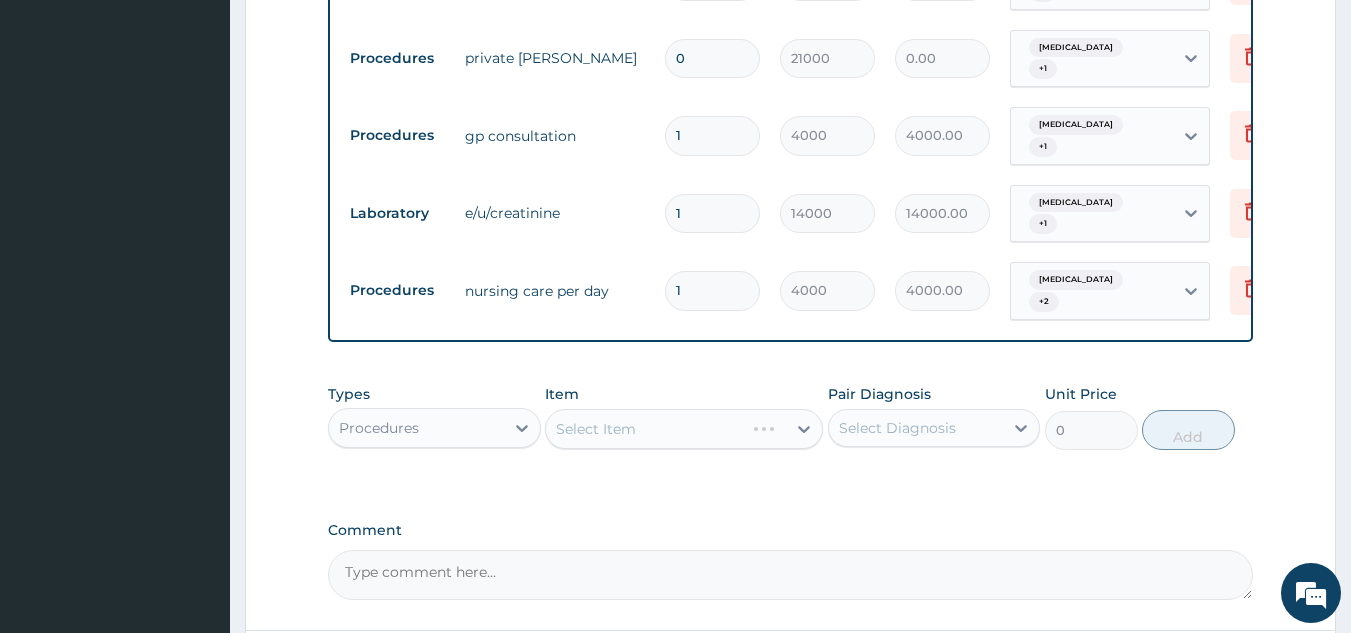 click on "Select Item" at bounding box center [684, 429] 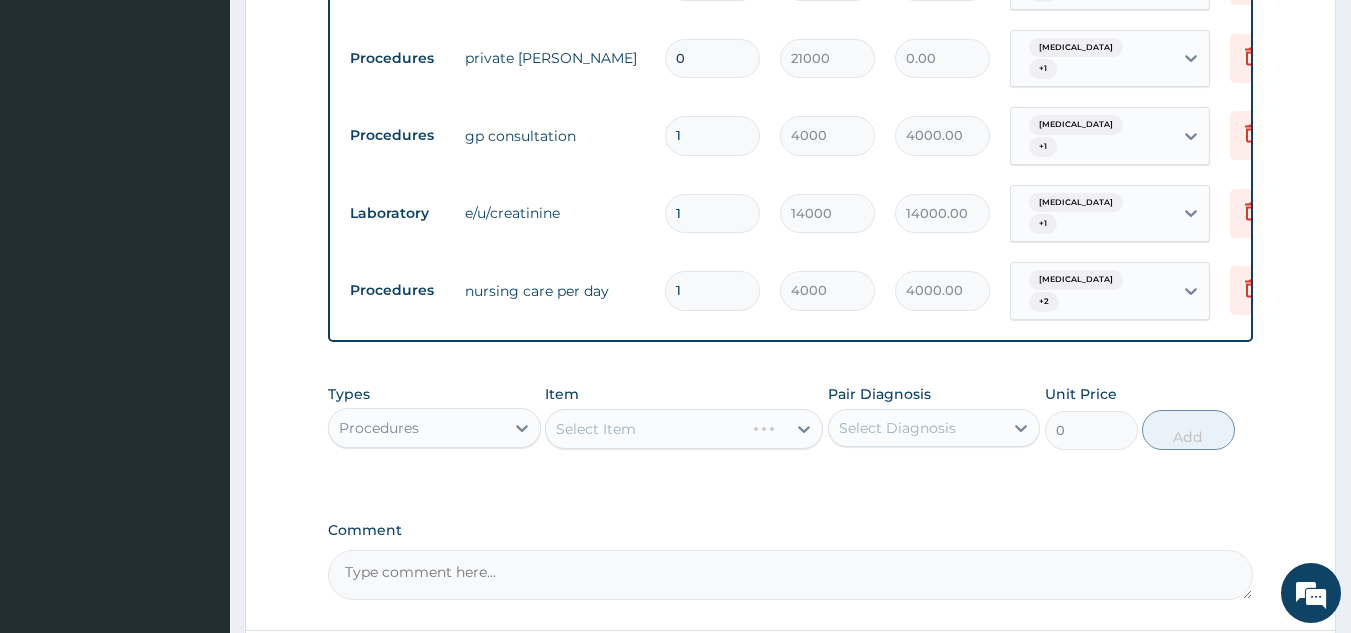 click on "Select Item" at bounding box center (645, 429) 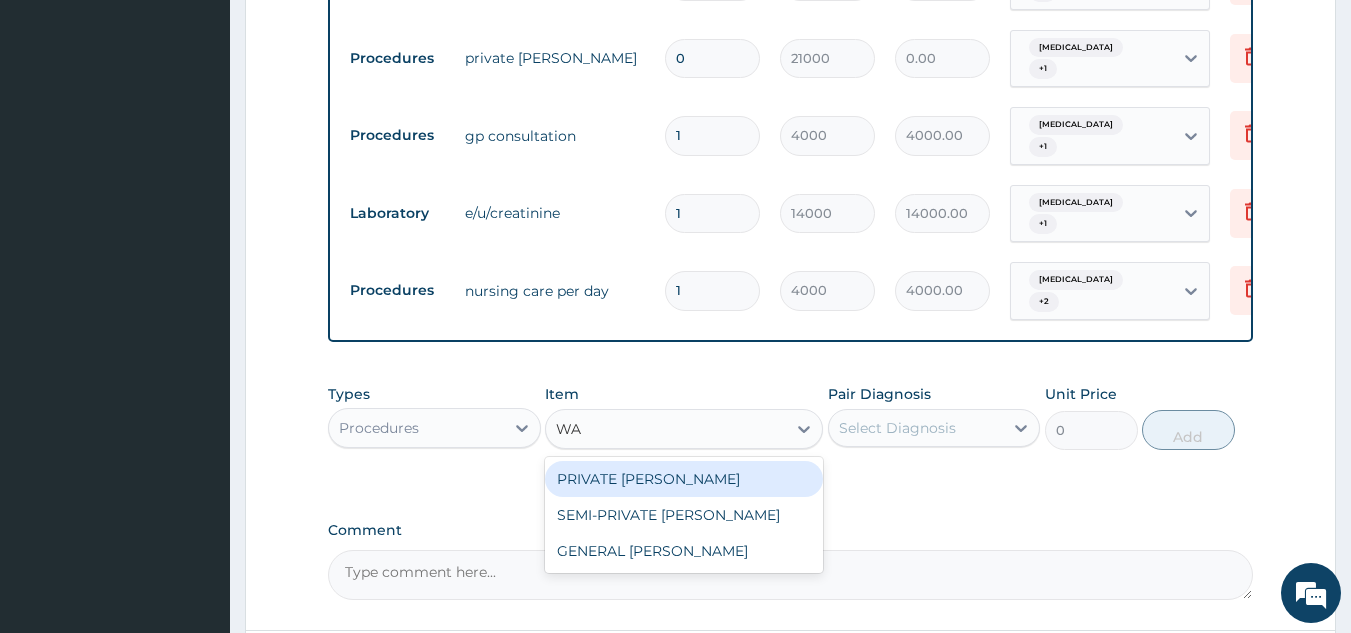 type on "WAR" 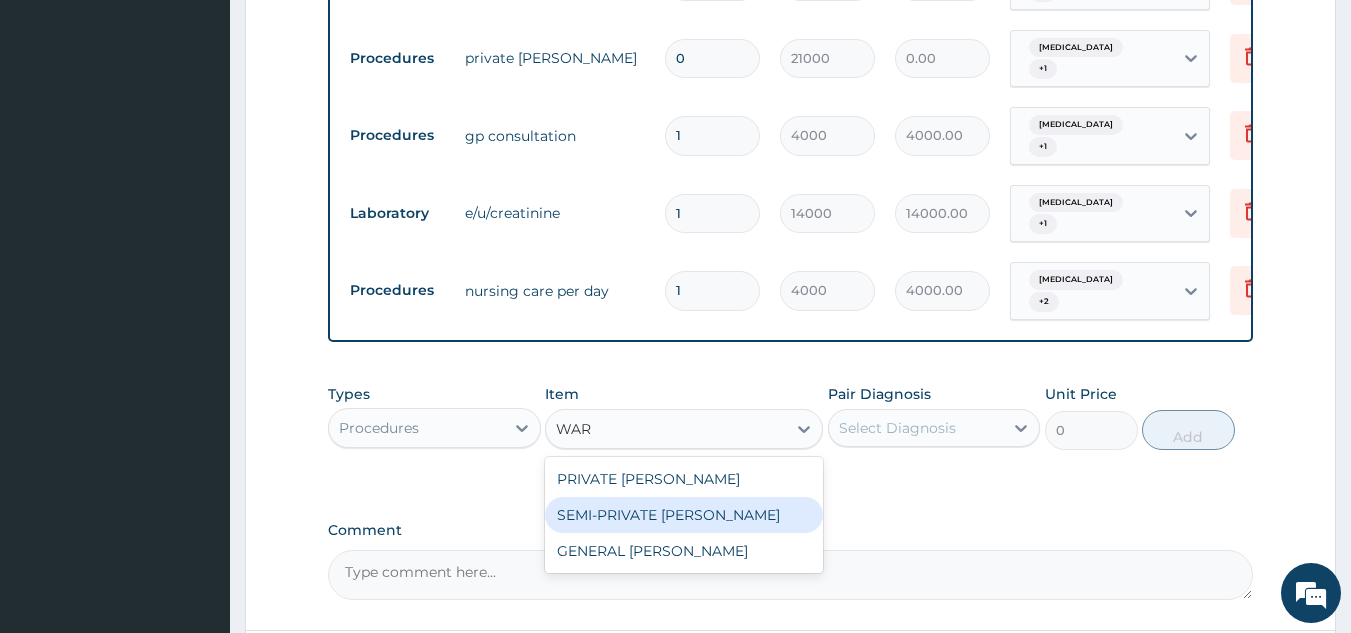 click on "SEMI-PRIVATE WARD" at bounding box center (684, 515) 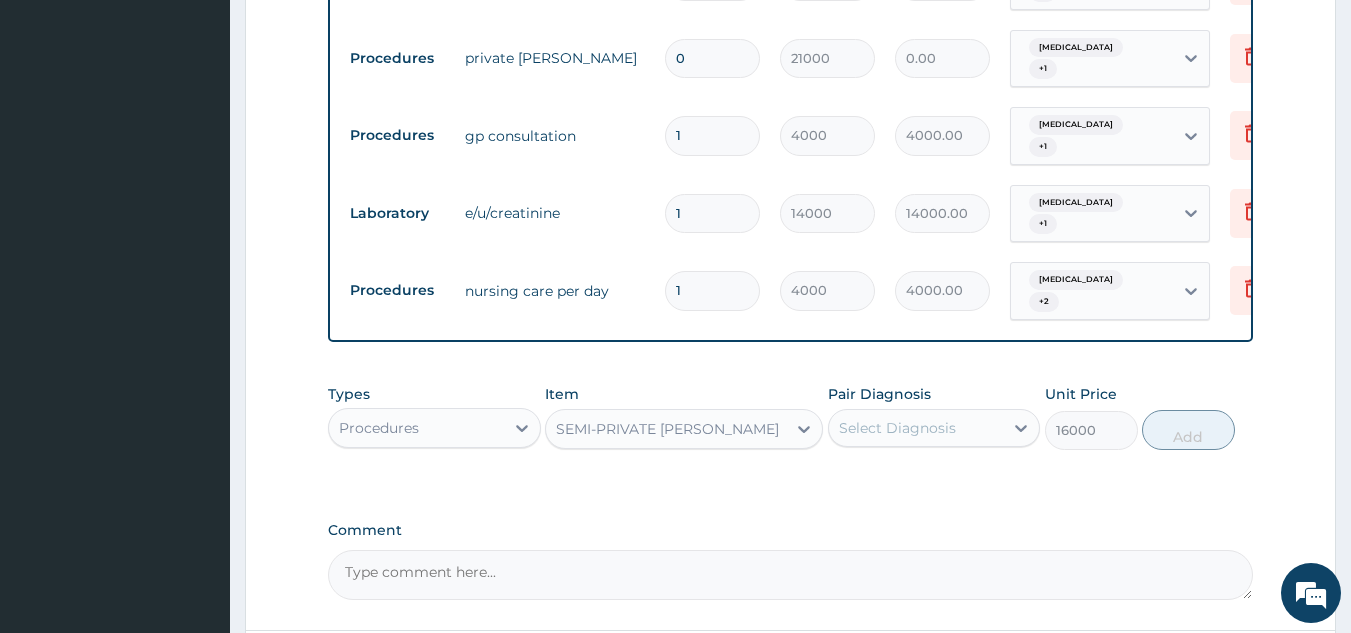 click on "Select Diagnosis" at bounding box center [897, 428] 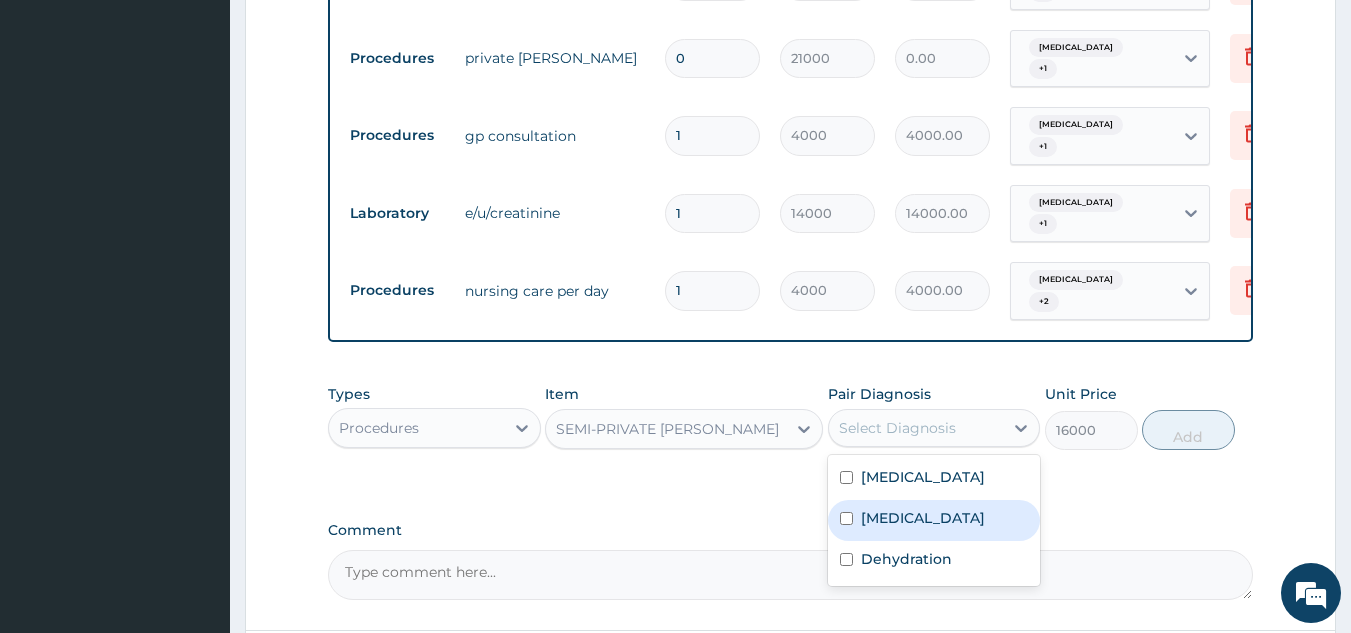 click at bounding box center (846, 518) 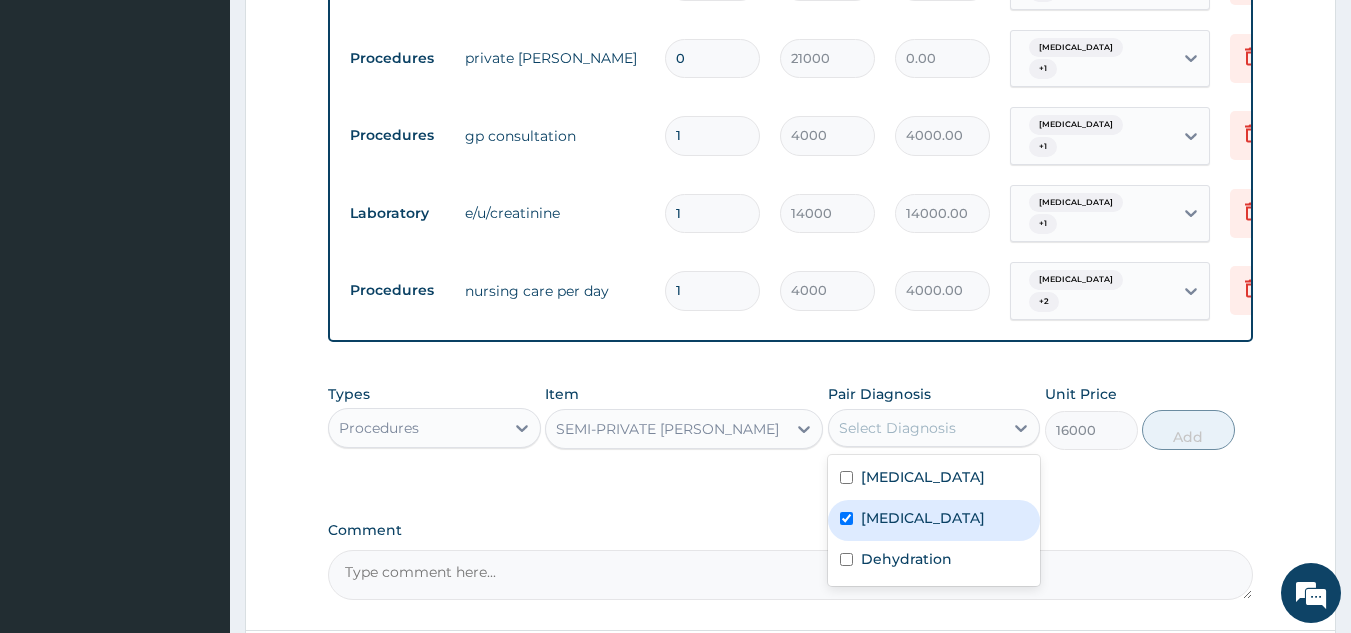 checkbox on "true" 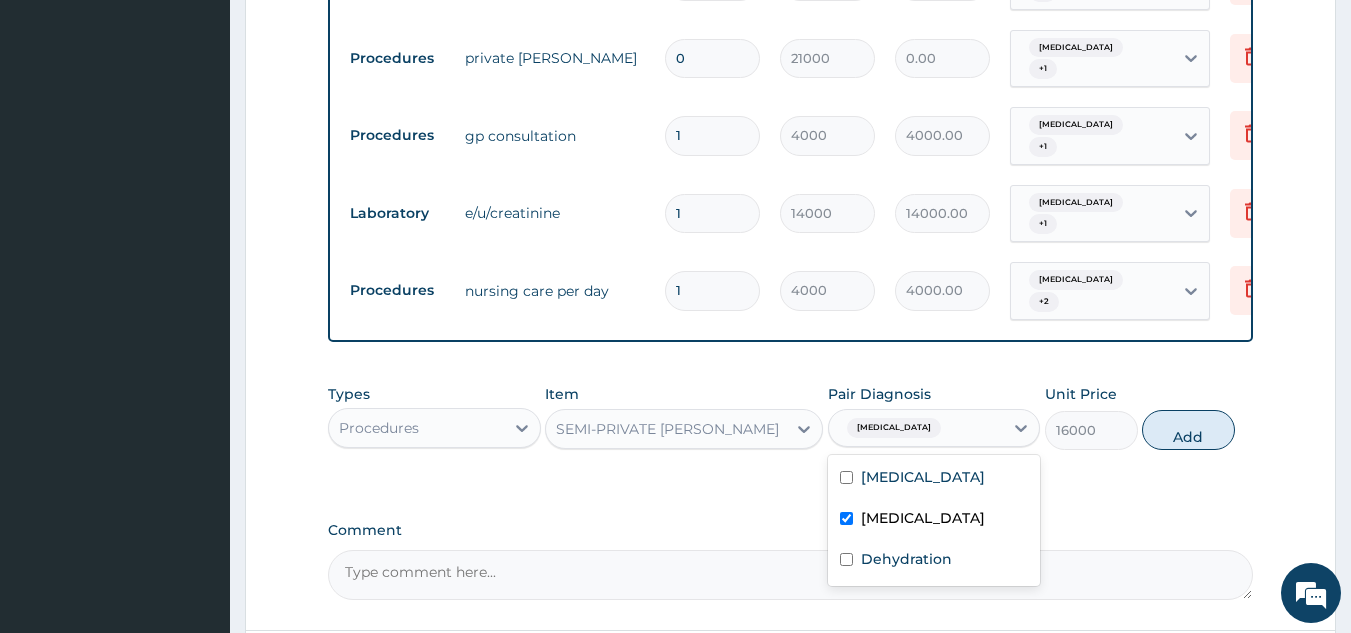 click on "Bacterial sepsis" at bounding box center (894, 428) 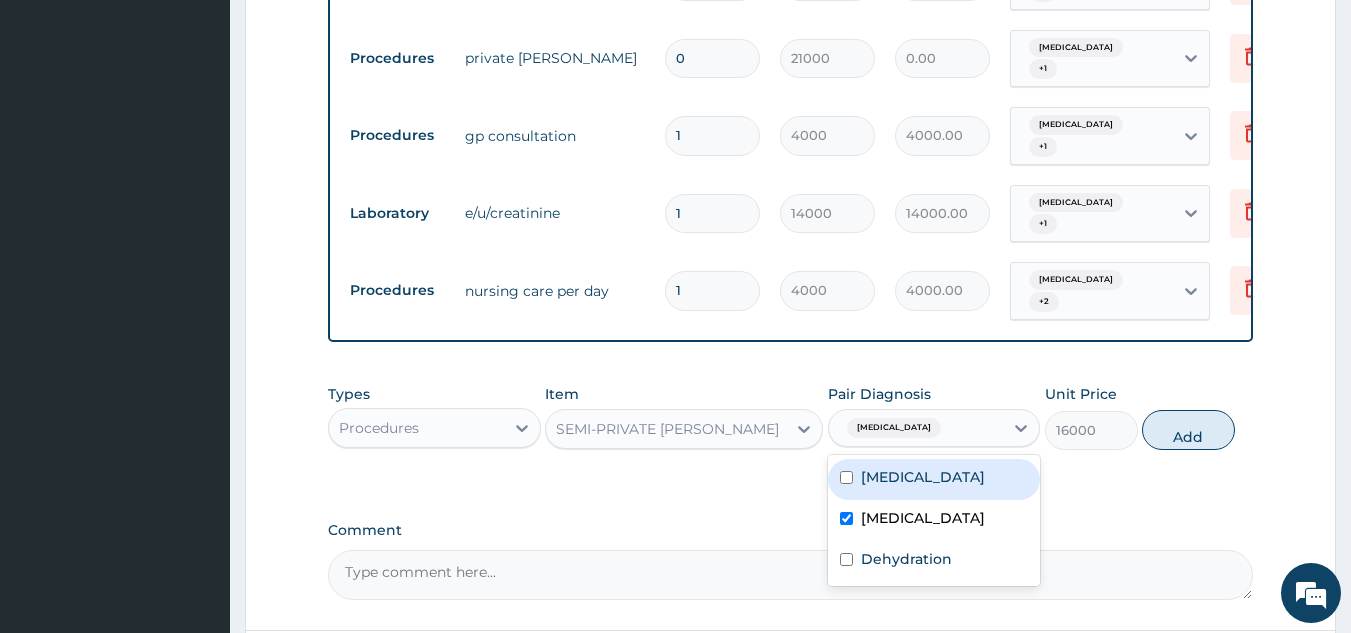 click on "Bacterial sepsis" at bounding box center (891, 428) 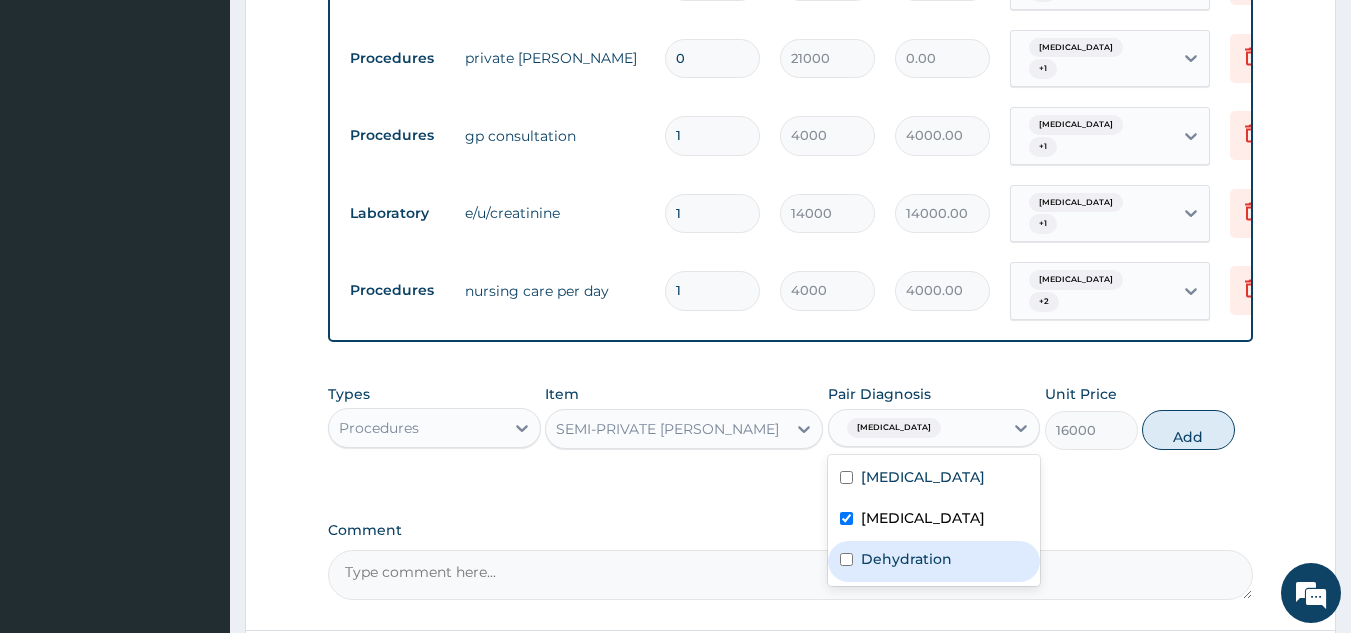 click at bounding box center (846, 559) 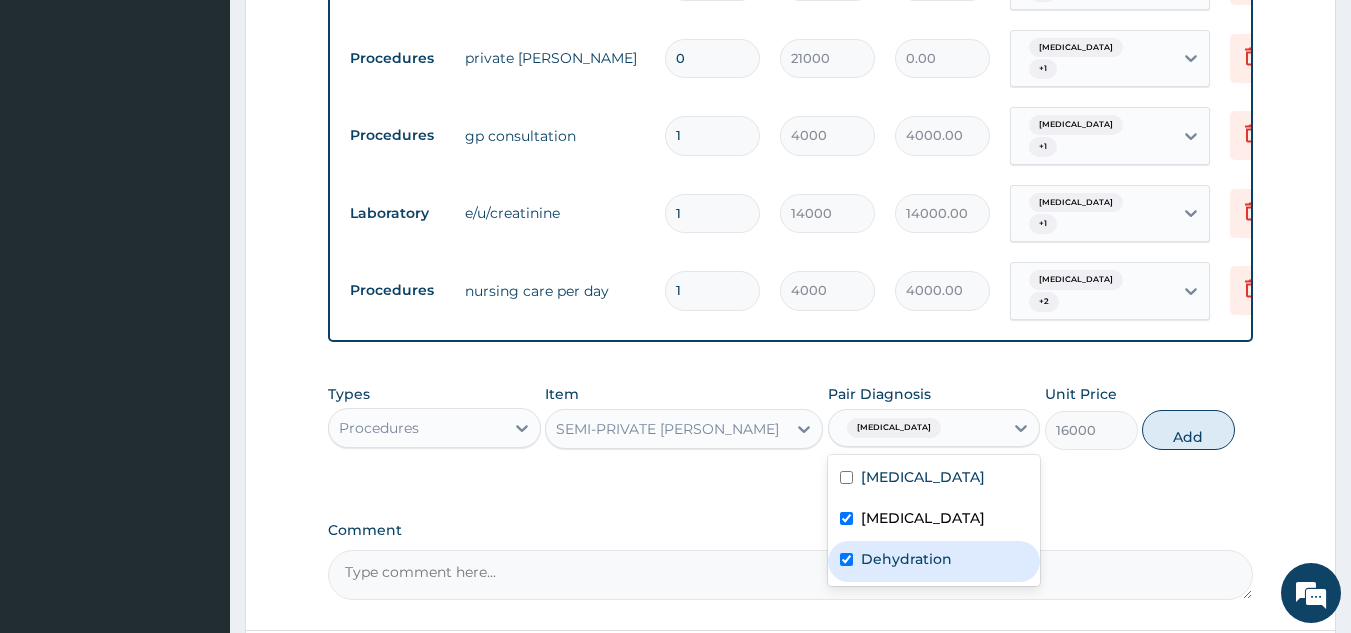 checkbox on "true" 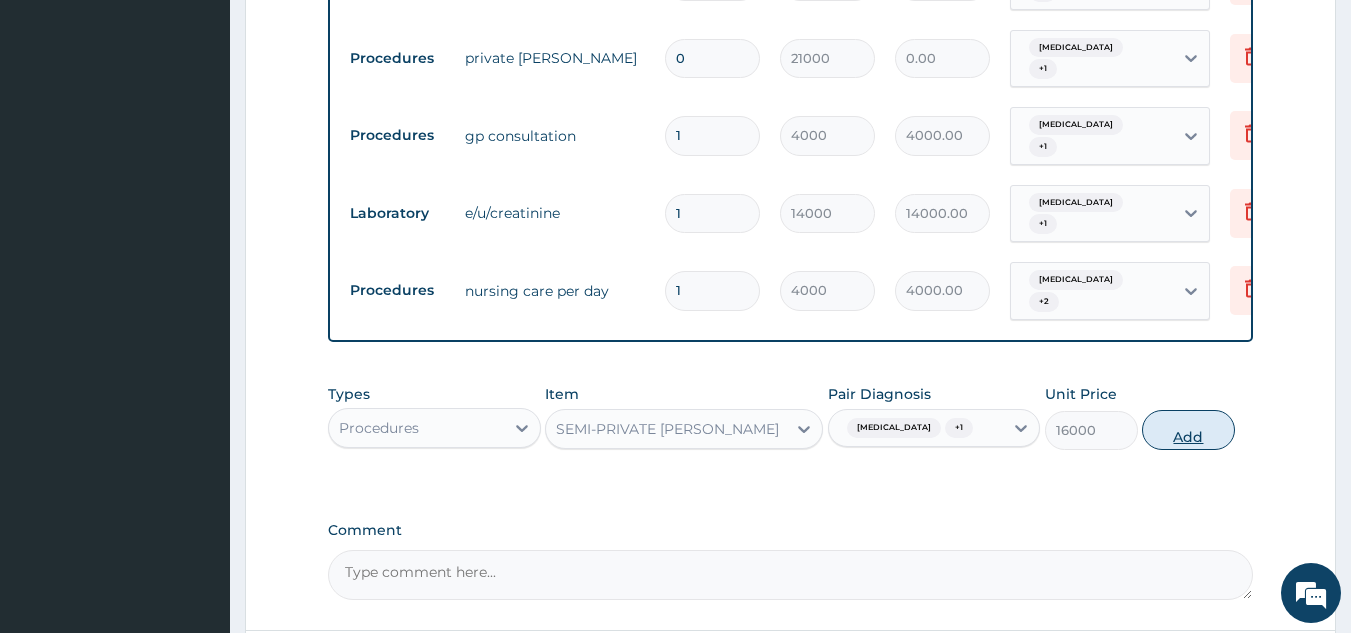 click on "Add" at bounding box center (1188, 430) 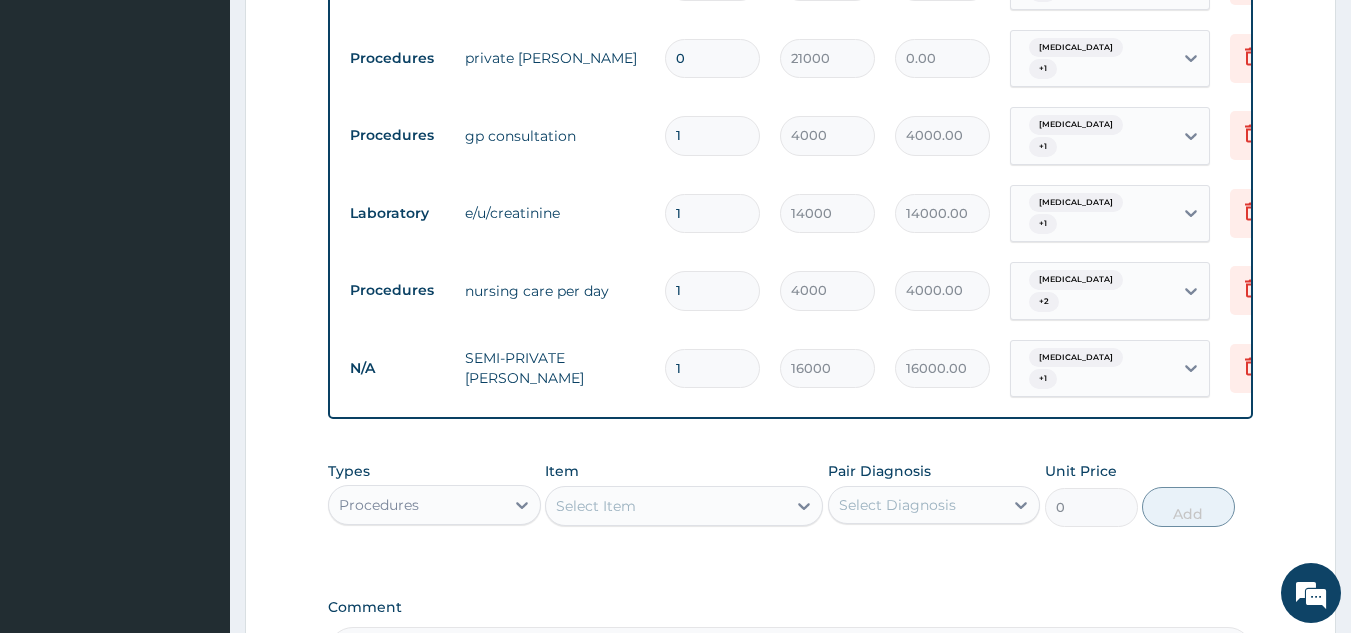 type 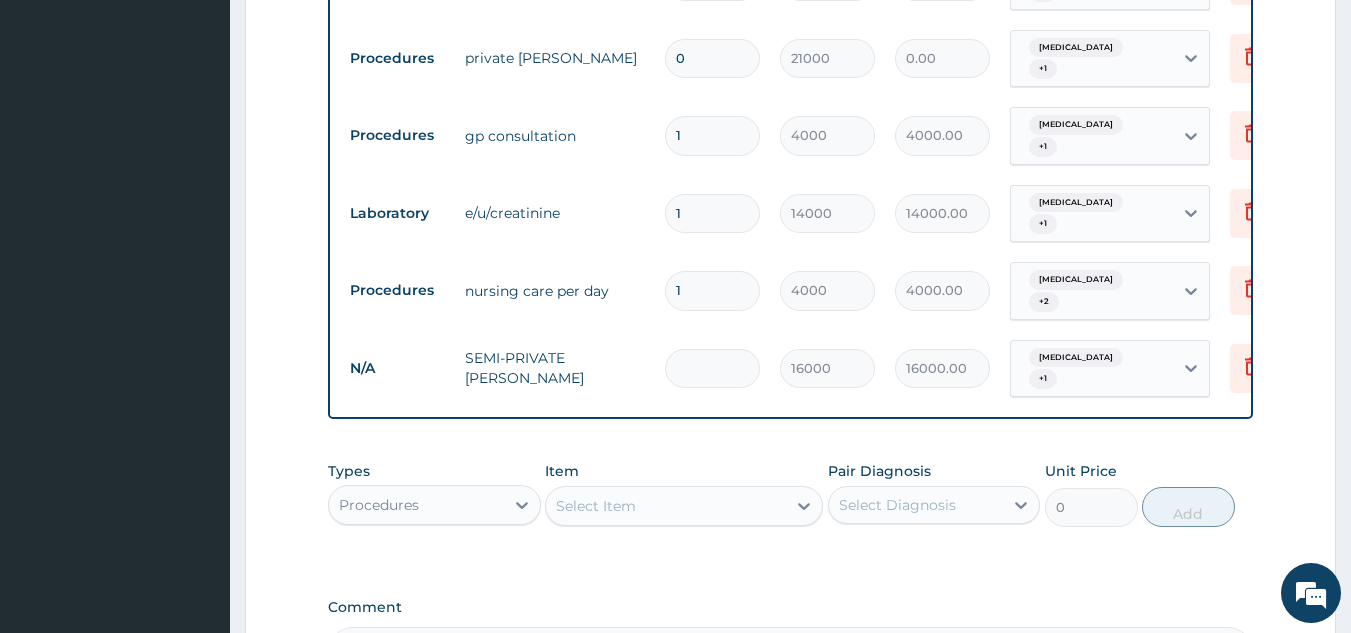 type on "0.00" 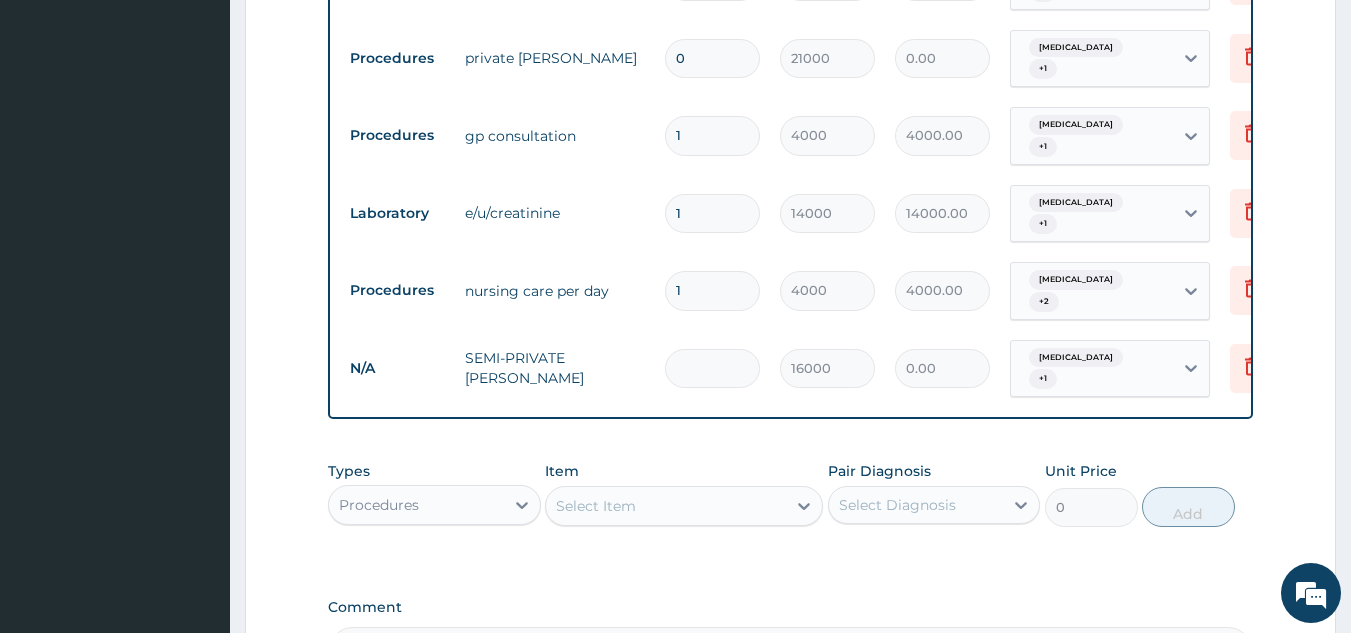 type on "2" 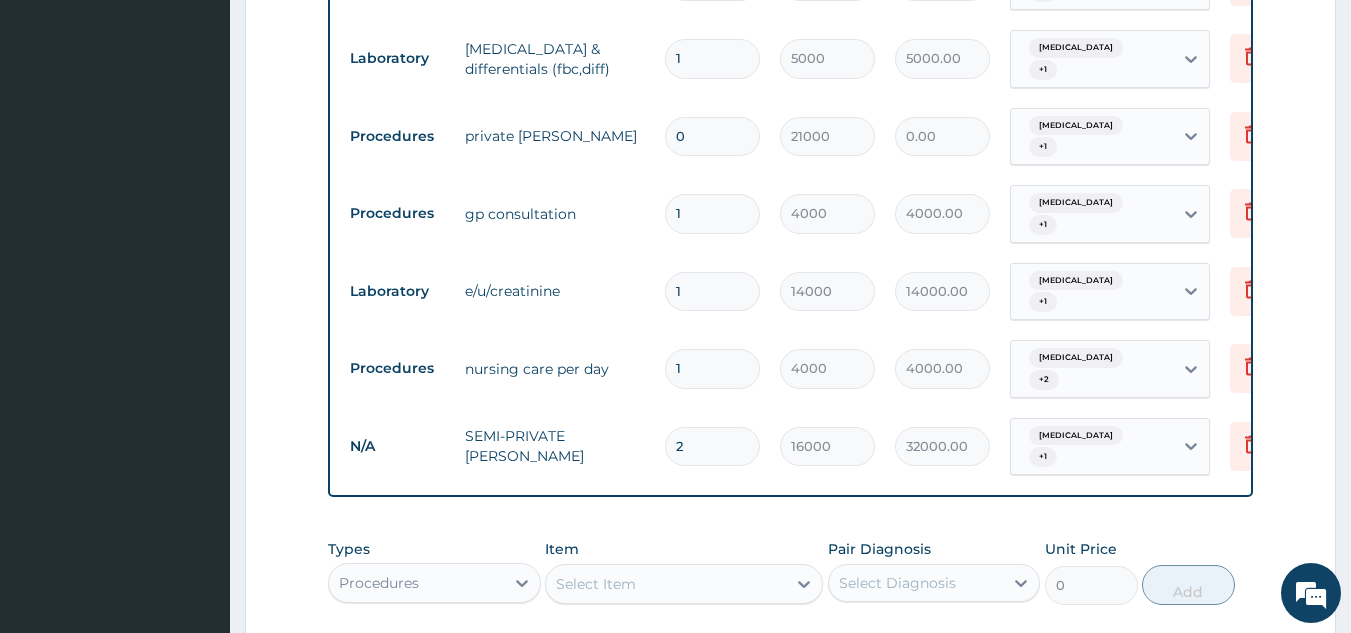 scroll, scrollTop: 1344, scrollLeft: 0, axis: vertical 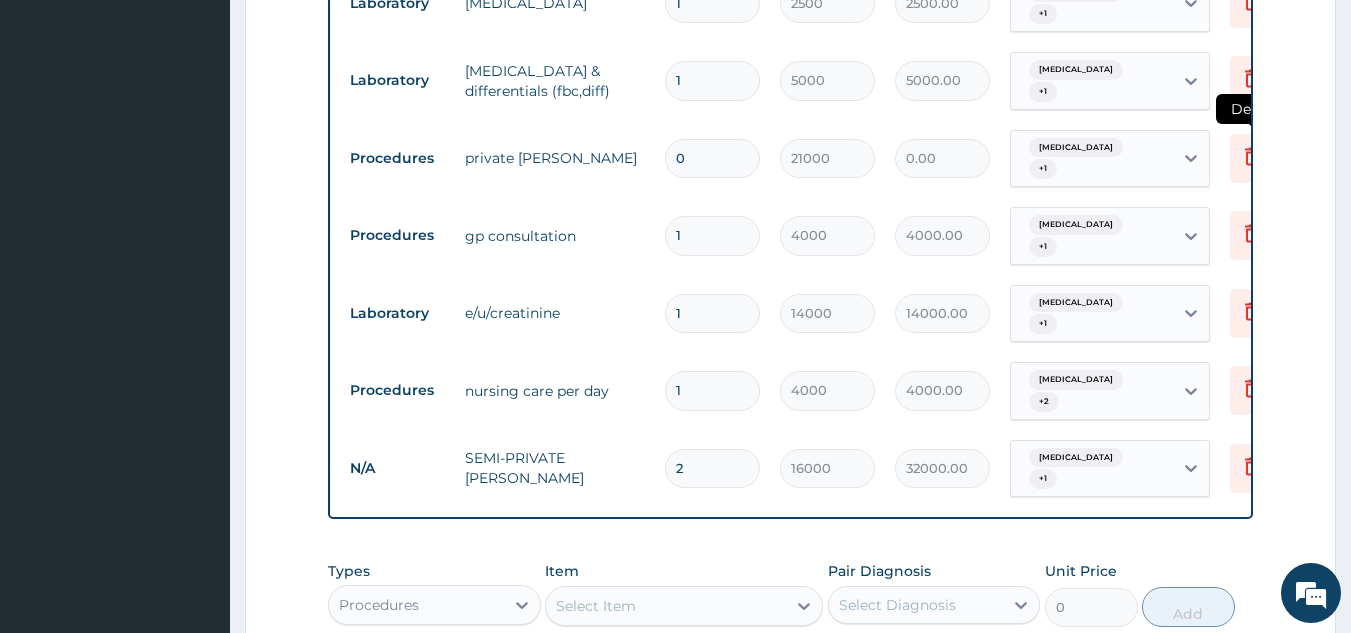 type on "2" 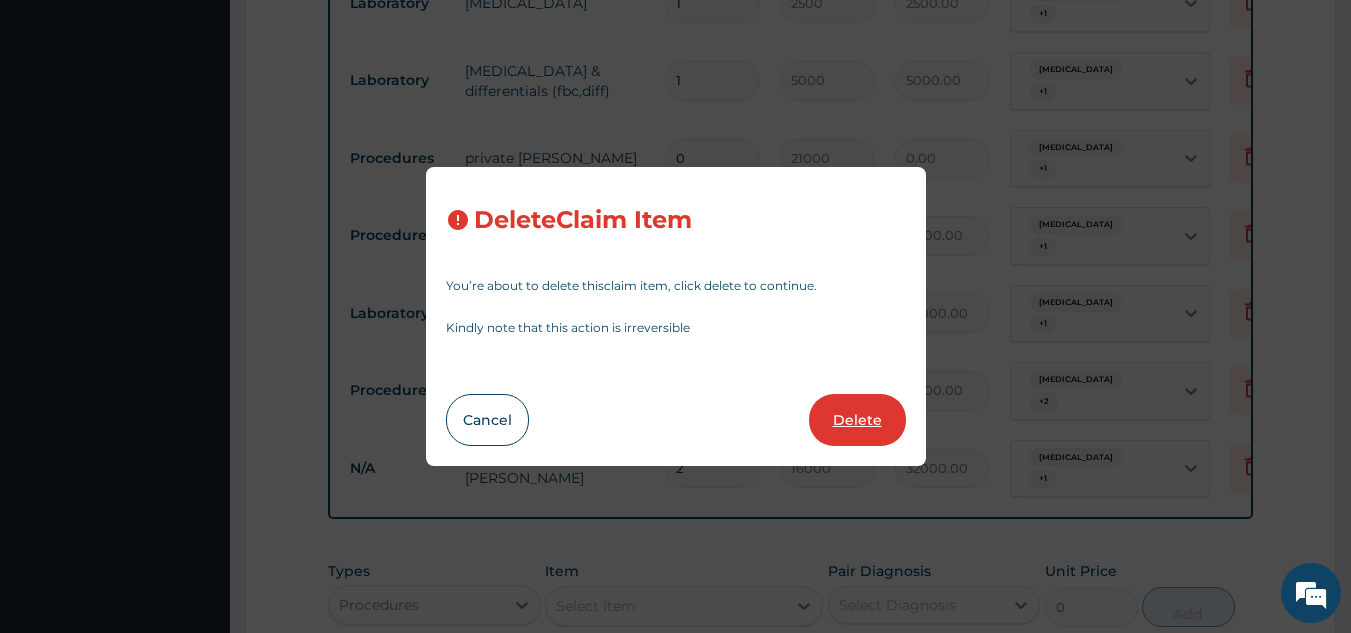 click on "Delete" at bounding box center [857, 420] 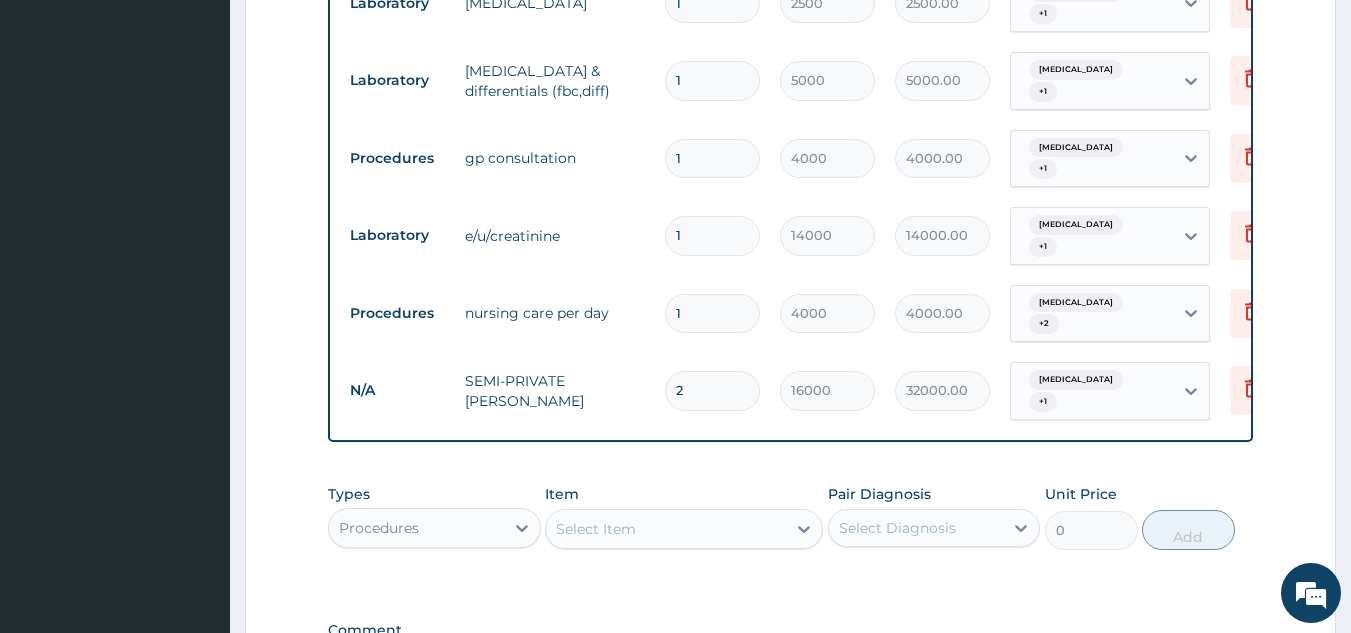 click on "1" at bounding box center (712, 313) 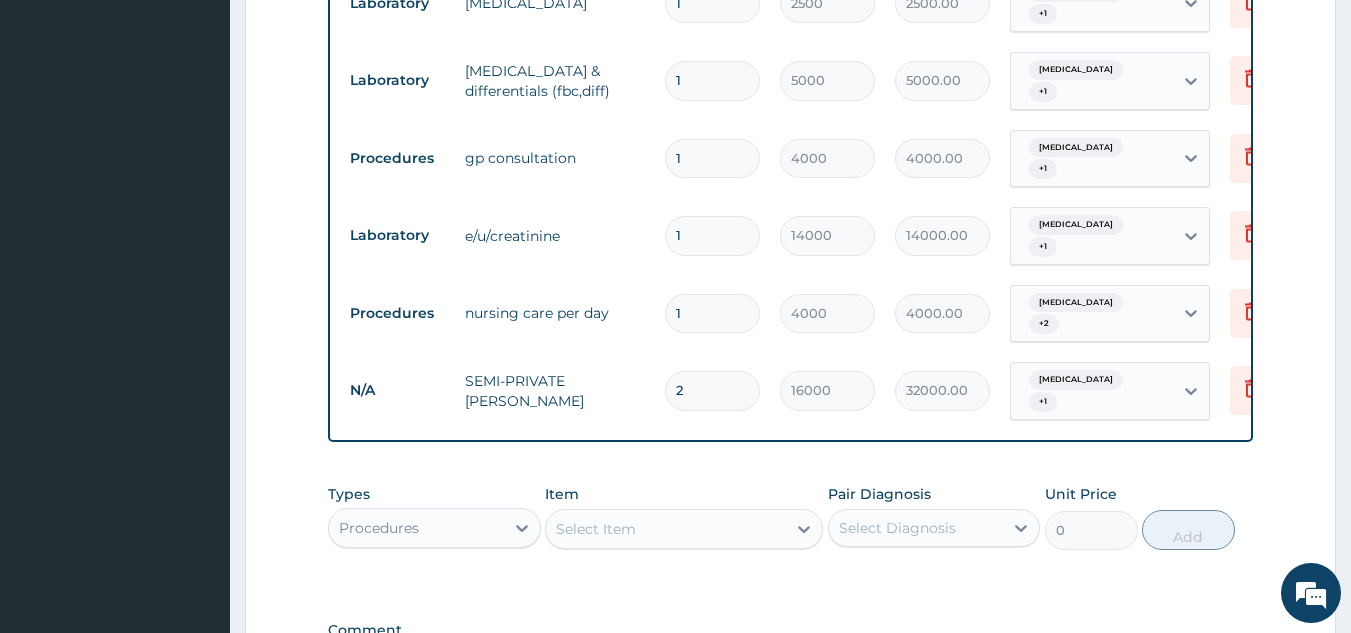 type 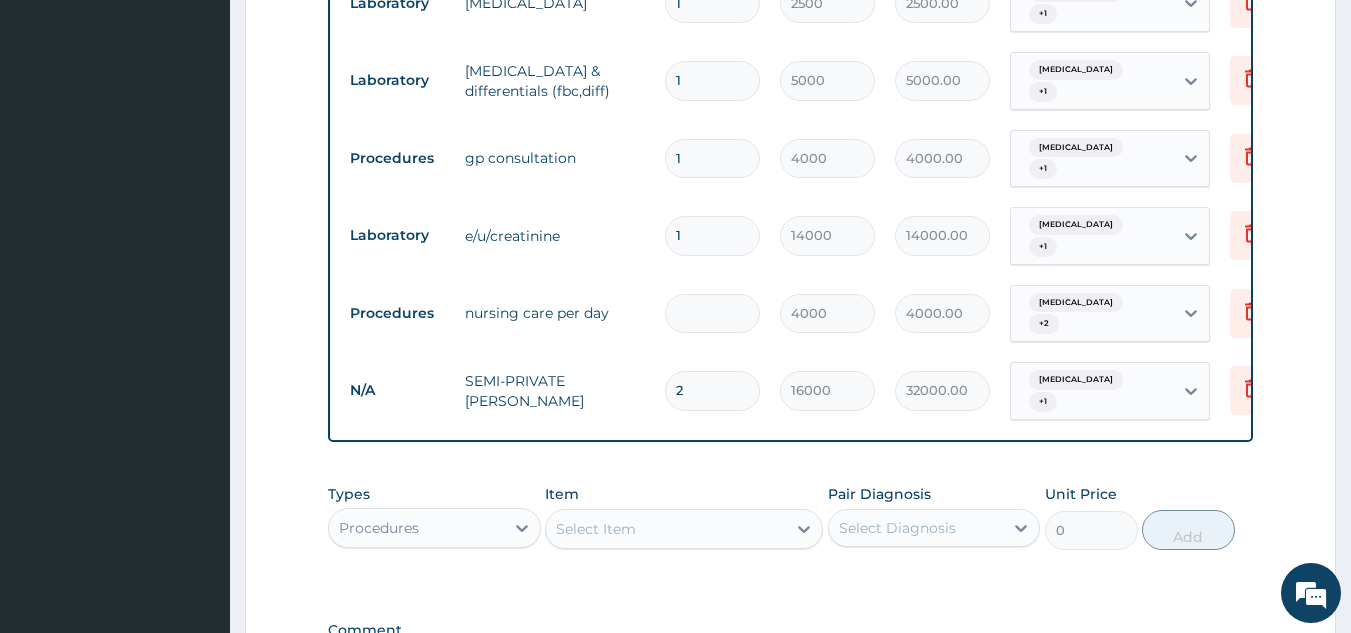 type on "0.00" 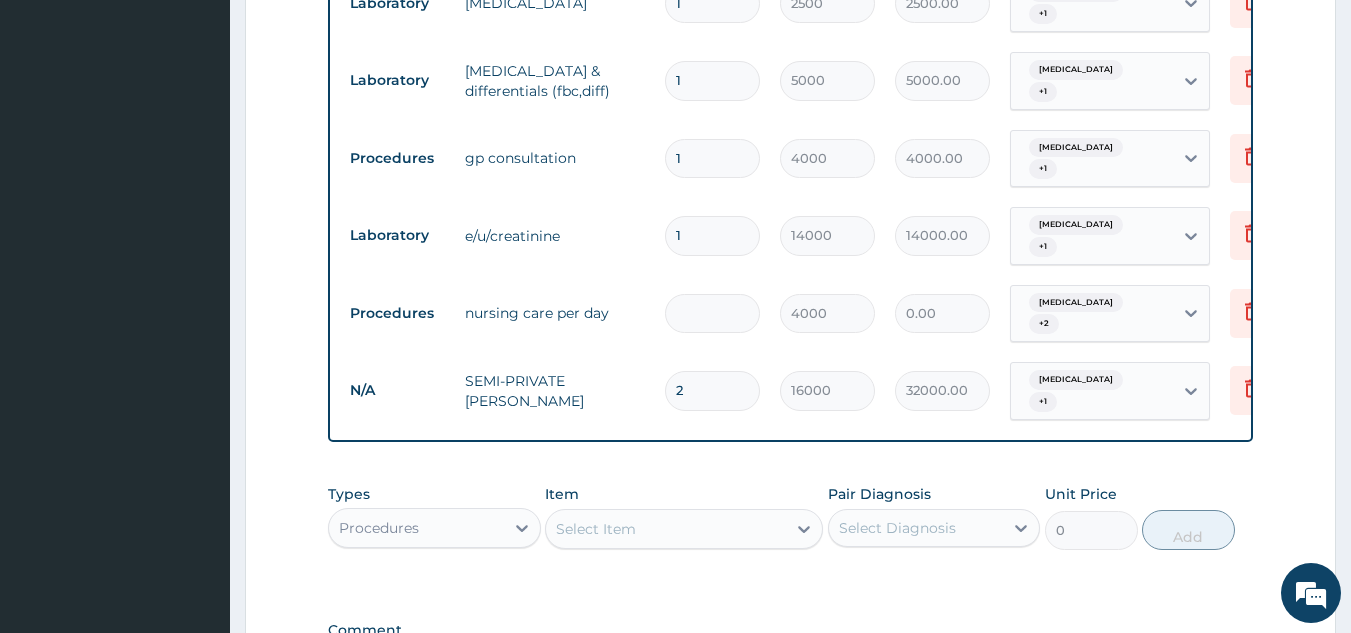 type on "2" 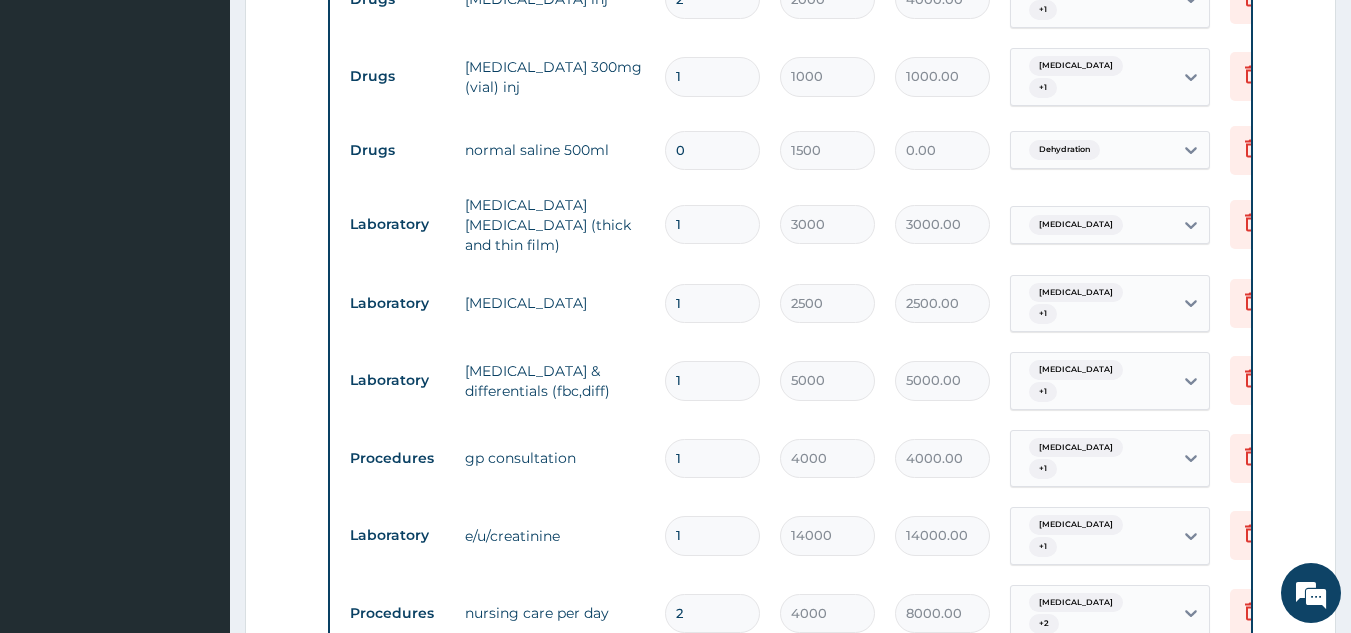 scroll, scrollTop: 1244, scrollLeft: 0, axis: vertical 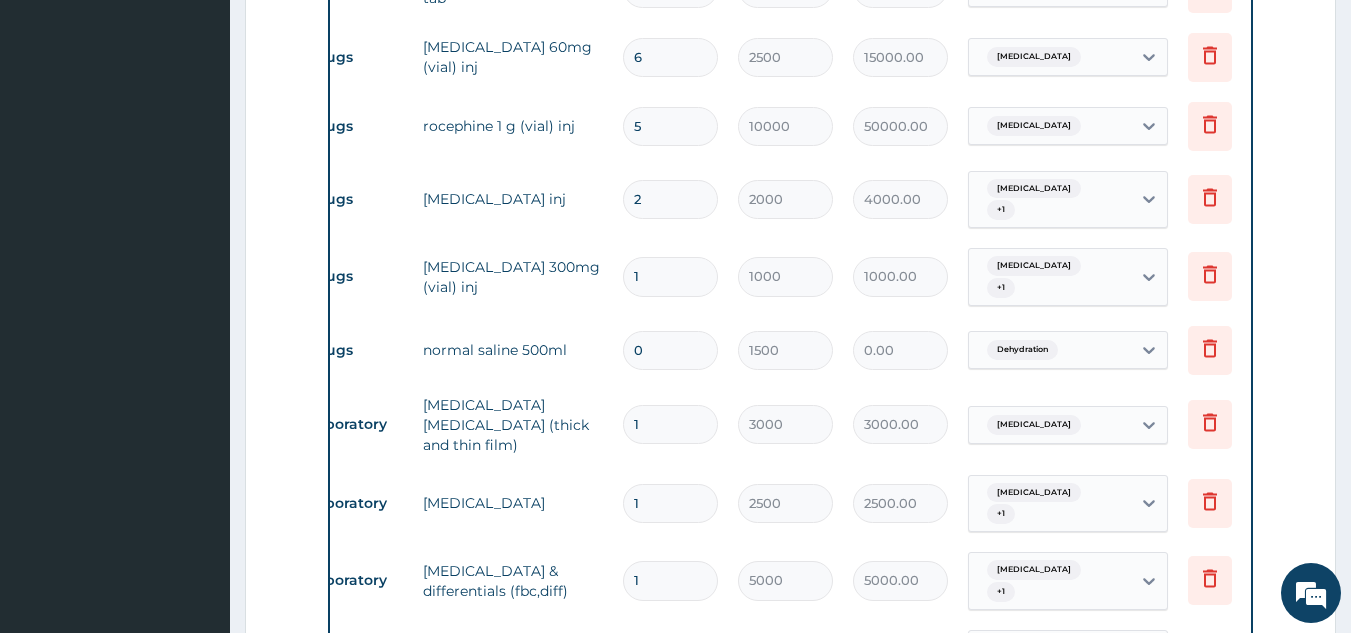 type on "2" 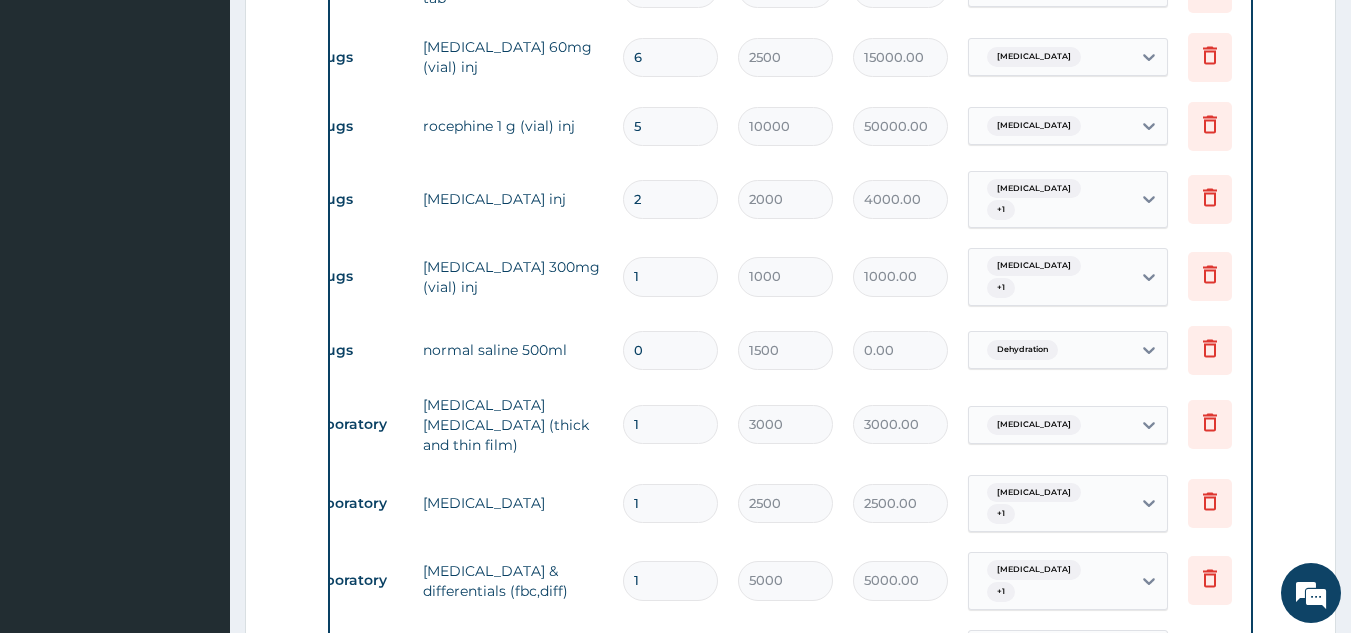 type 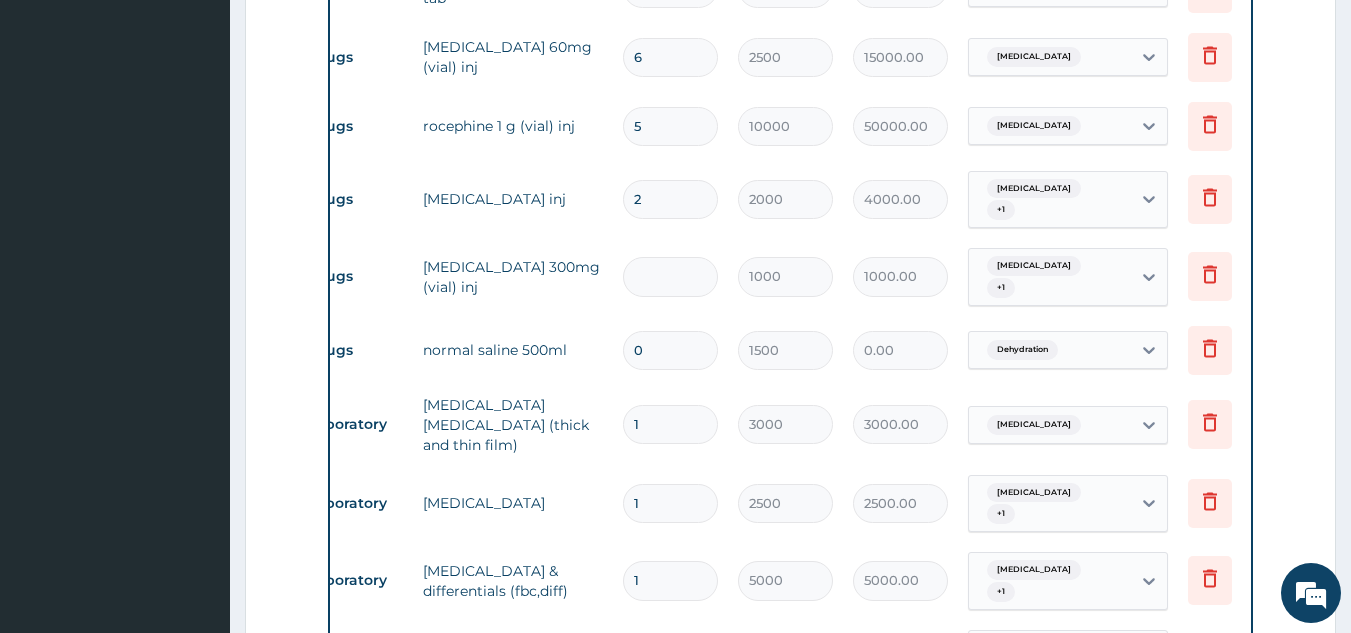 type on "0.00" 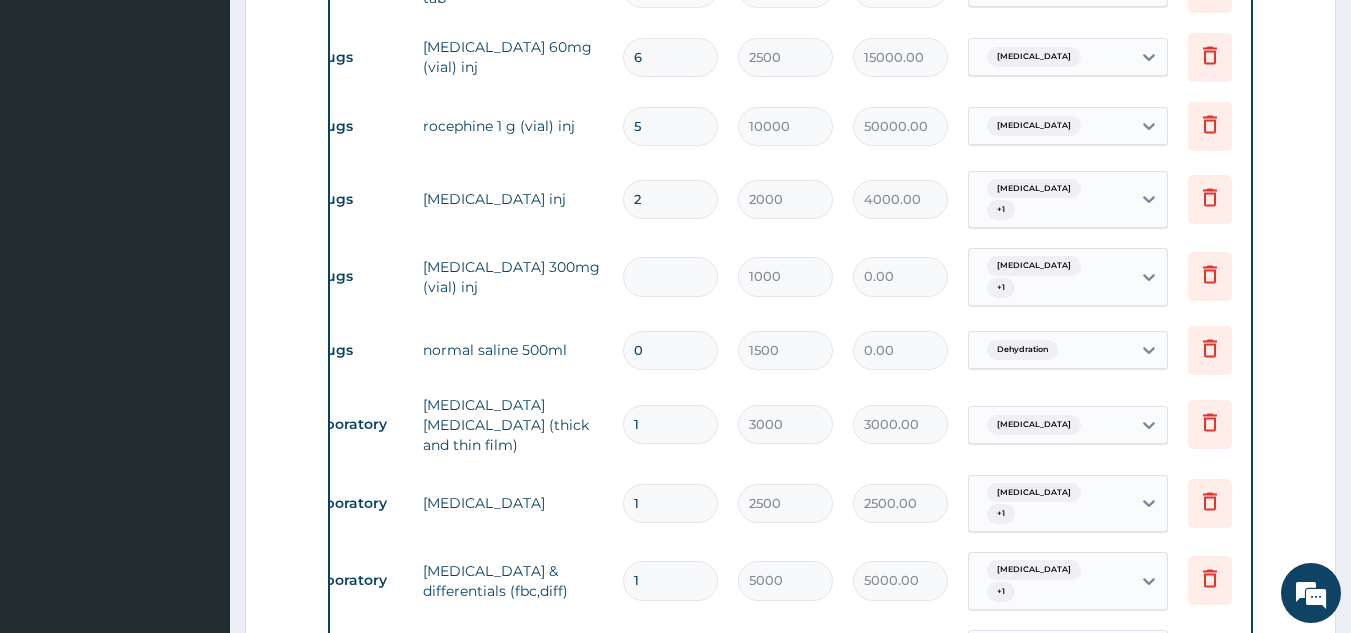 type on "8" 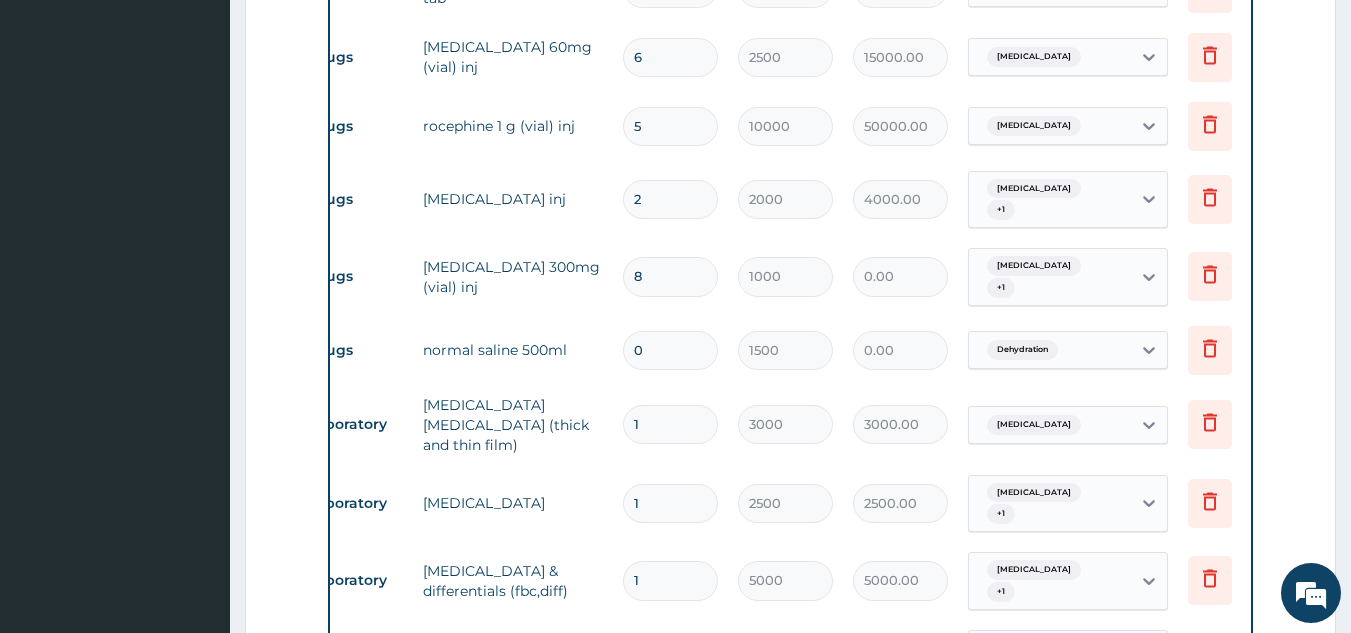 type on "8000.00" 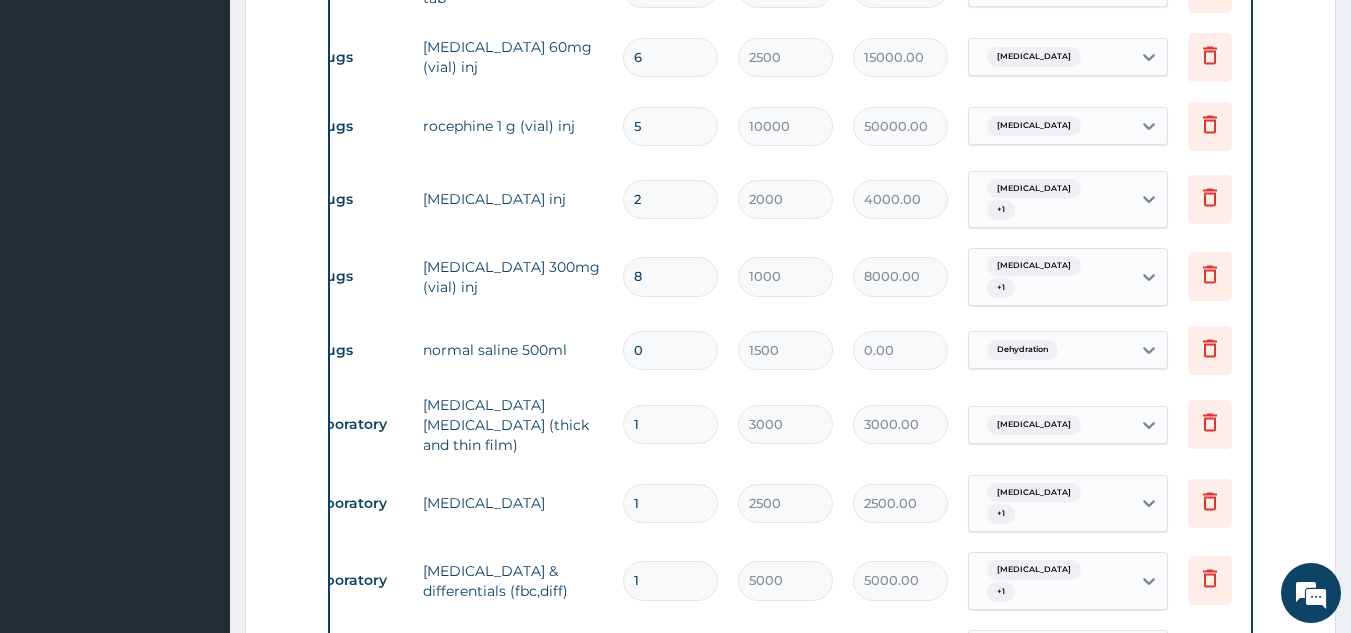 type on "8" 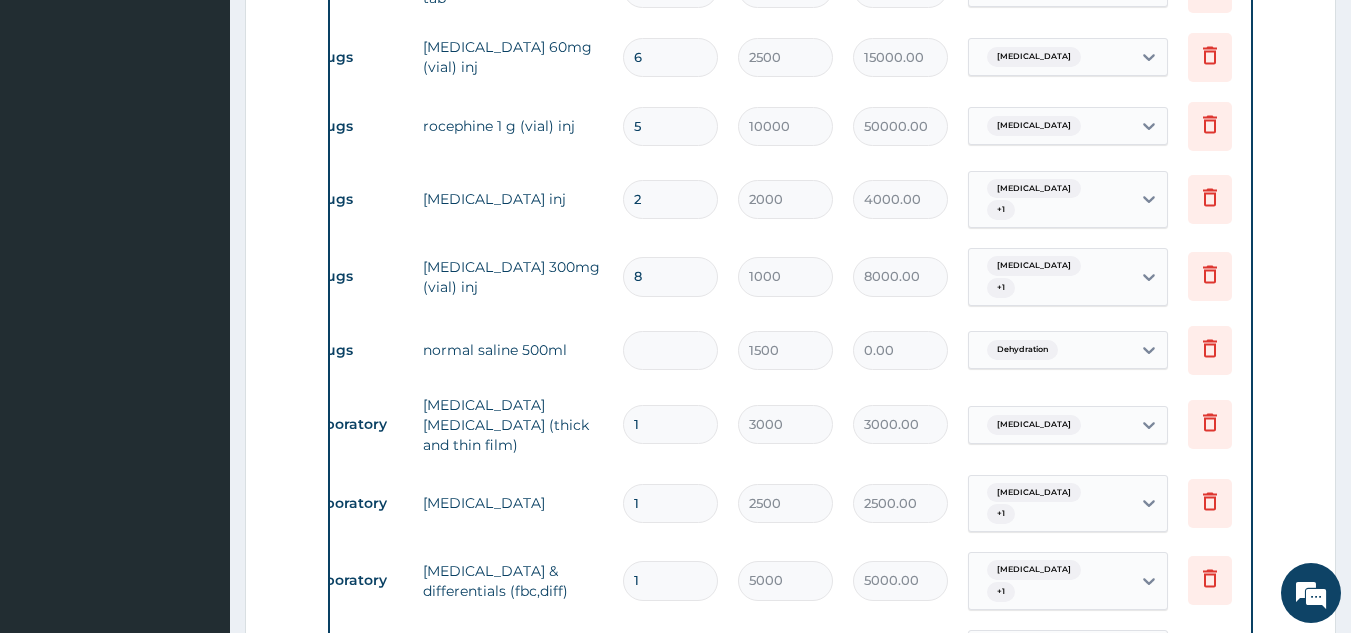 type on "9" 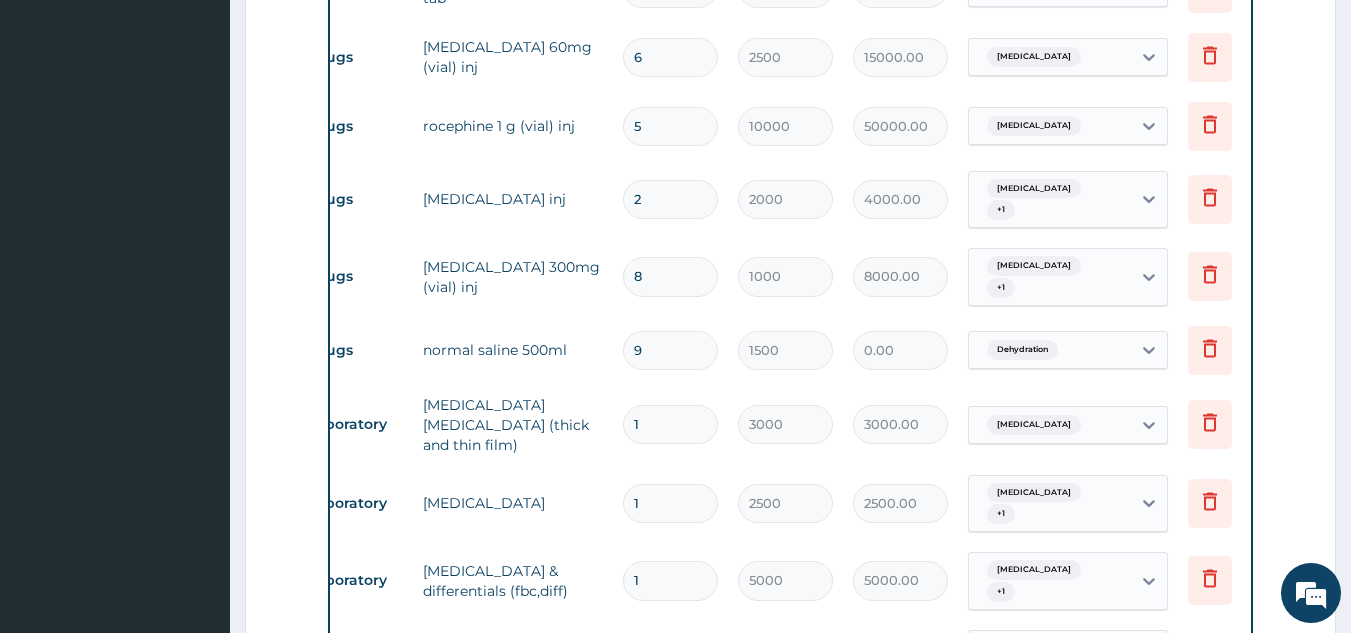 type on "13500.00" 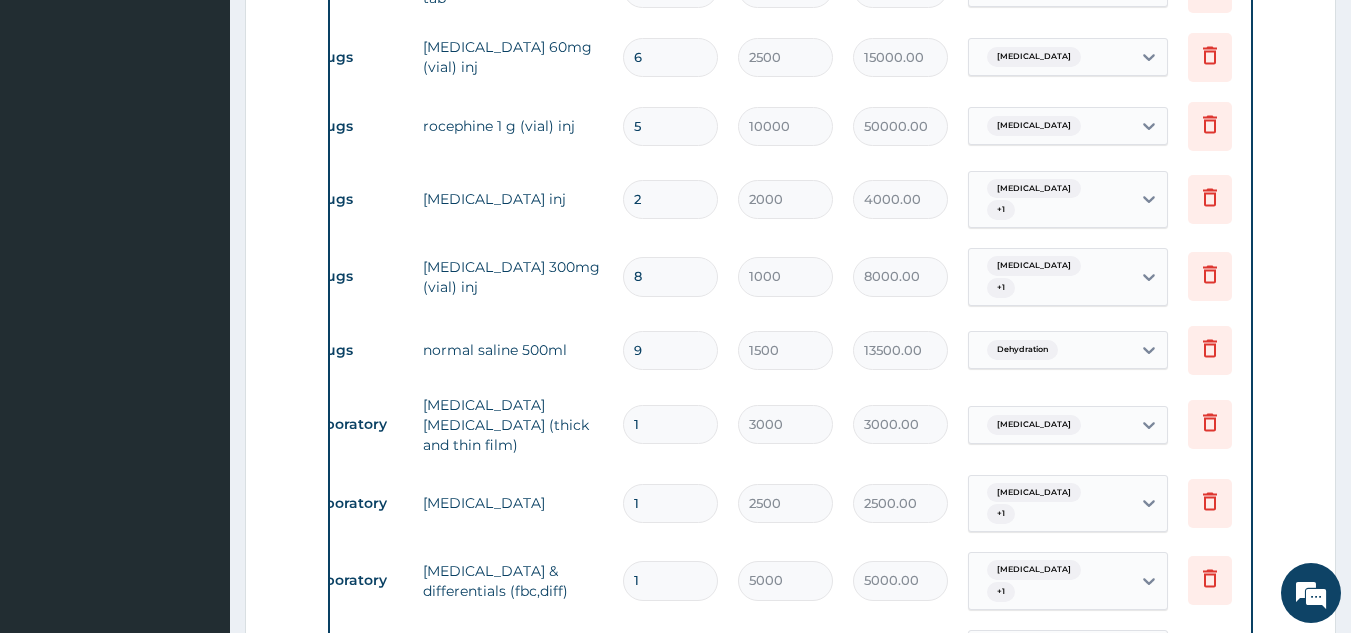 type on "9" 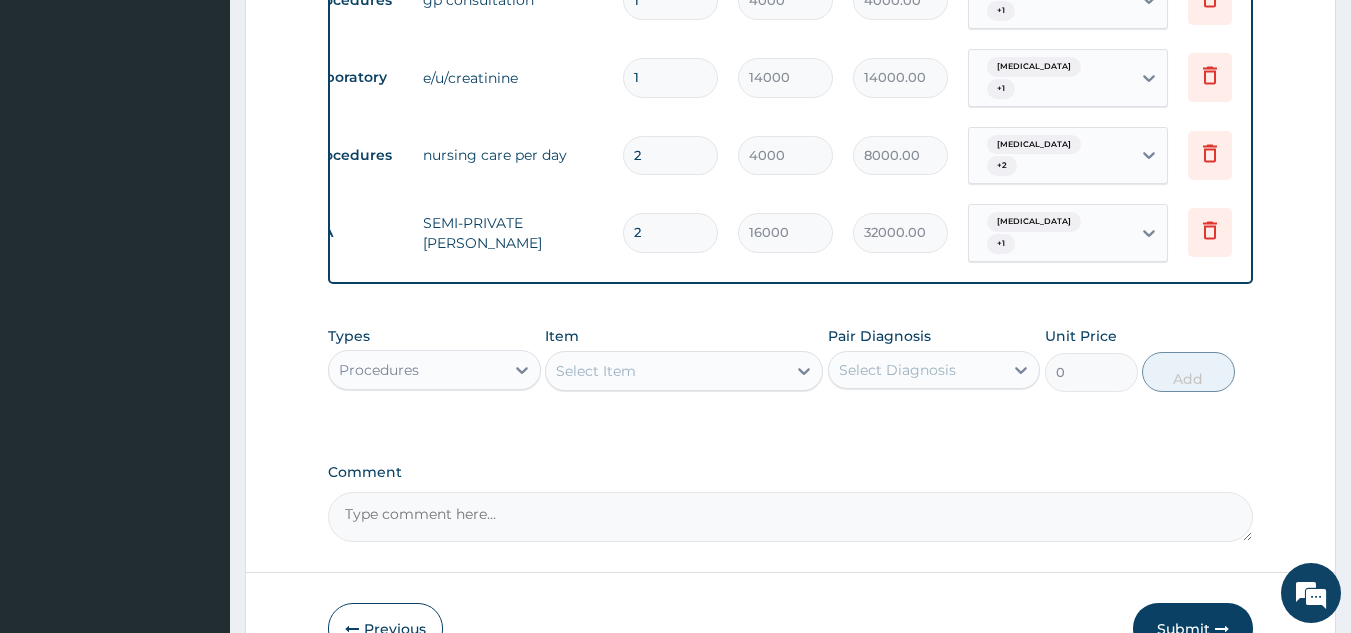 scroll, scrollTop: 1557, scrollLeft: 0, axis: vertical 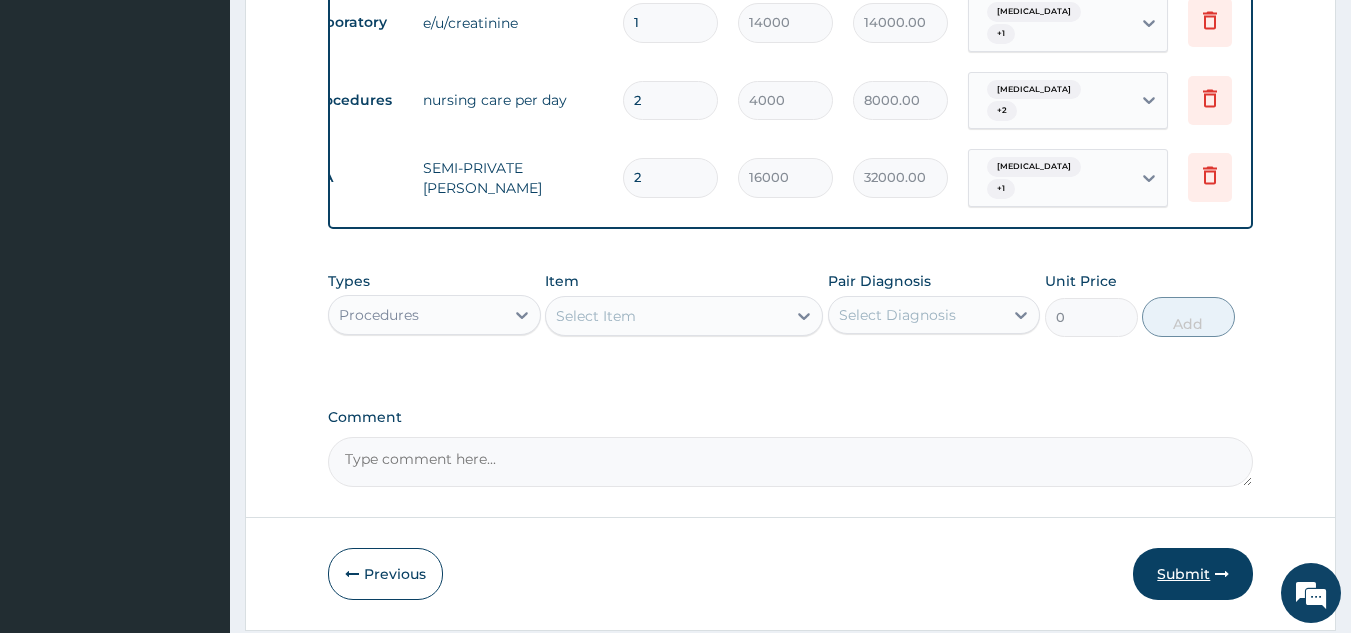 click on "Submit" at bounding box center (1193, 574) 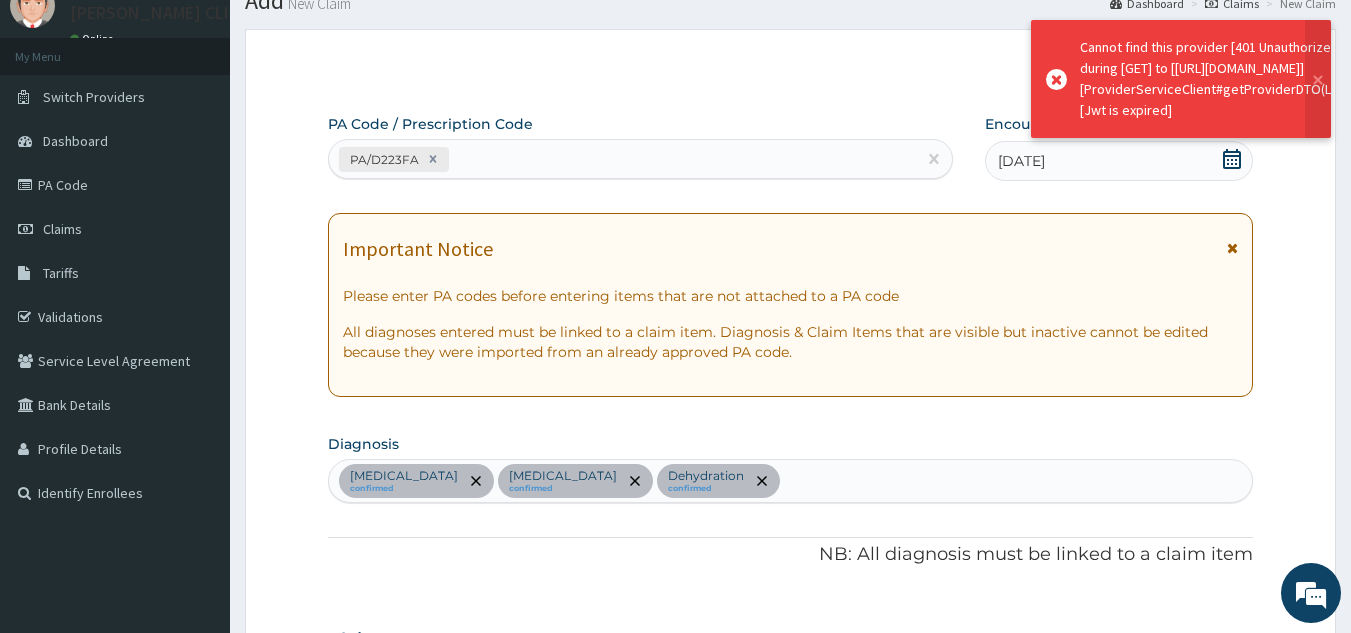 scroll, scrollTop: 1557, scrollLeft: 0, axis: vertical 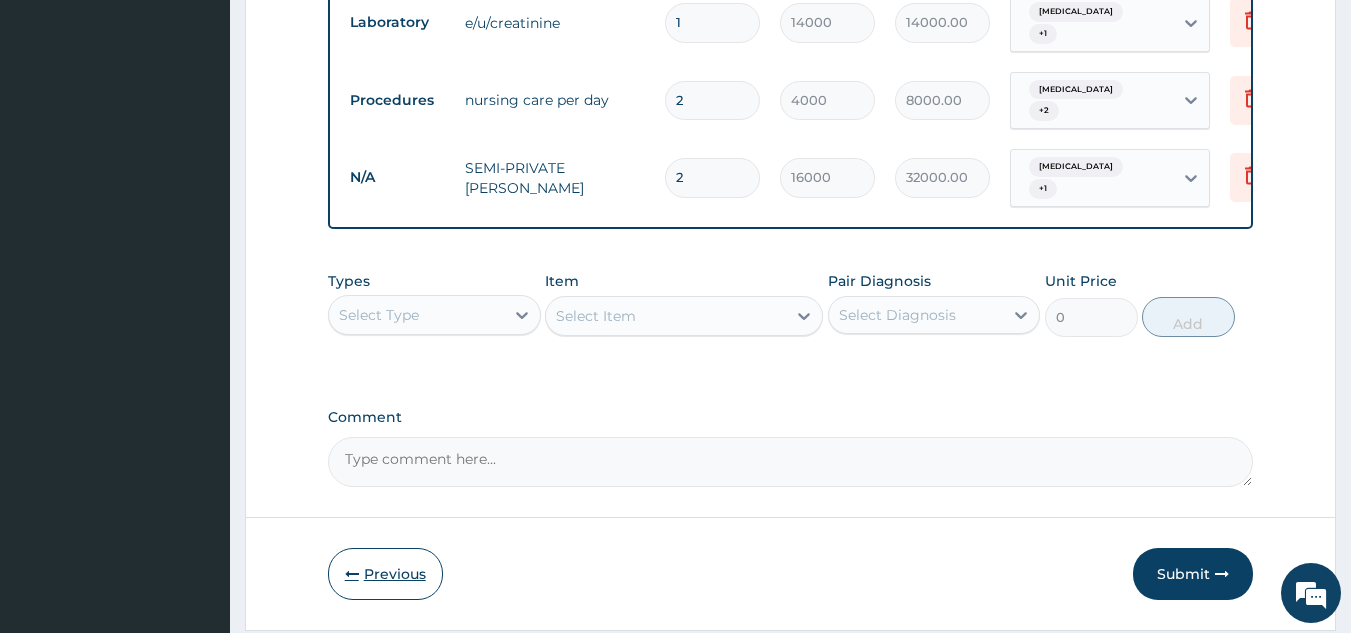 click on "Previous" at bounding box center (385, 574) 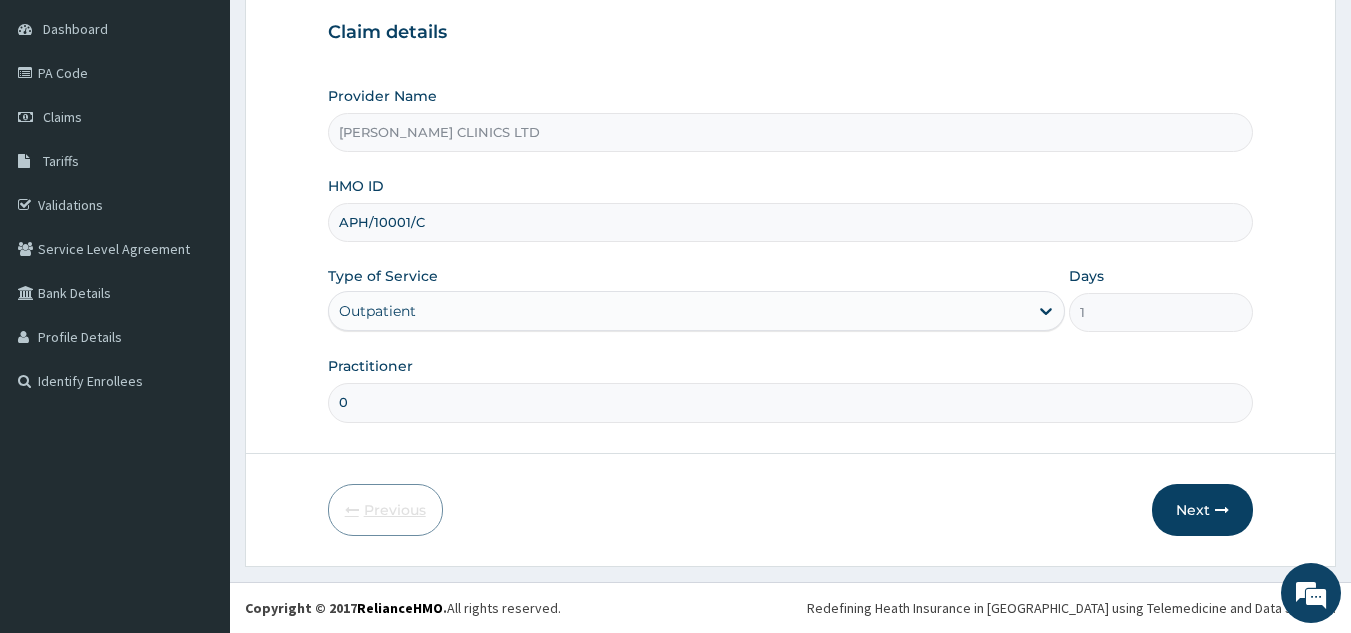 scroll, scrollTop: 189, scrollLeft: 0, axis: vertical 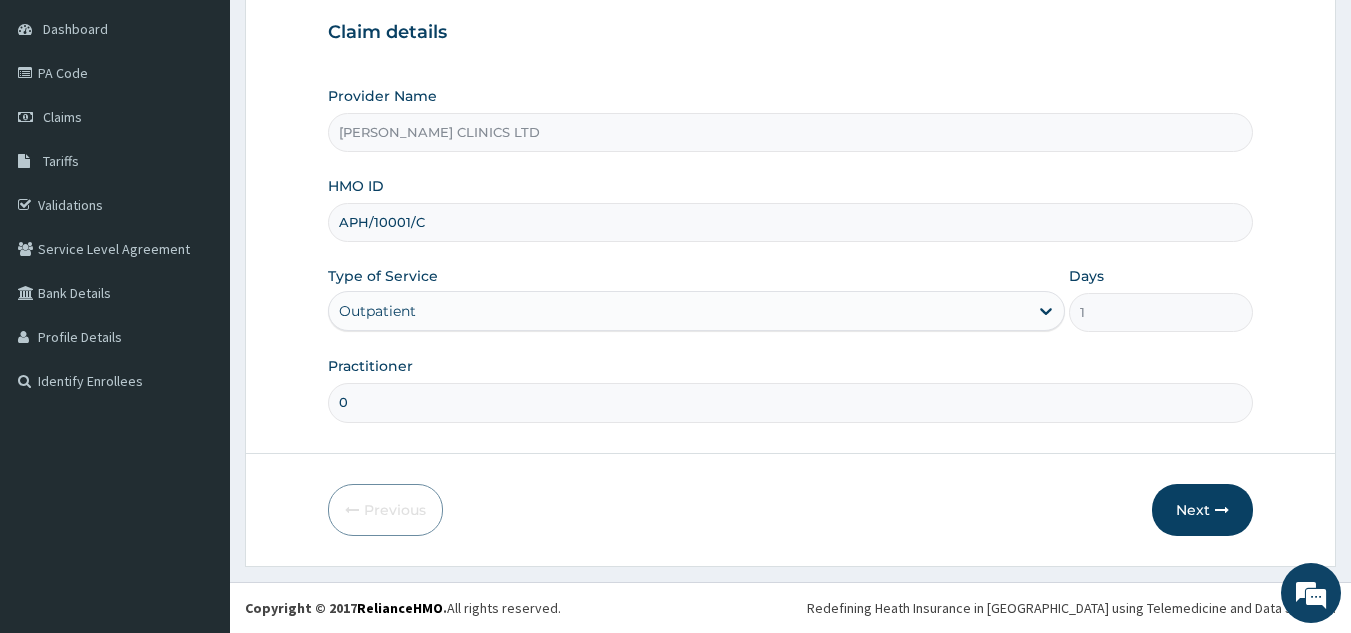 click on "Outpatient" at bounding box center (678, 311) 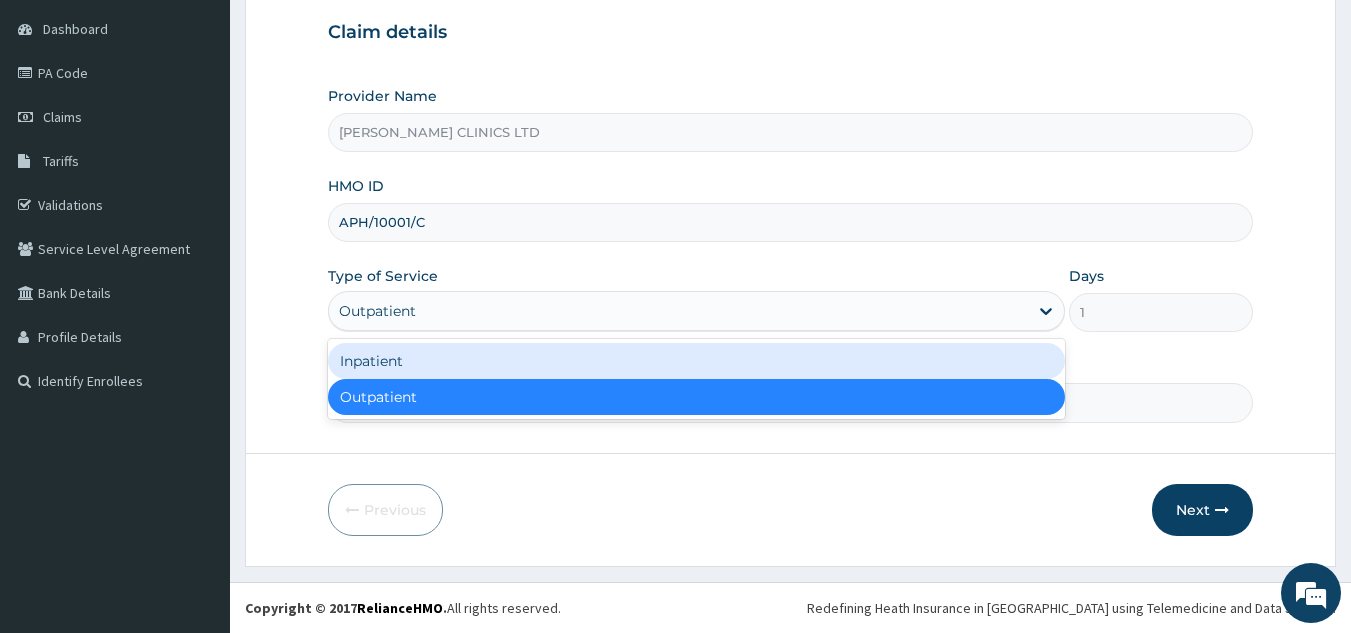 click on "Inpatient" at bounding box center [696, 361] 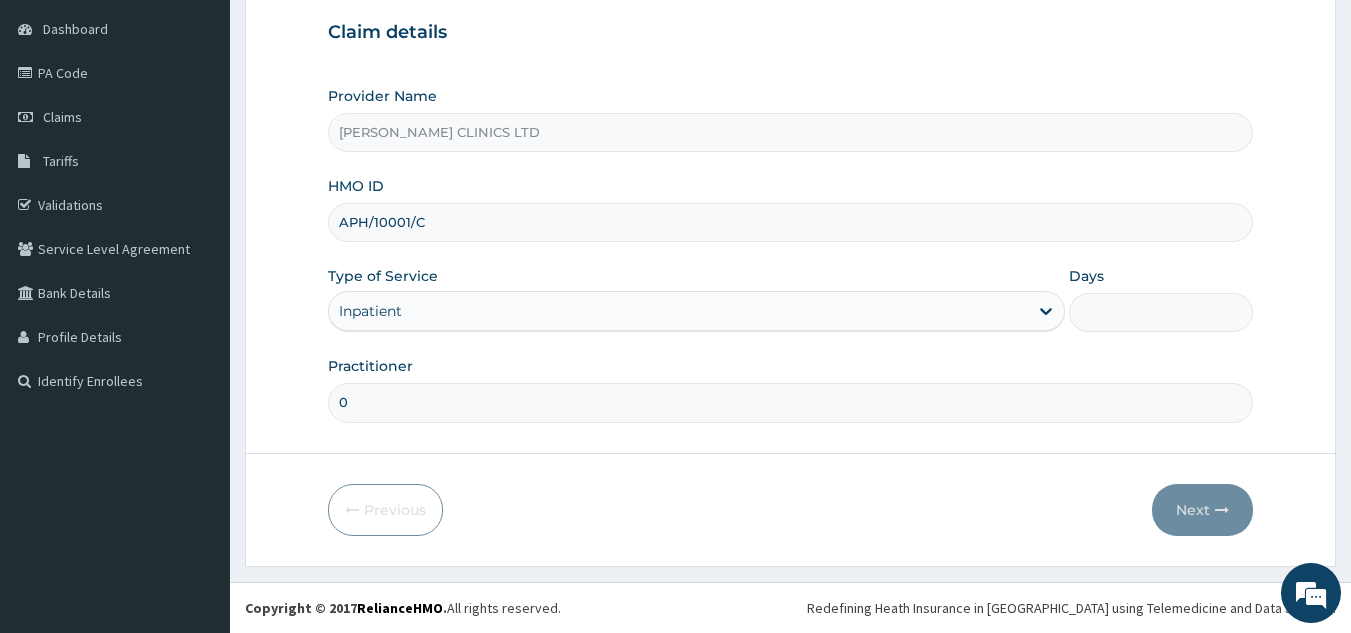 click on "Days" at bounding box center [1161, 312] 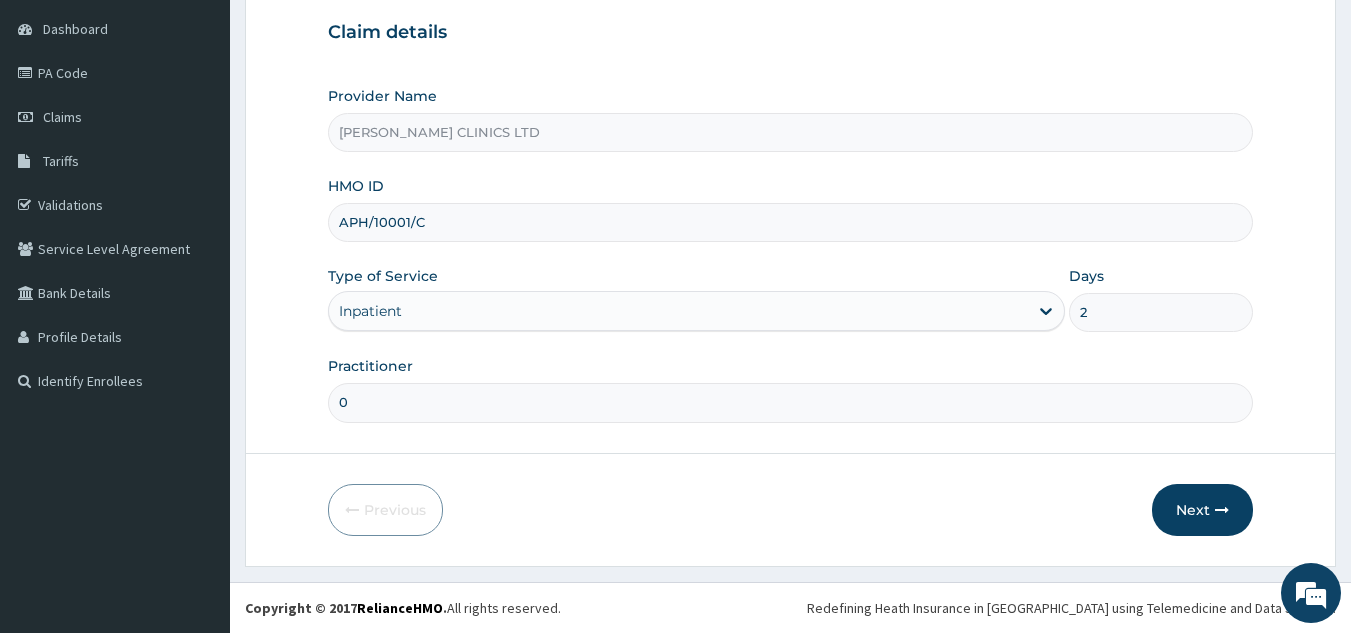click on "0" at bounding box center (791, 402) 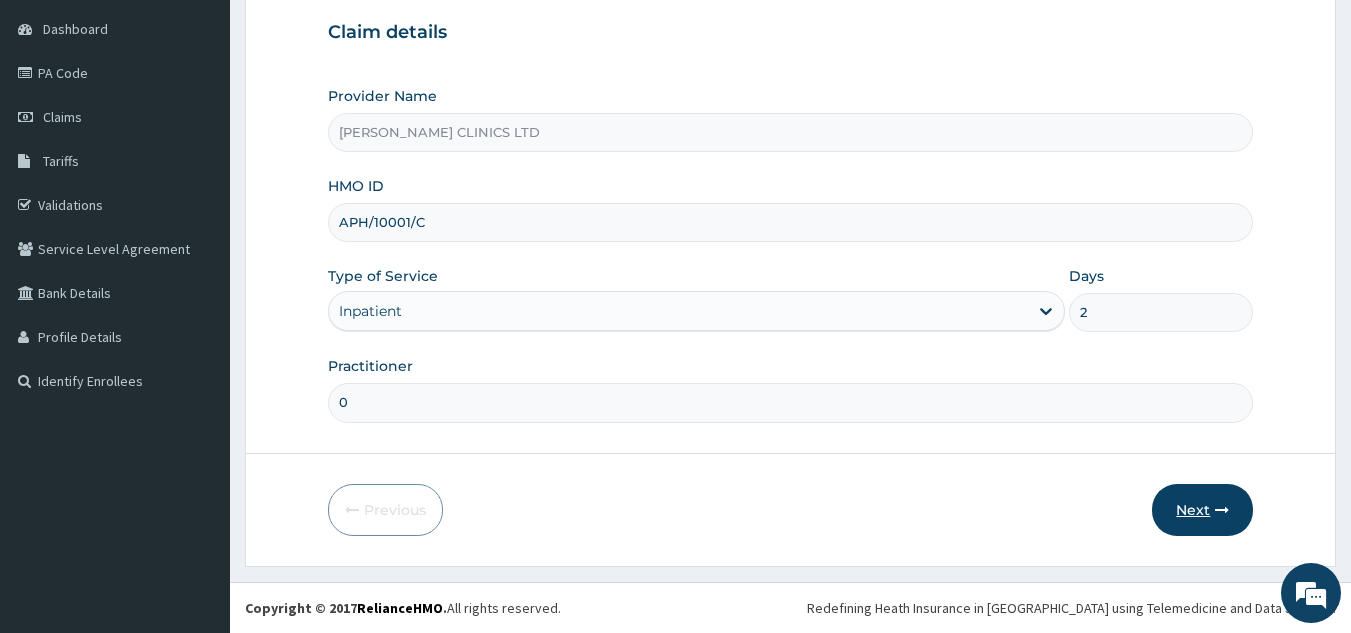 click on "Next" at bounding box center [1202, 510] 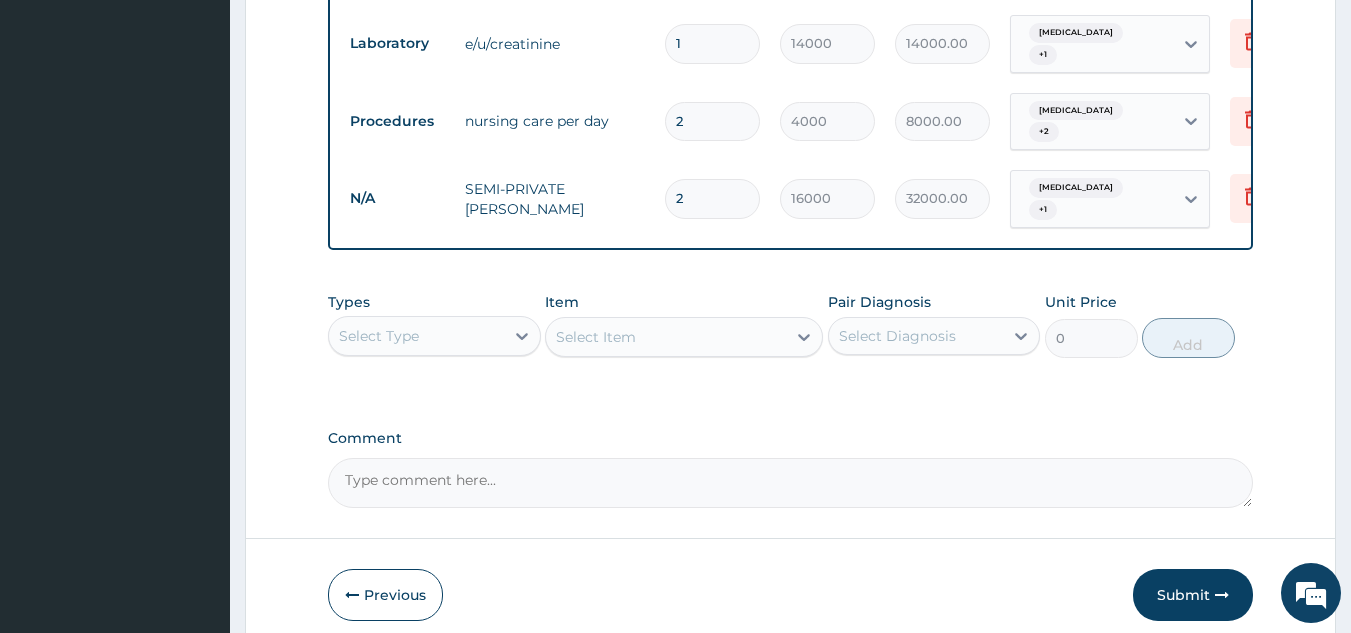 scroll, scrollTop: 1557, scrollLeft: 0, axis: vertical 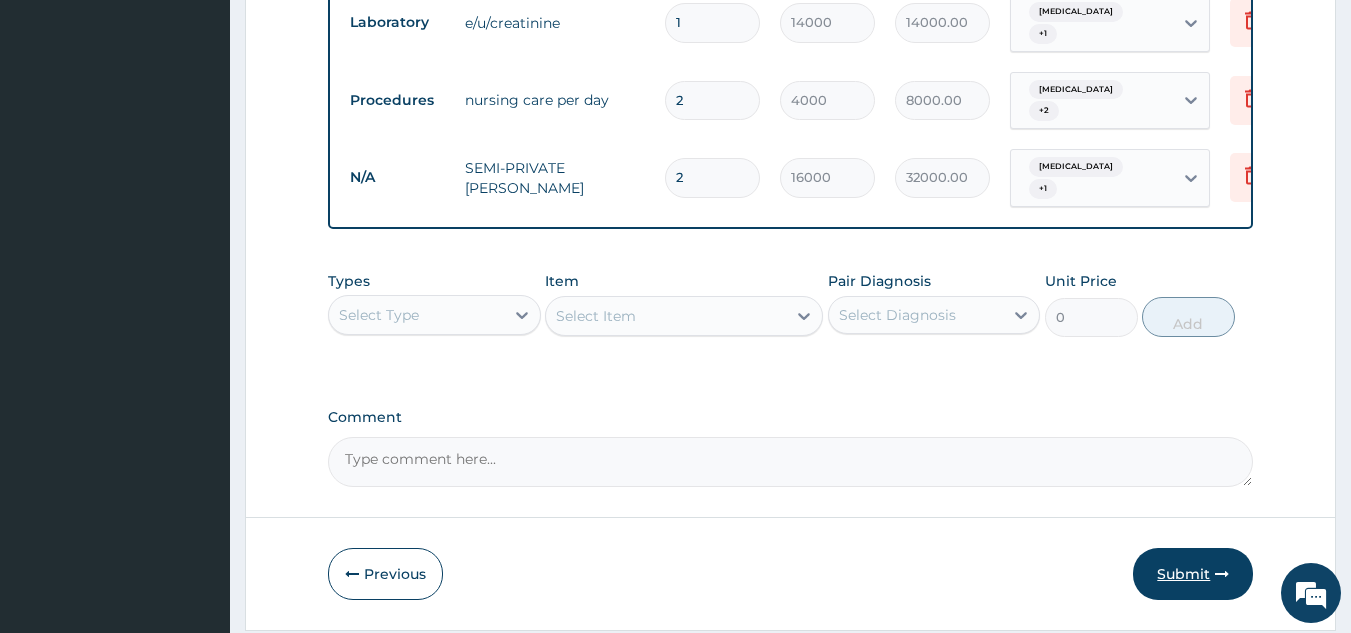 click on "Submit" at bounding box center (1193, 574) 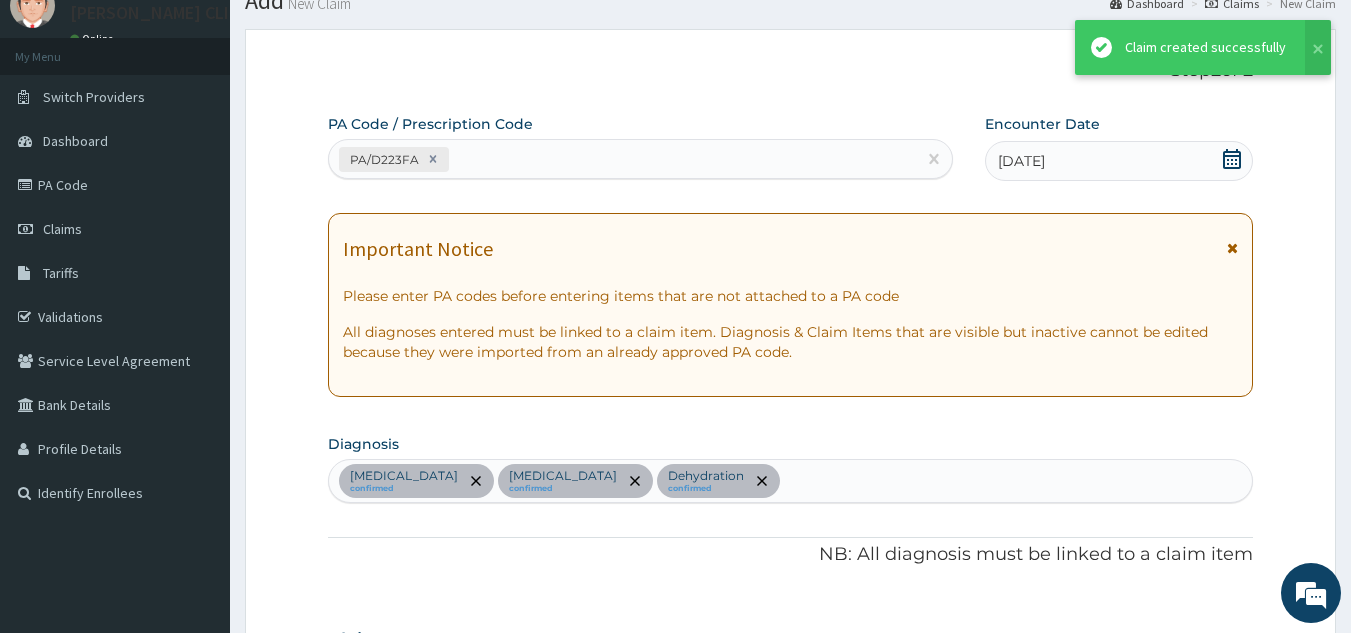 scroll, scrollTop: 1557, scrollLeft: 0, axis: vertical 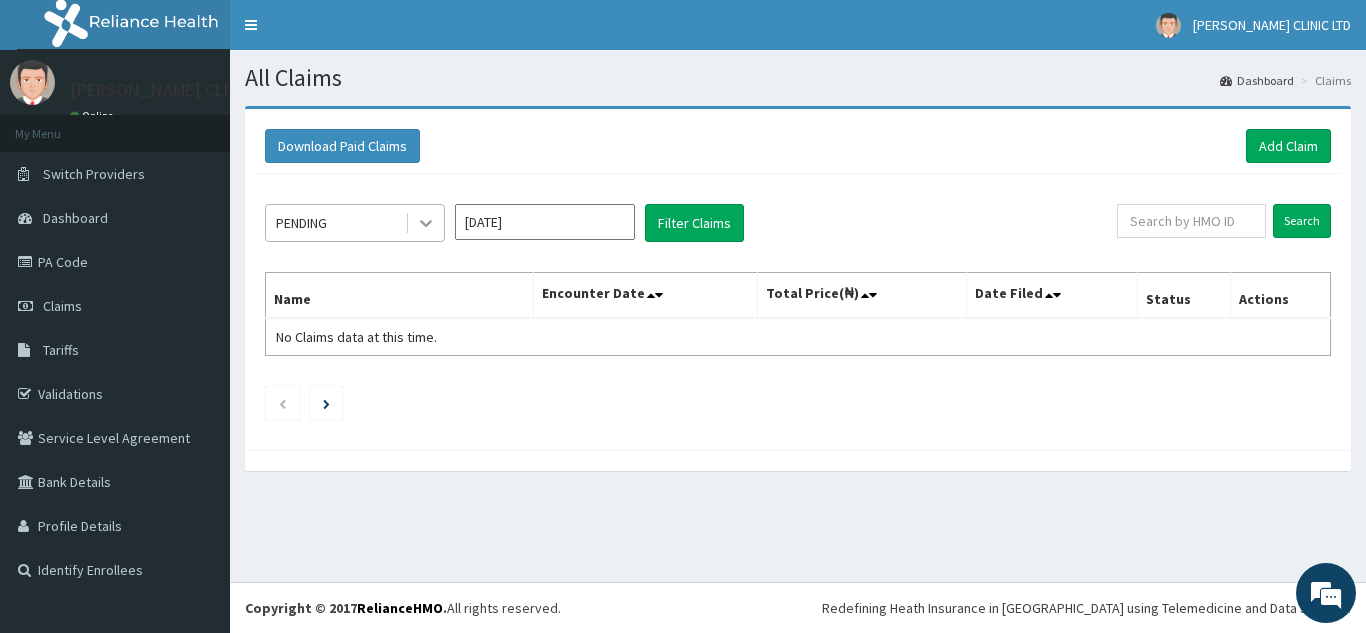 click 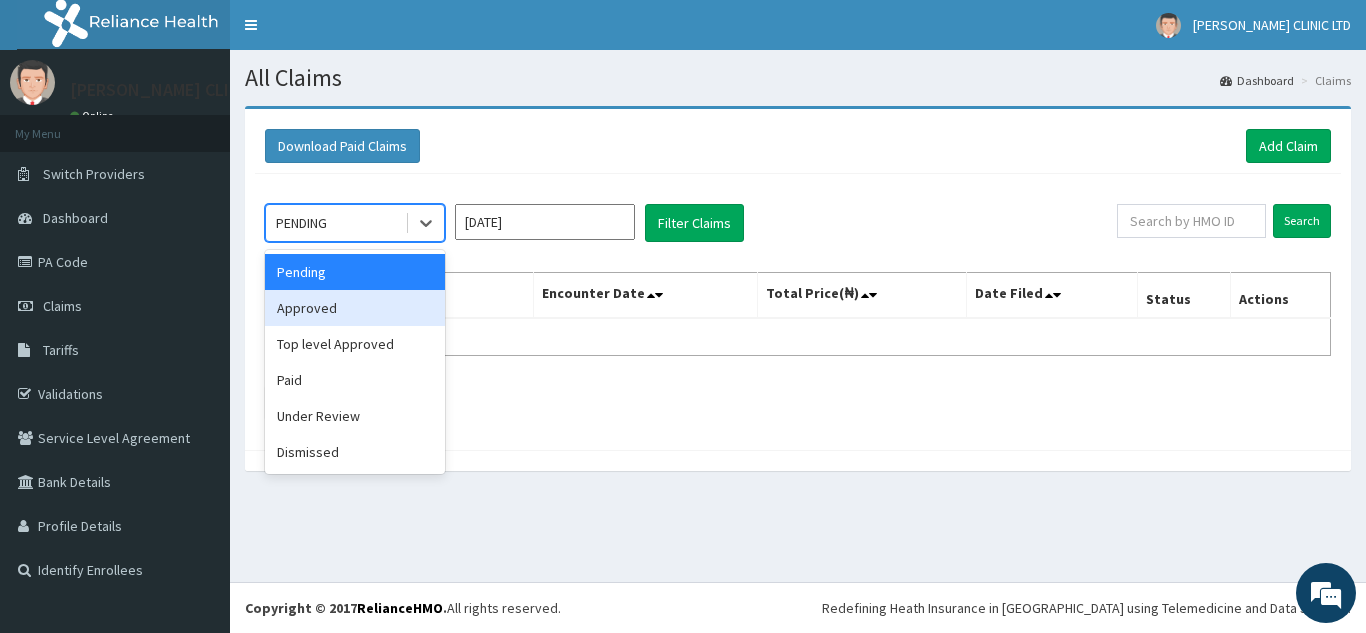 click on "Approved" at bounding box center [355, 308] 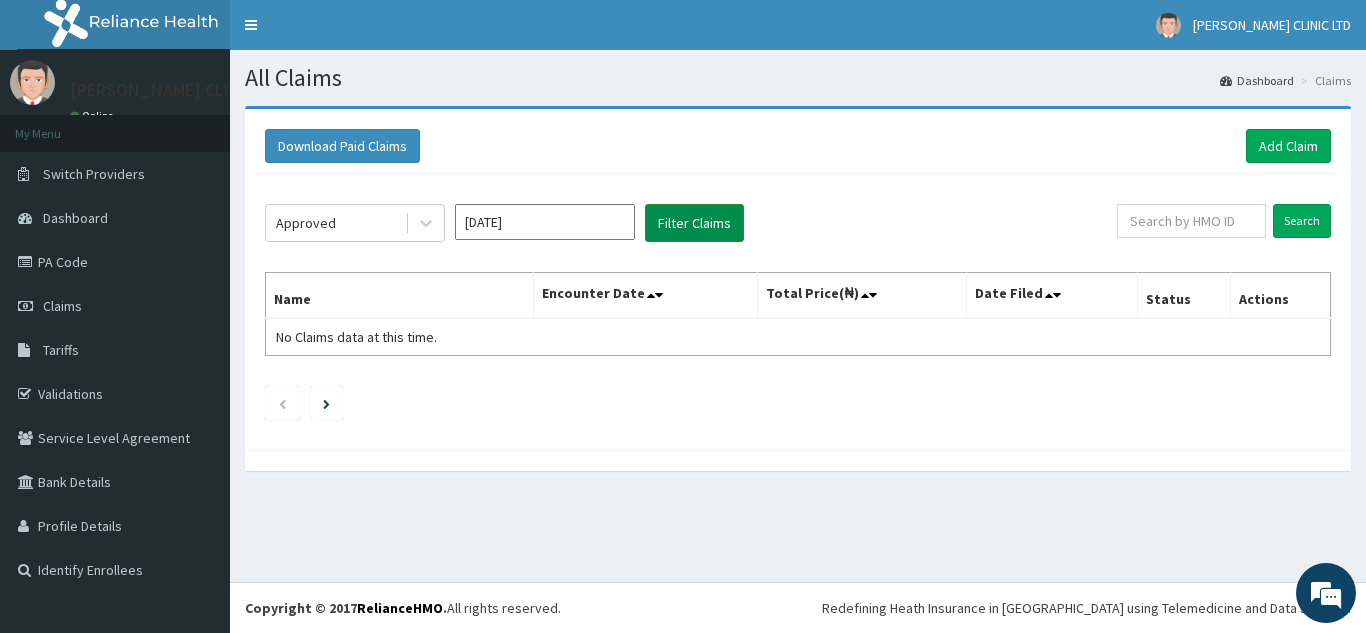click on "Filter Claims" at bounding box center [694, 223] 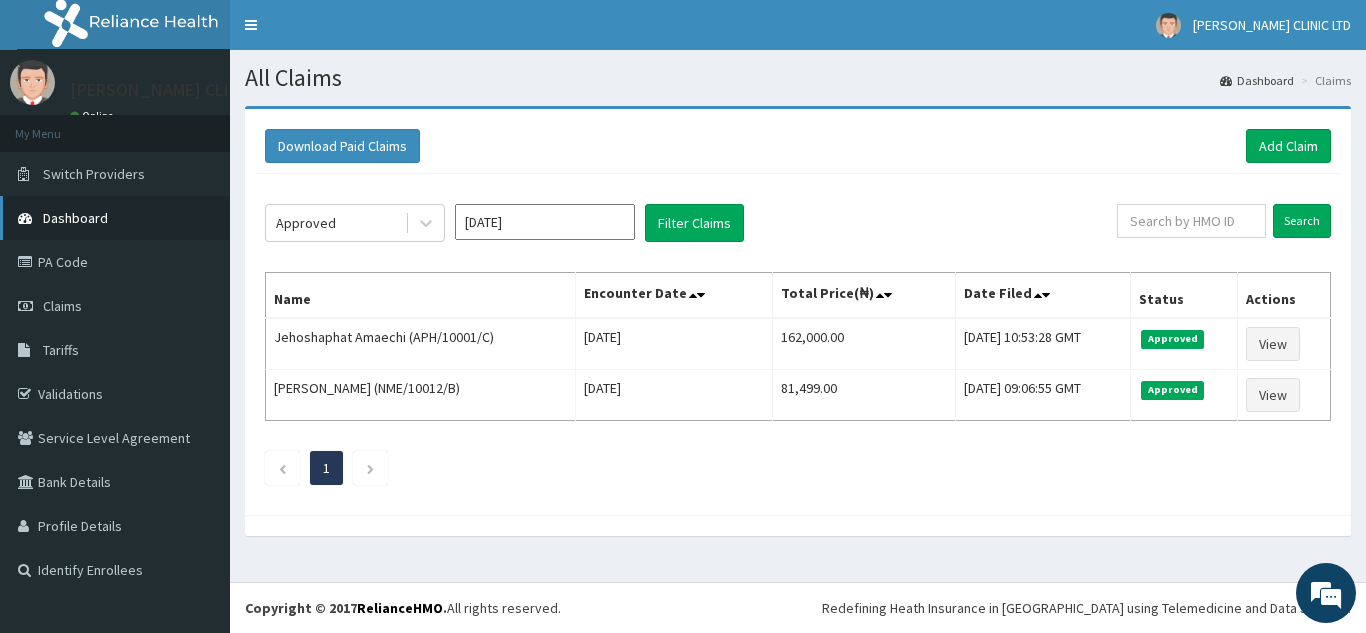 click on "Dashboard" at bounding box center [75, 218] 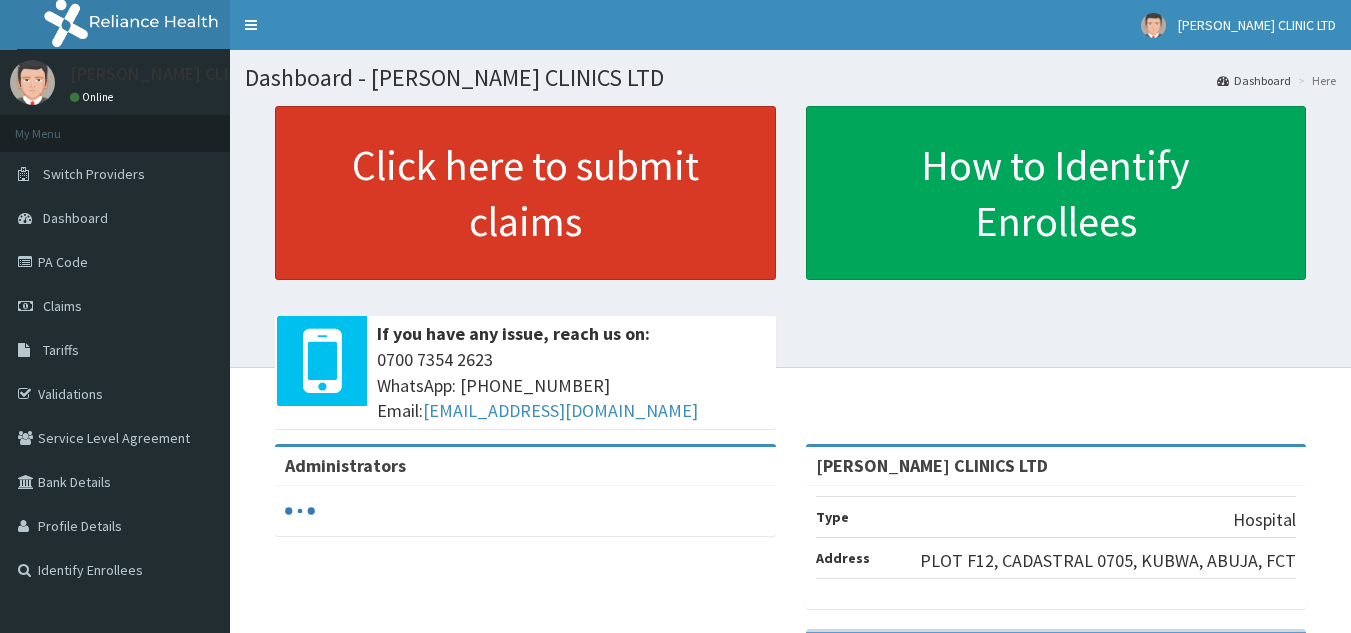 scroll, scrollTop: 0, scrollLeft: 0, axis: both 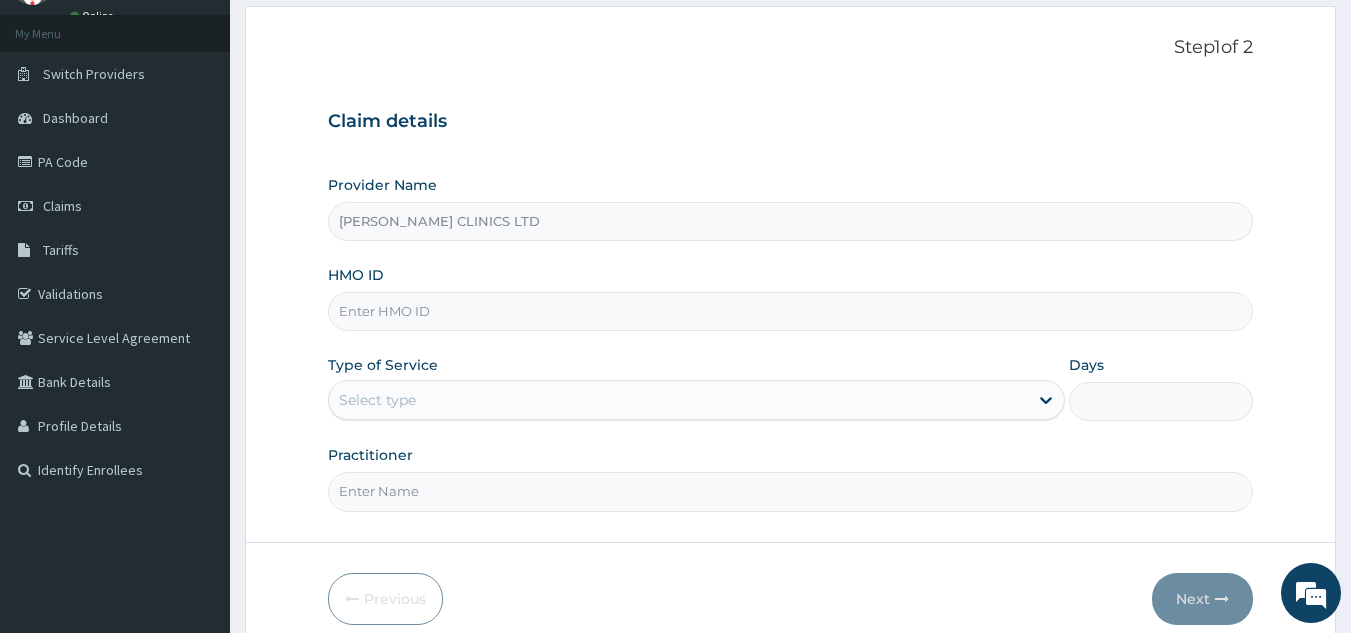 click on "HMO ID" at bounding box center [791, 311] 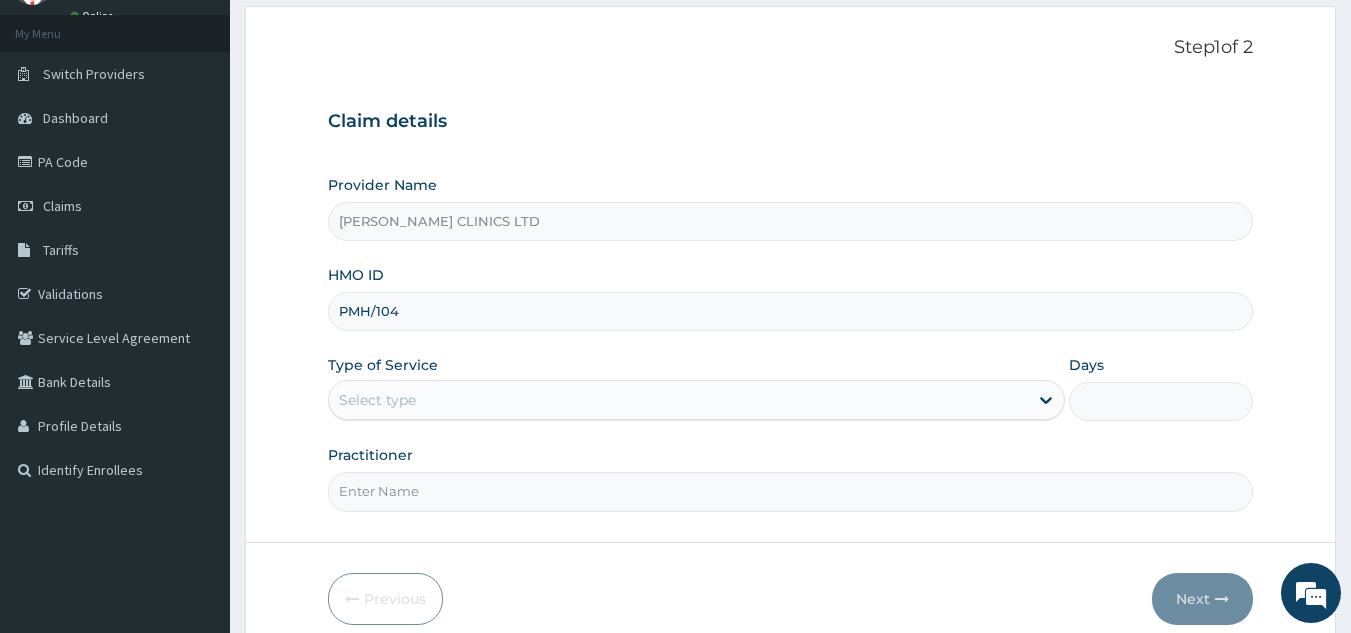 scroll, scrollTop: 0, scrollLeft: 0, axis: both 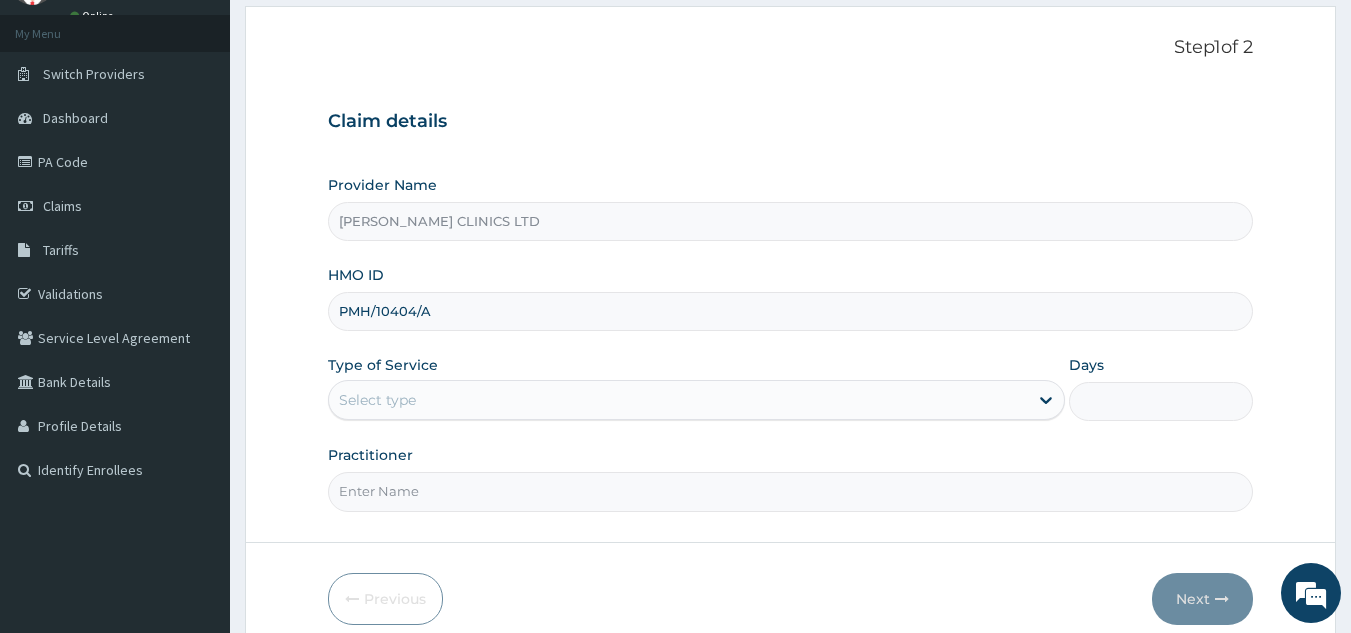 click on "Select type" at bounding box center [678, 400] 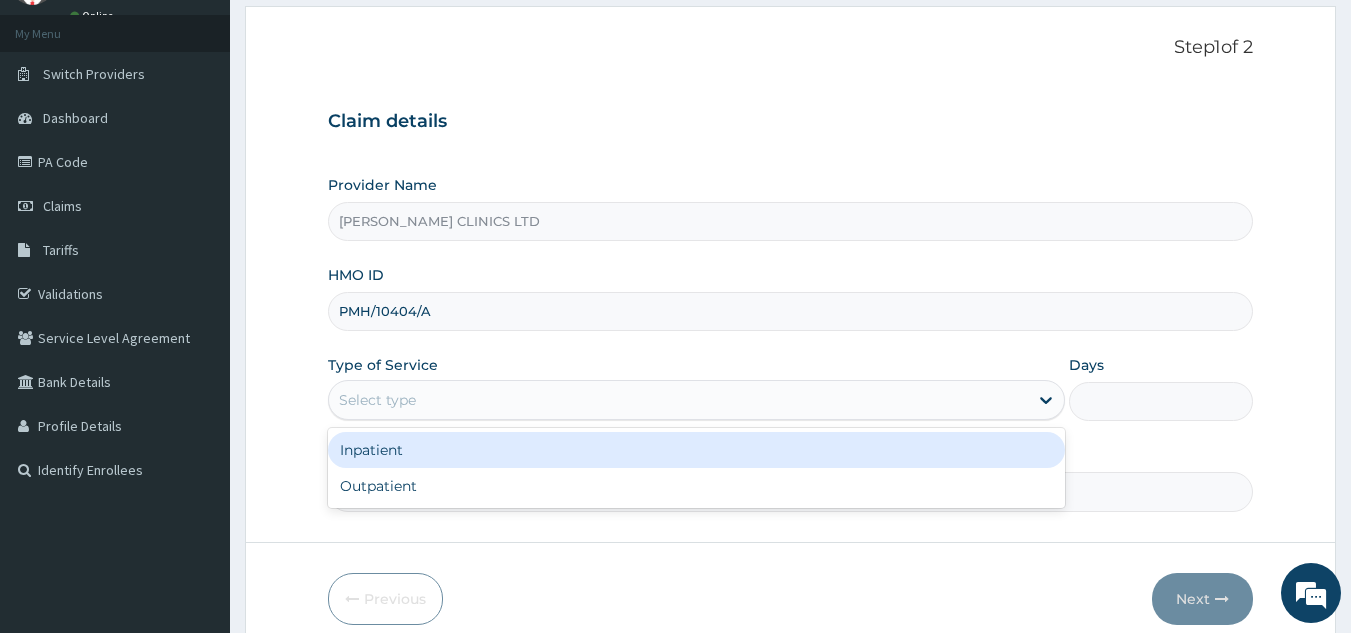 click on "Select type" at bounding box center (678, 400) 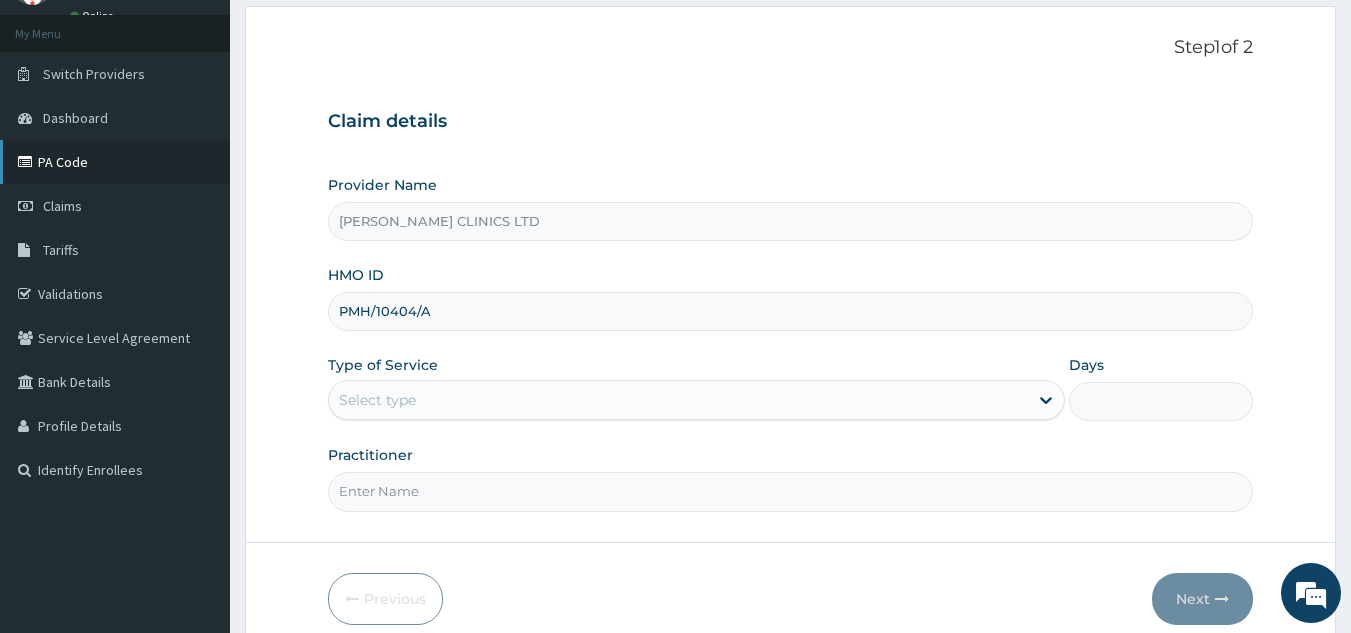 click on "PA Code" at bounding box center [115, 162] 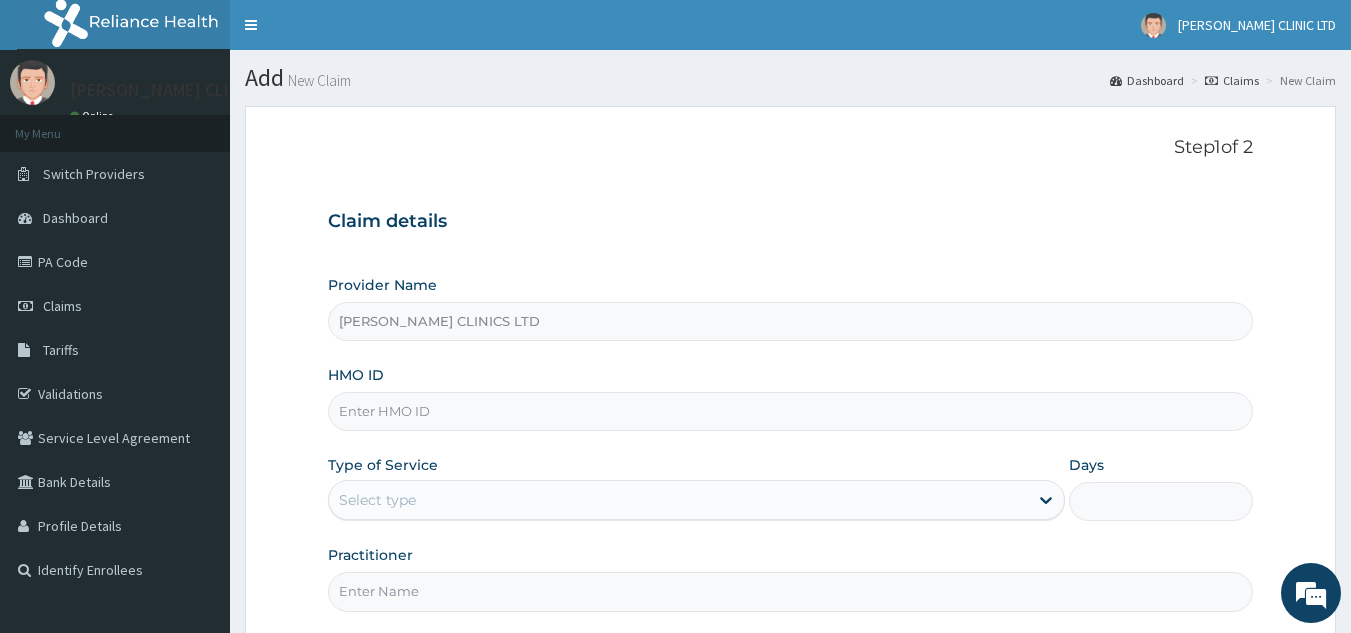 scroll, scrollTop: 0, scrollLeft: 0, axis: both 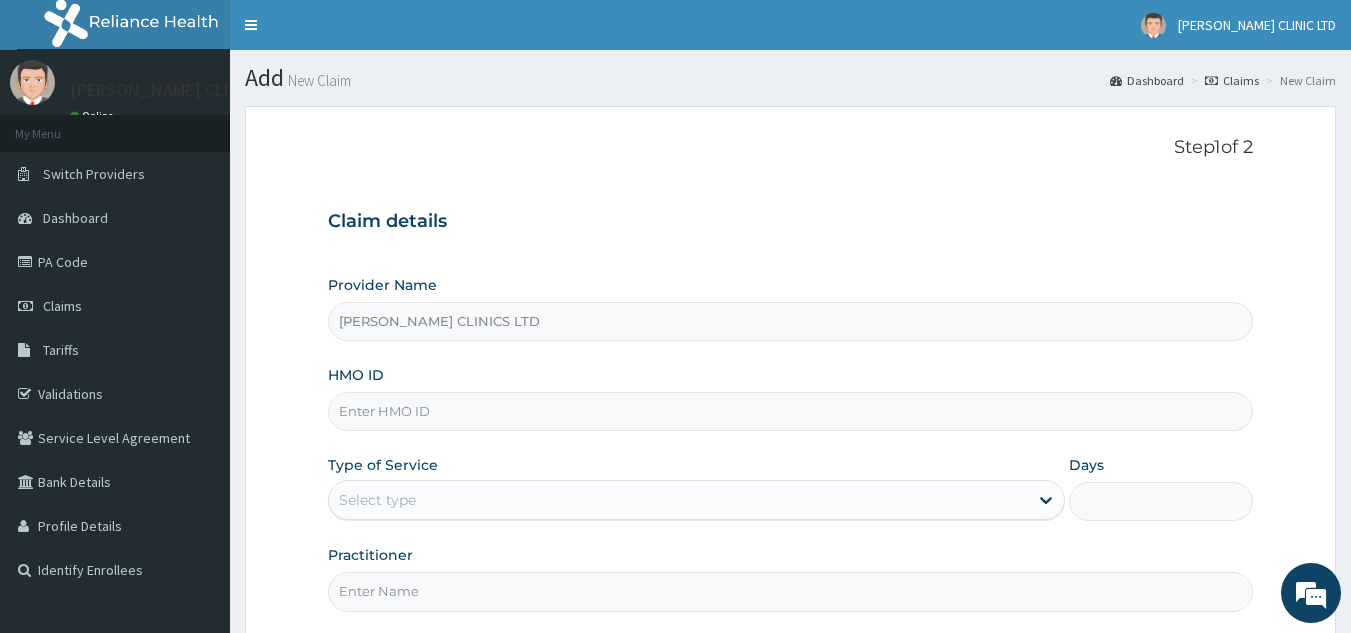 click on "HMO ID" at bounding box center (791, 411) 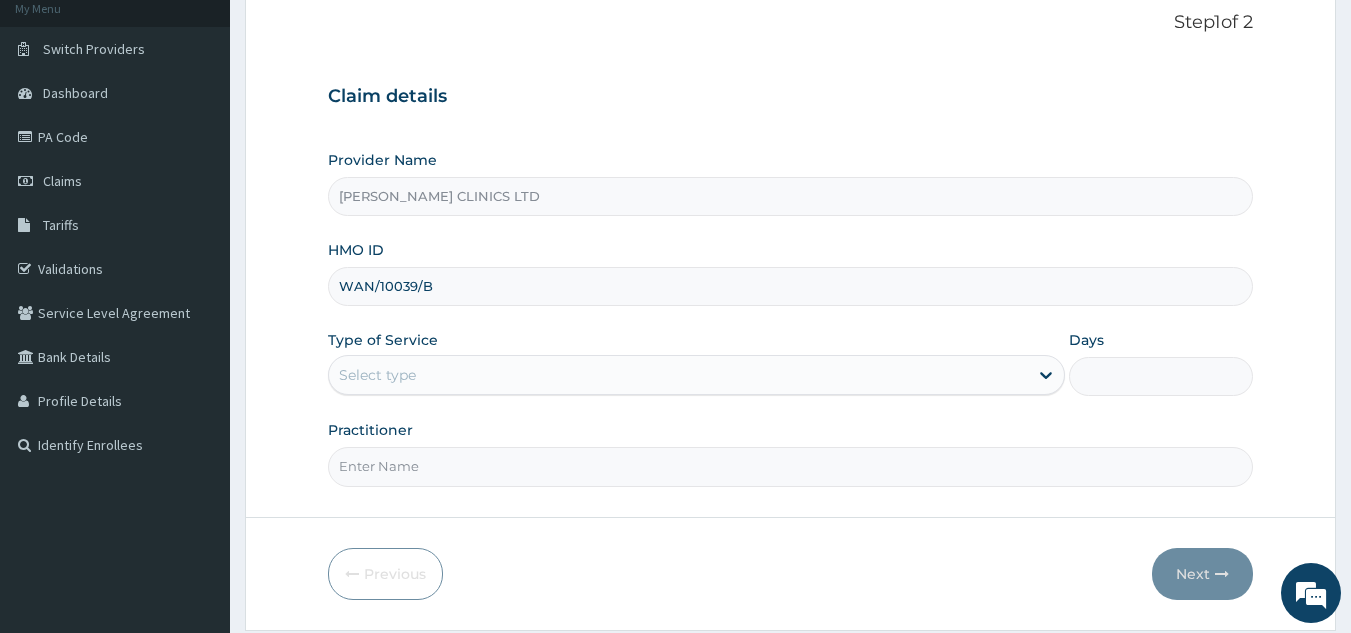 scroll, scrollTop: 189, scrollLeft: 0, axis: vertical 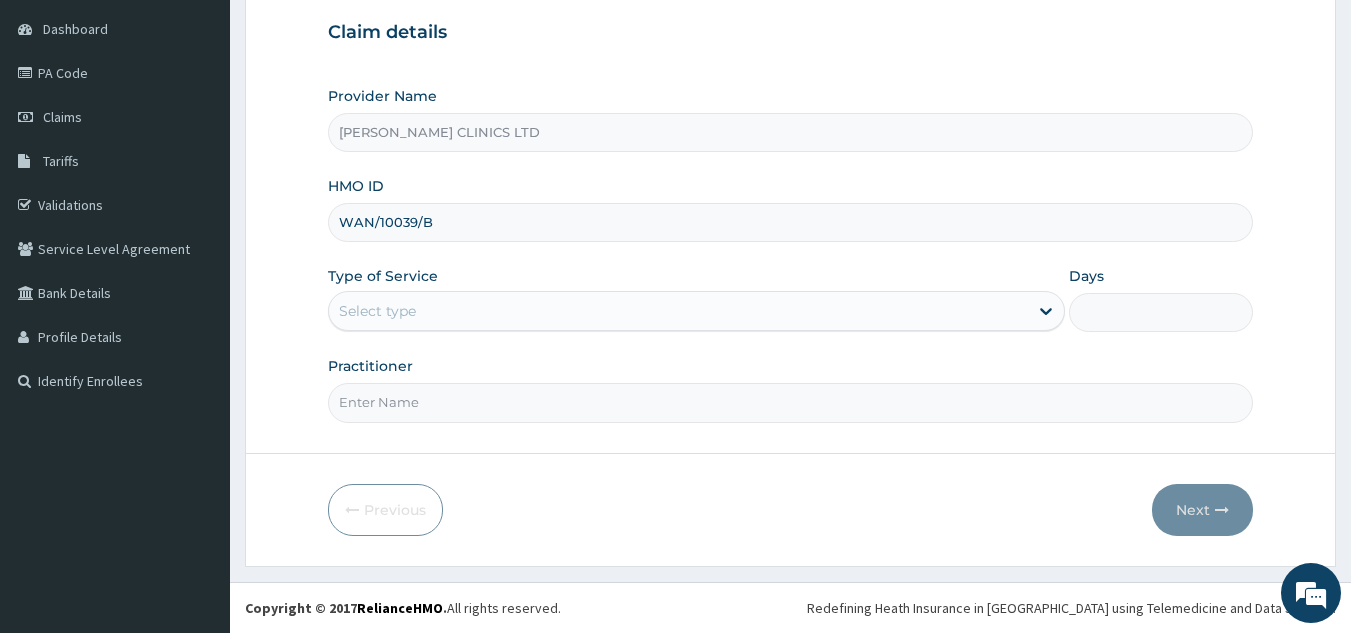 type on "WAN/10039/B" 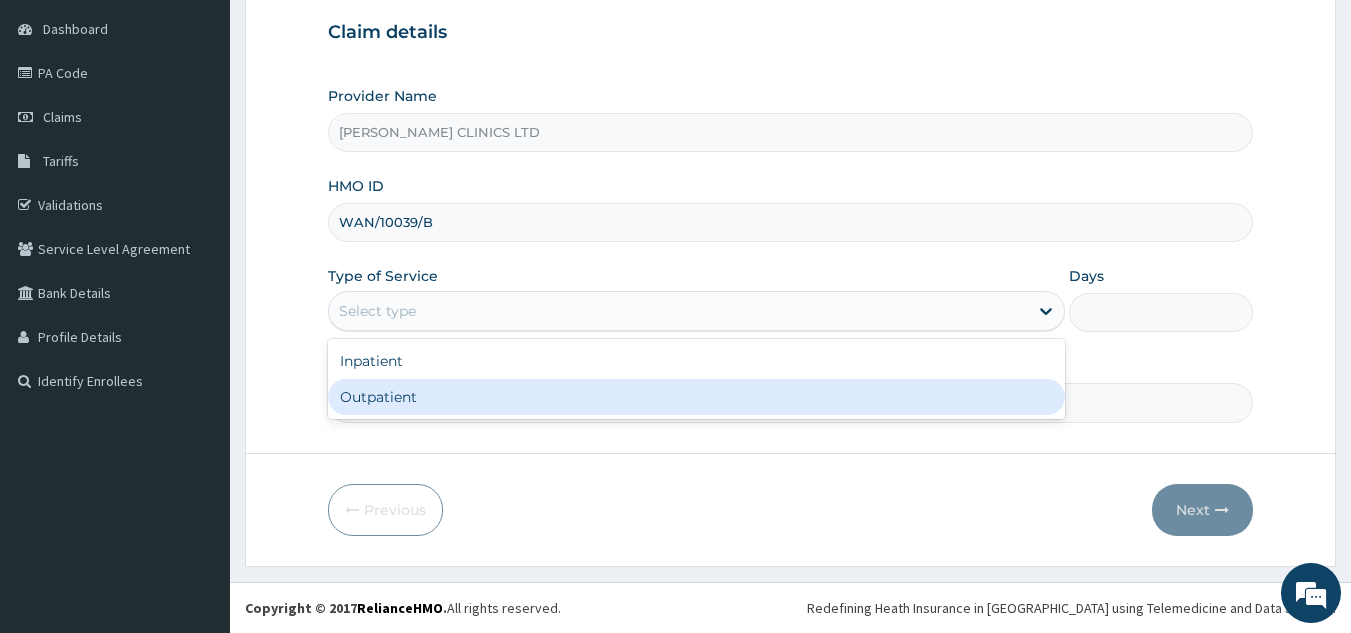 click on "Outpatient" at bounding box center (696, 397) 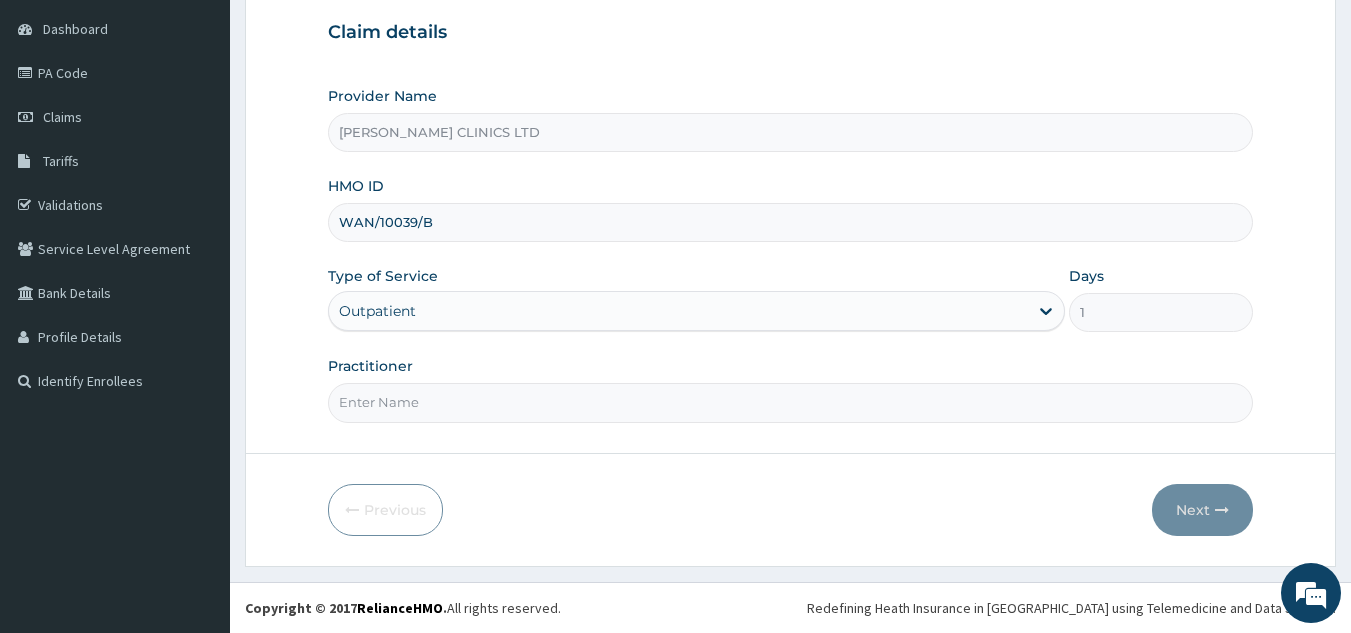 click on "Practitioner" at bounding box center [791, 402] 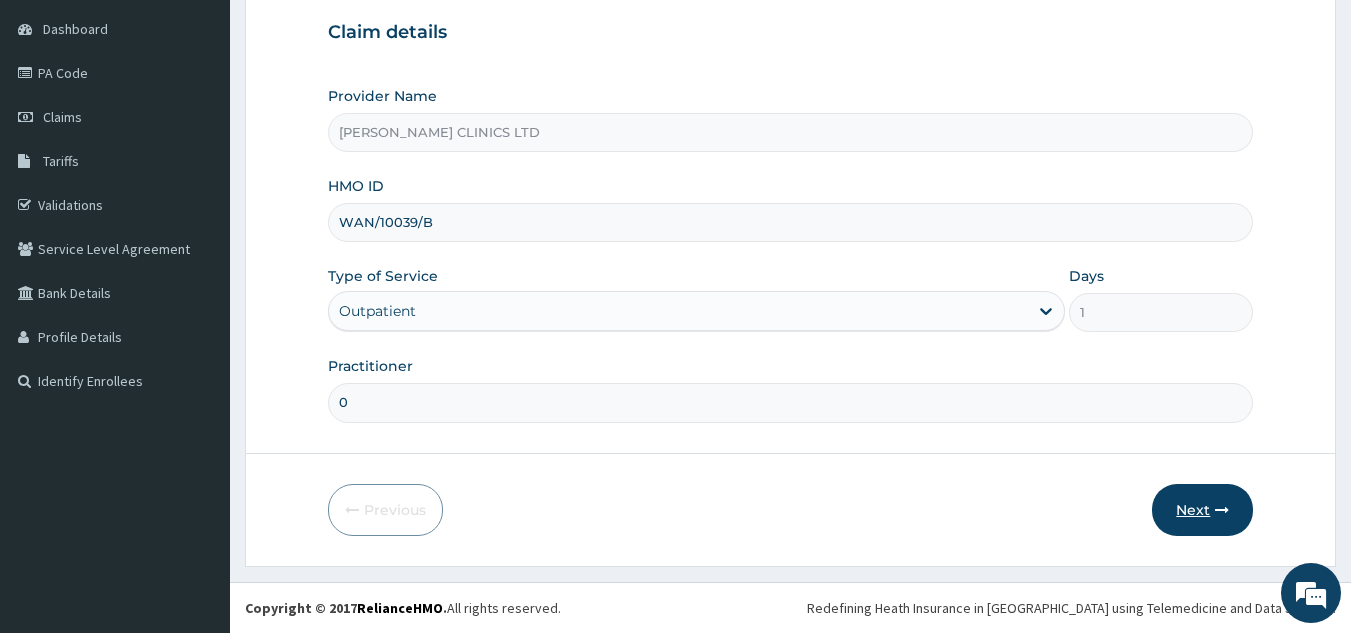 click on "Next" at bounding box center (1202, 510) 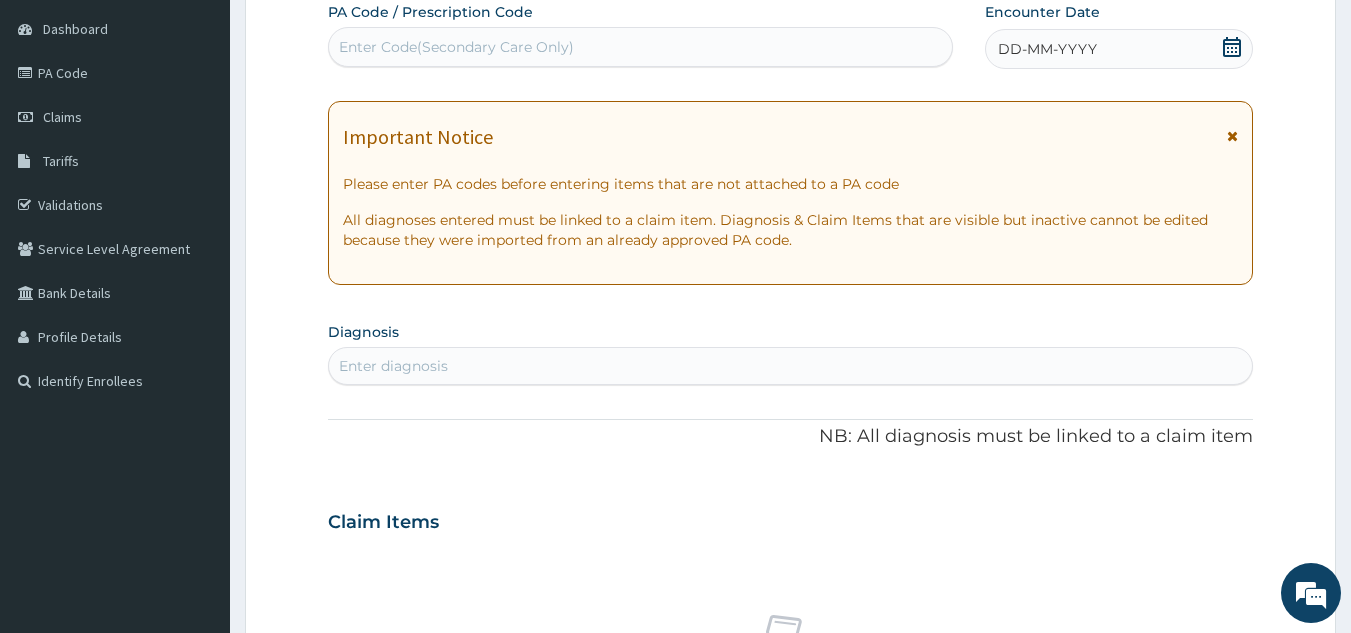 click on "Enter Code(Secondary Care Only)" at bounding box center [641, 47] 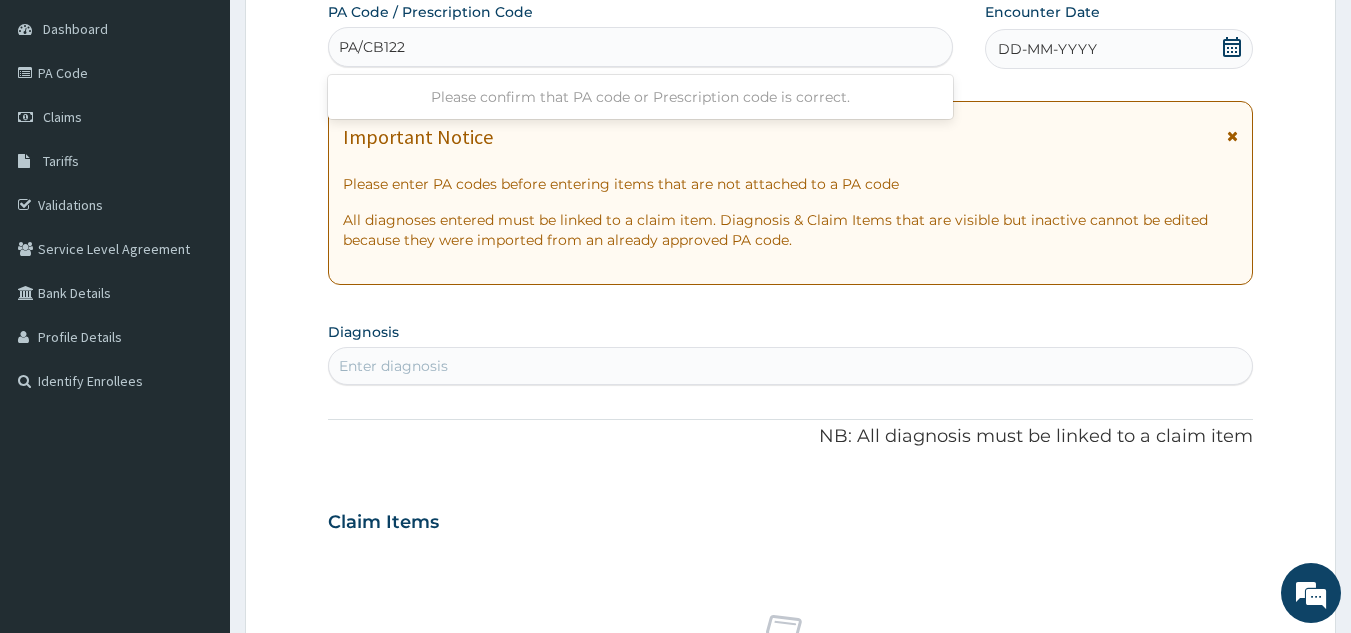 type on "PA/CB122A" 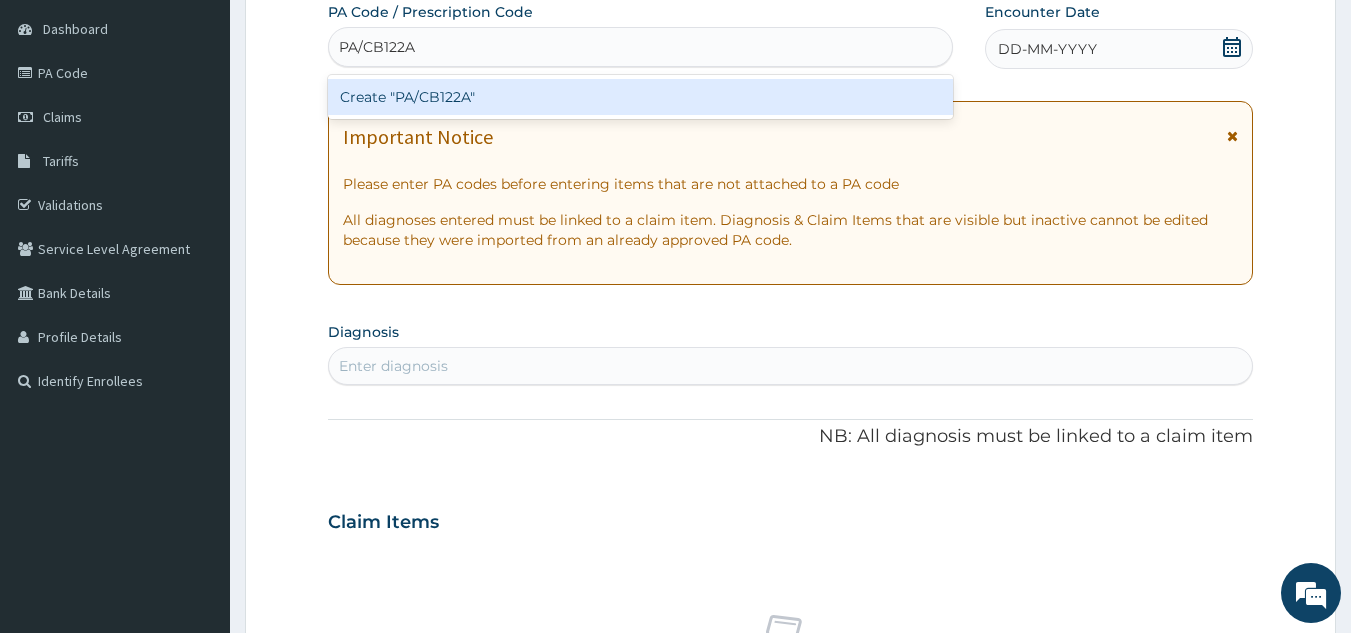 click on "Create "PA/CB122A"" at bounding box center [641, 97] 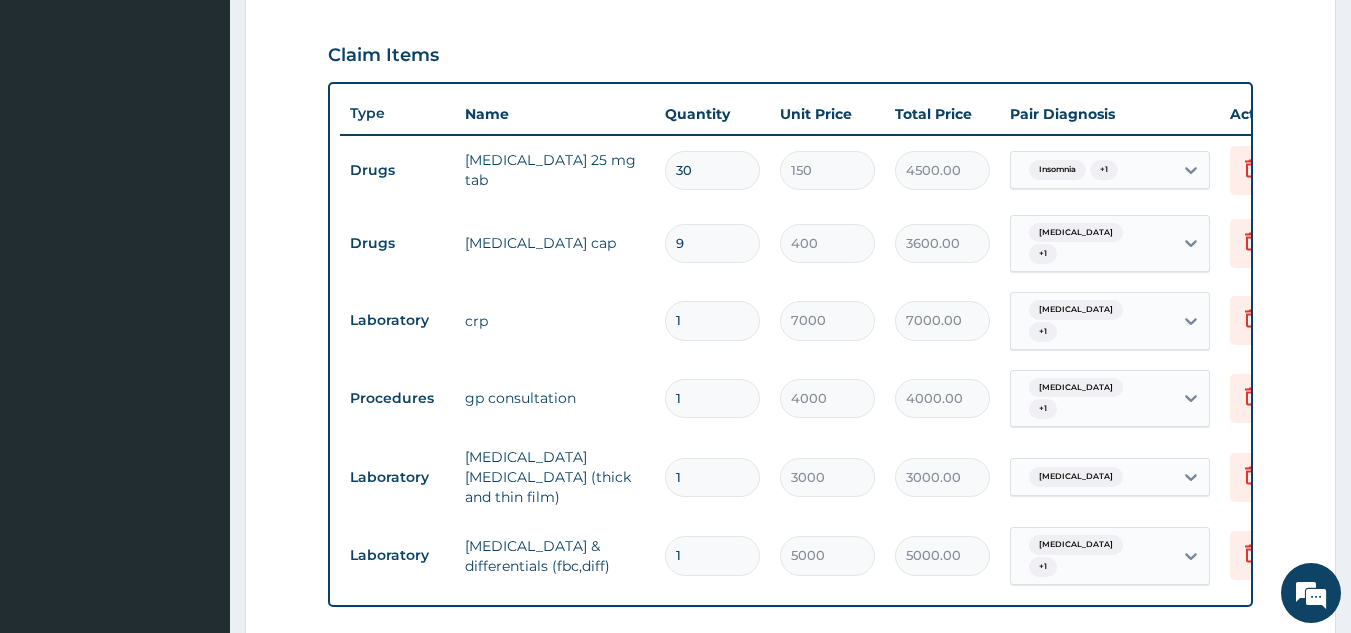 scroll, scrollTop: 661, scrollLeft: 0, axis: vertical 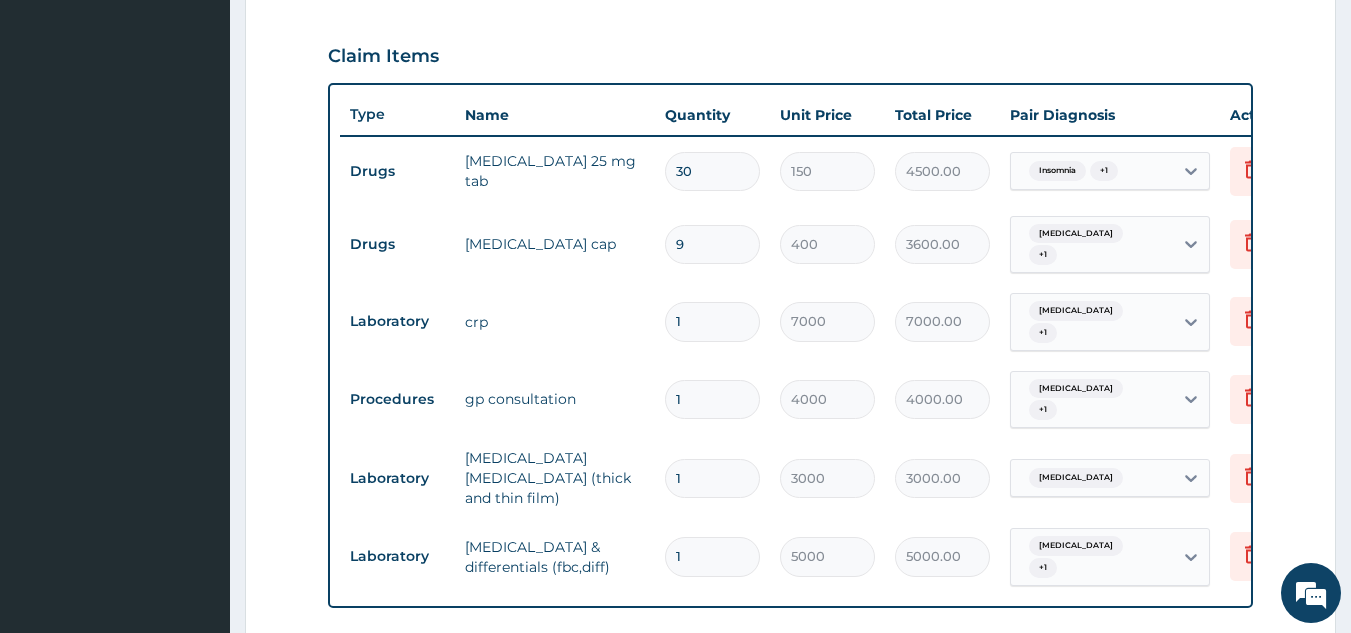 click on "9" at bounding box center (712, 244) 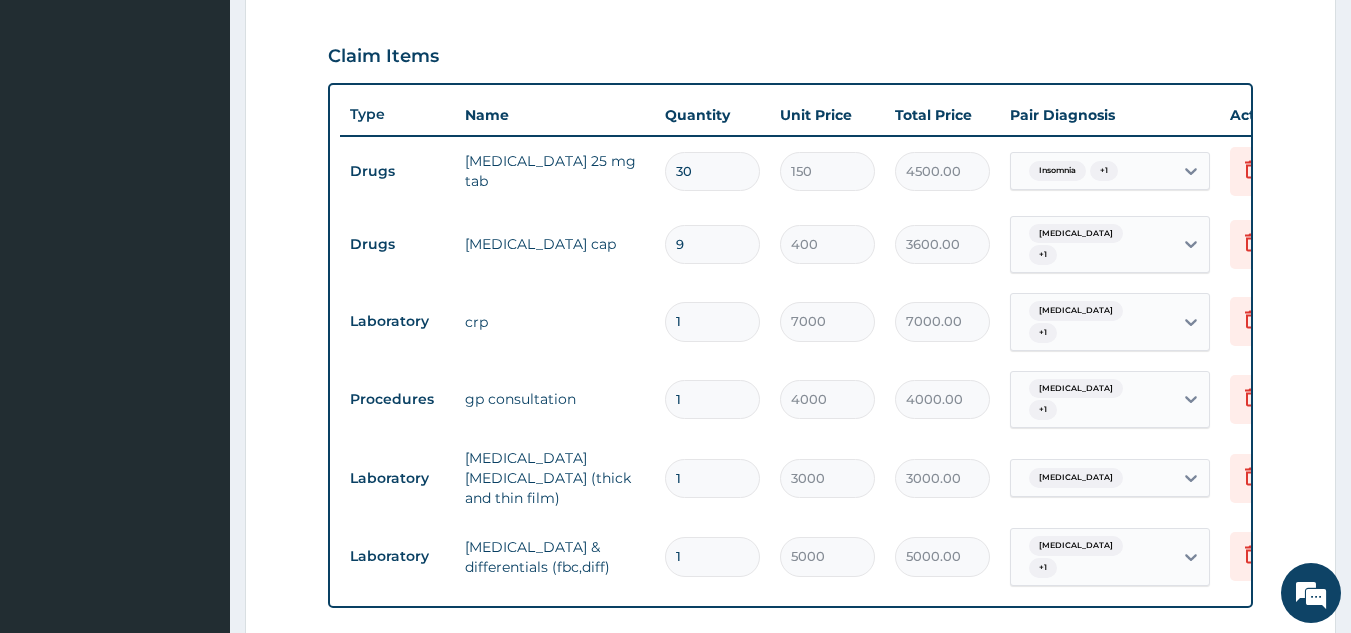 type 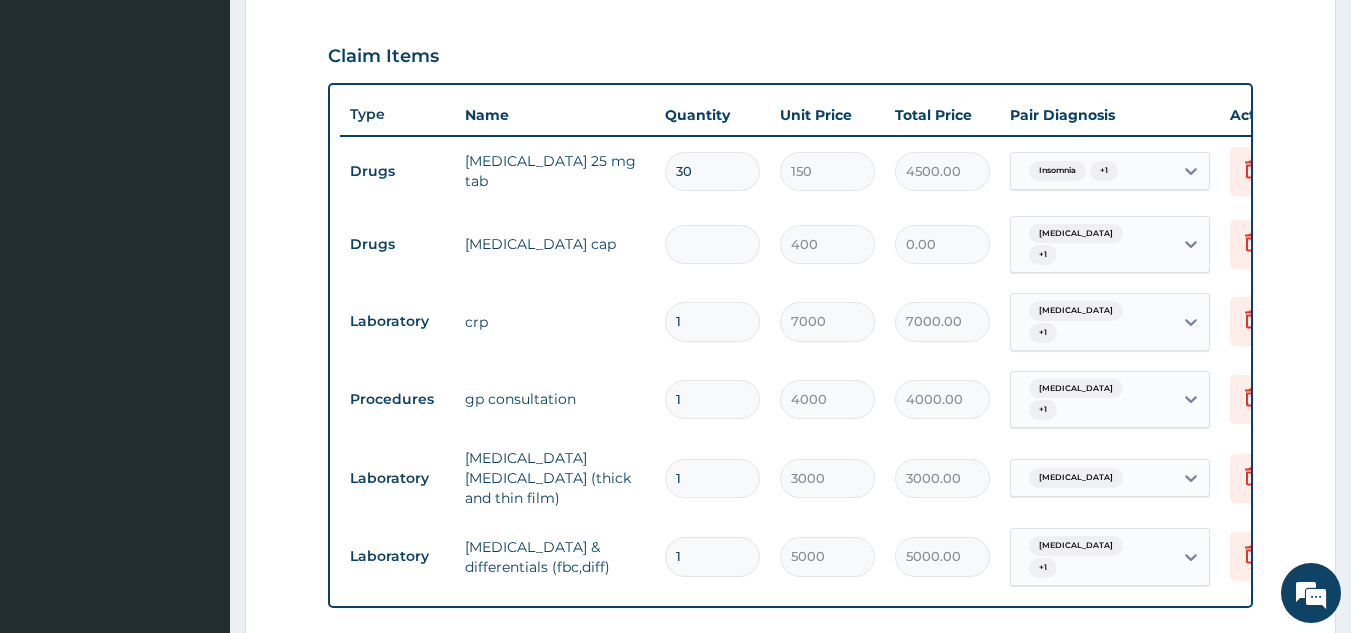 type on "0.00" 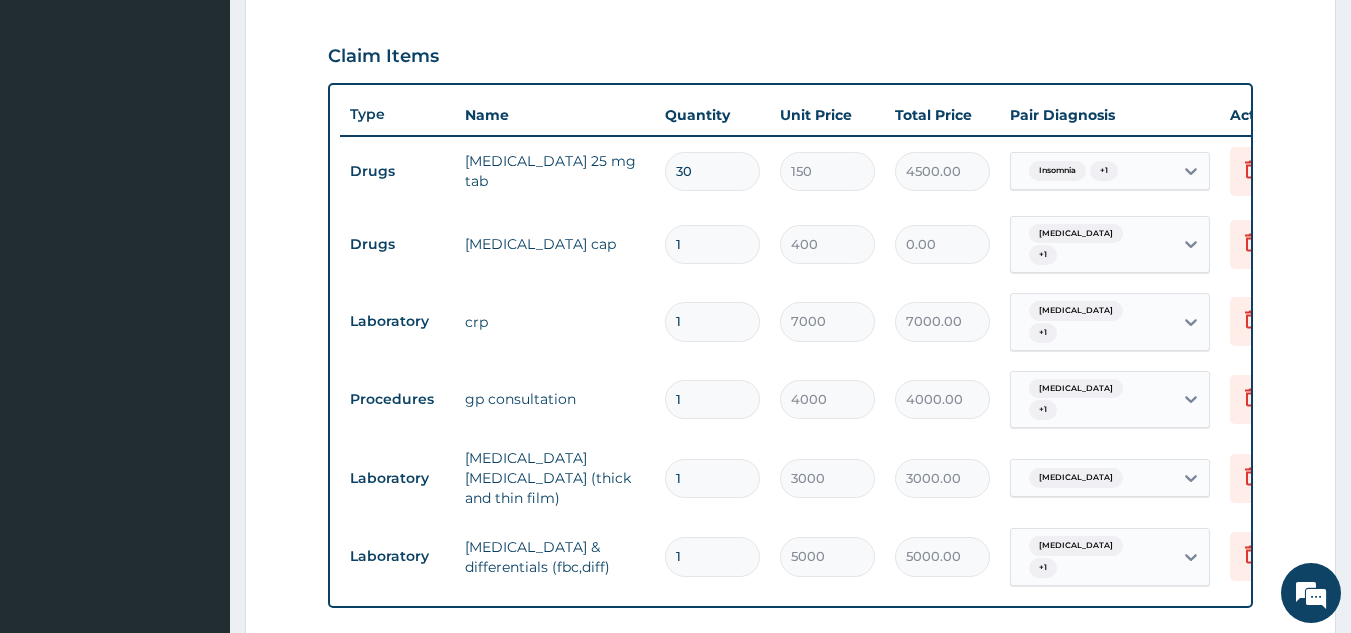 type on "400.00" 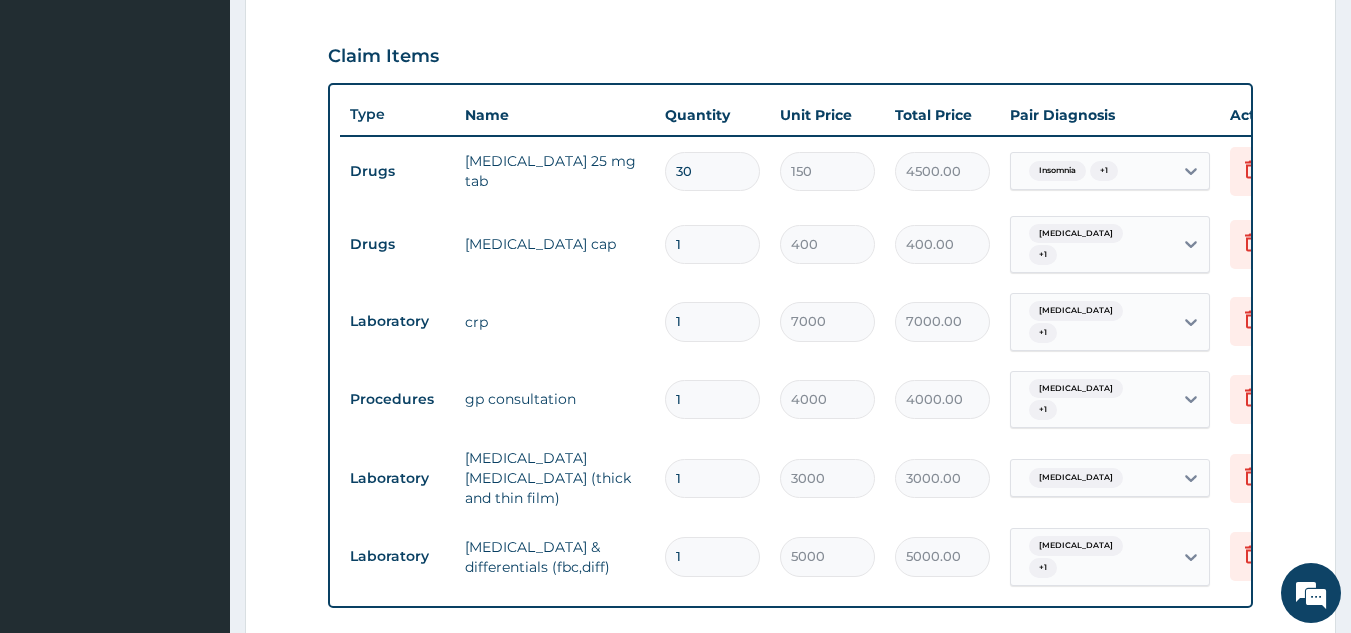 type on "10" 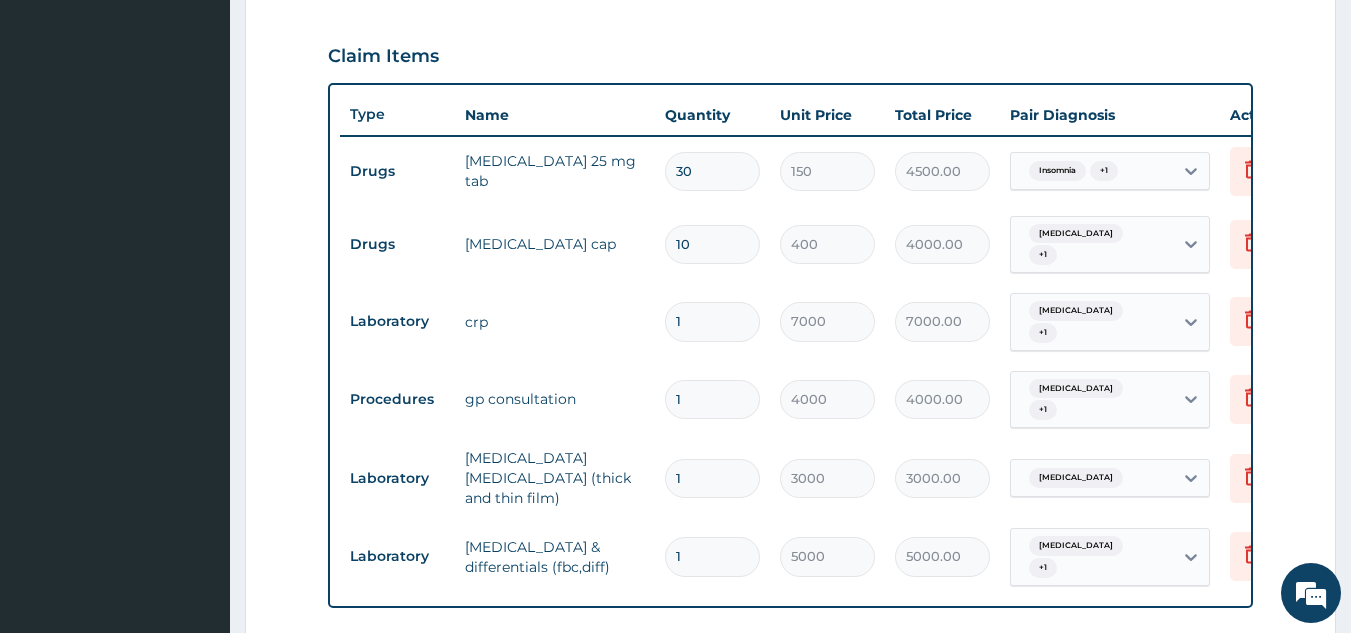type on "10" 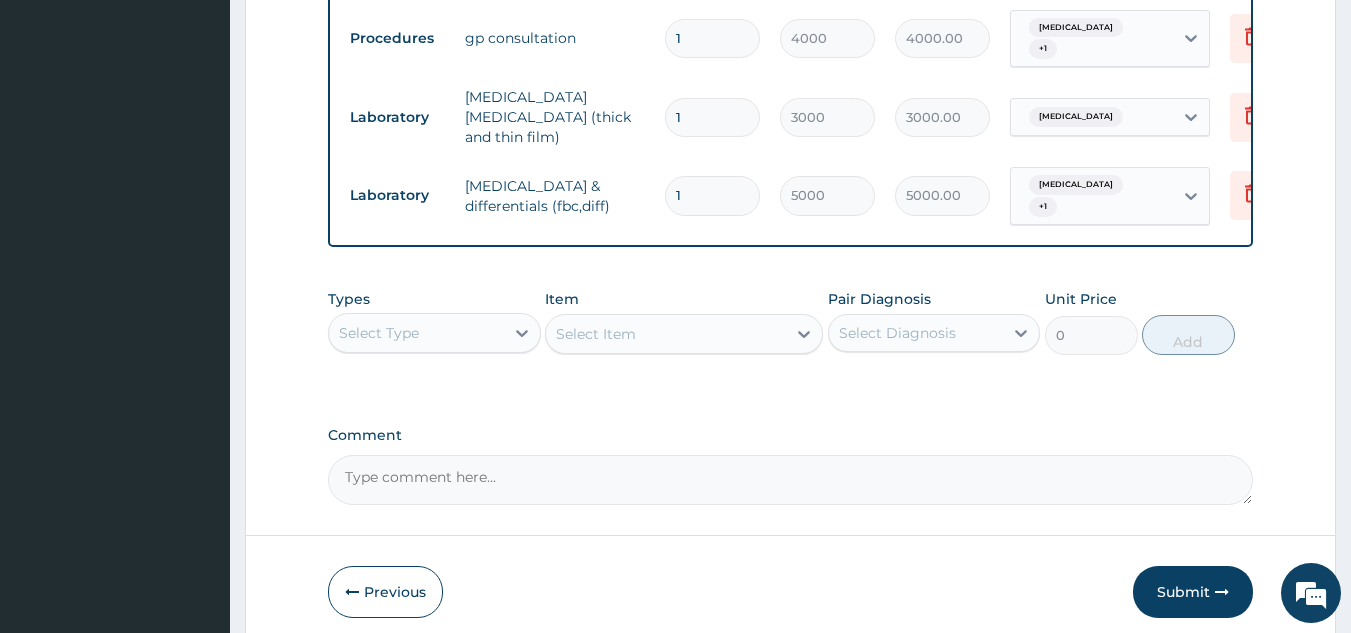 scroll, scrollTop: 1074, scrollLeft: 0, axis: vertical 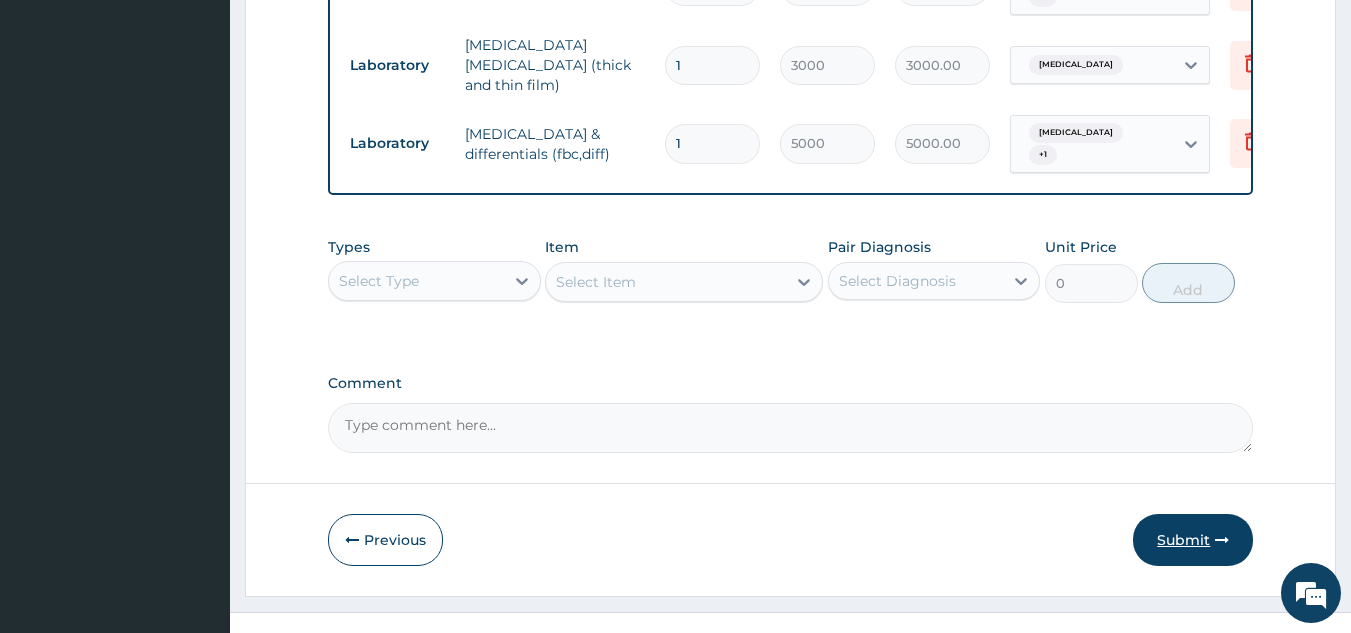 click on "Submit" at bounding box center [1193, 540] 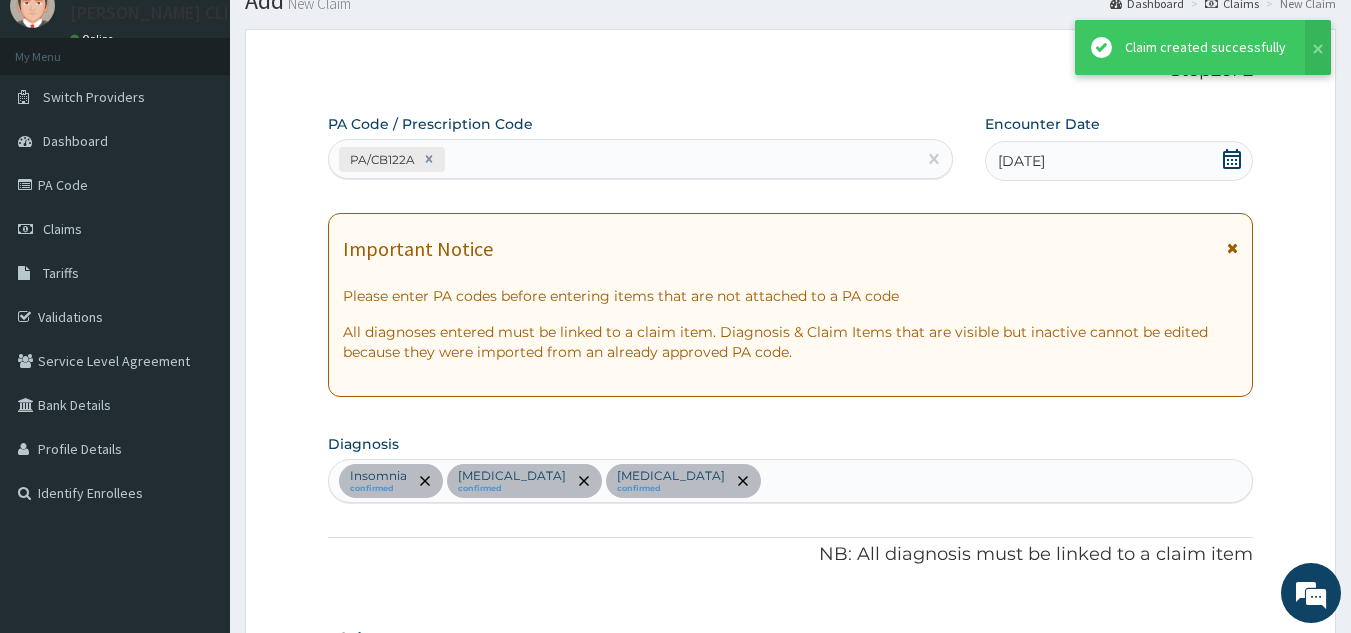 scroll, scrollTop: 1074, scrollLeft: 0, axis: vertical 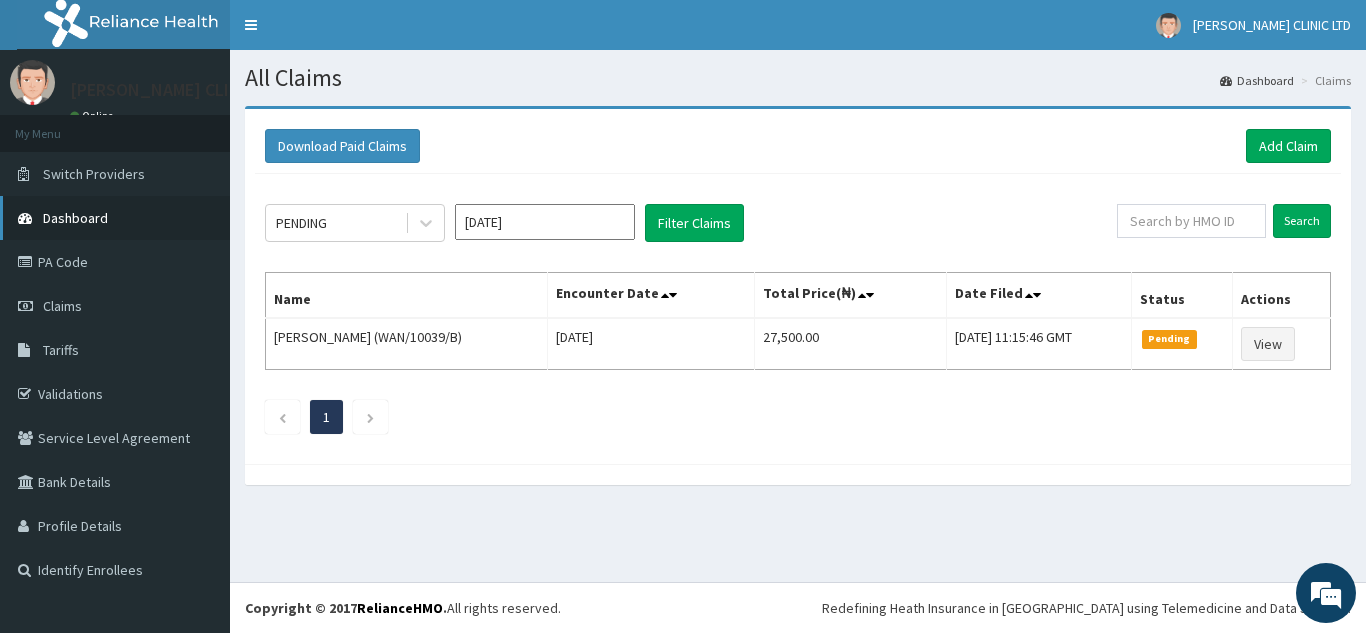 click on "Dashboard" at bounding box center (75, 218) 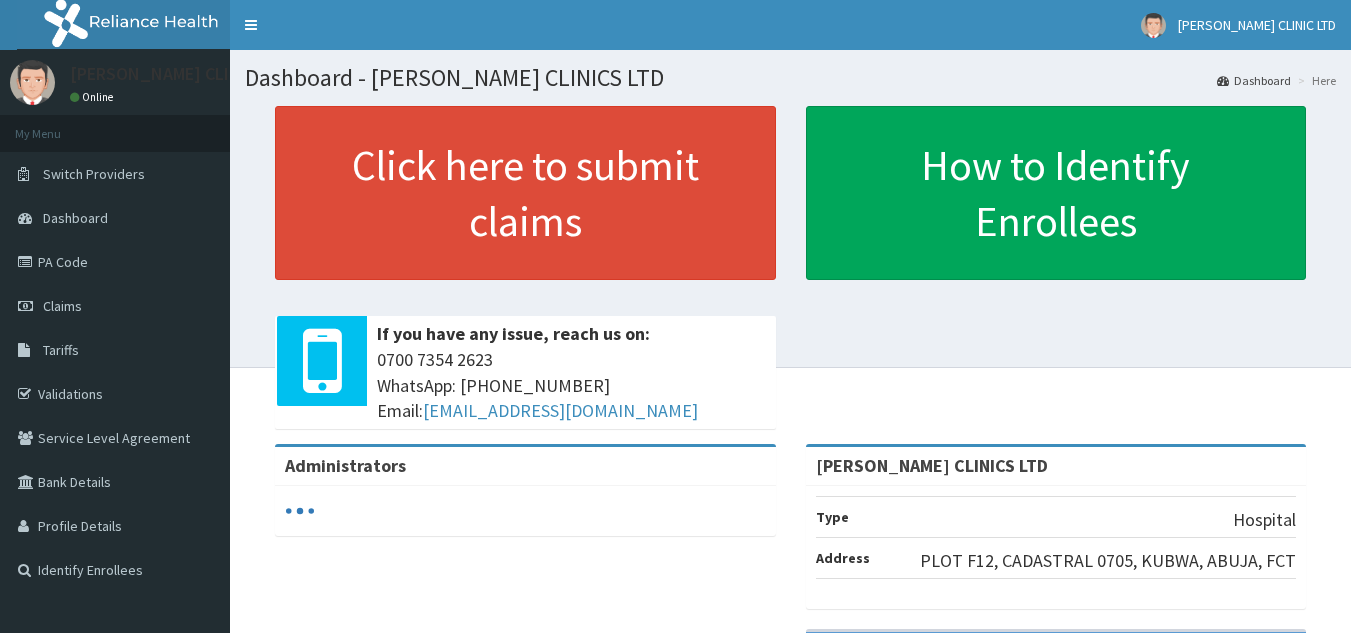 scroll, scrollTop: 0, scrollLeft: 0, axis: both 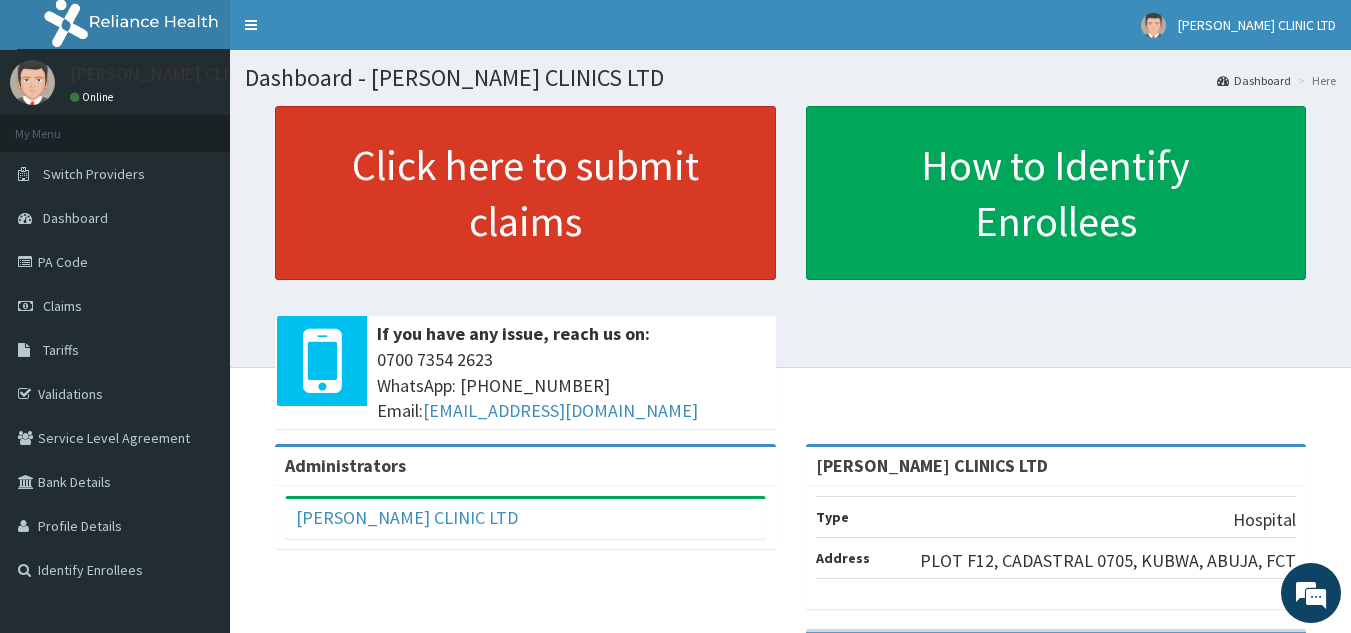 click on "Click here to submit claims" at bounding box center (525, 193) 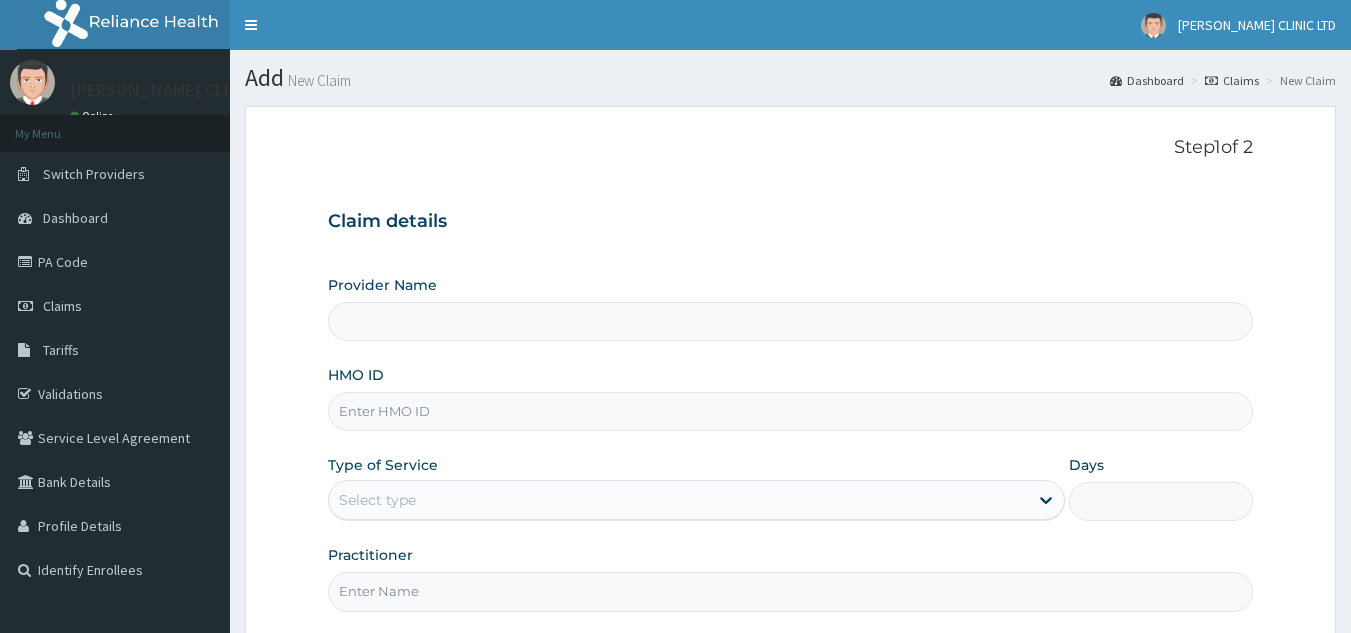 scroll, scrollTop: 0, scrollLeft: 0, axis: both 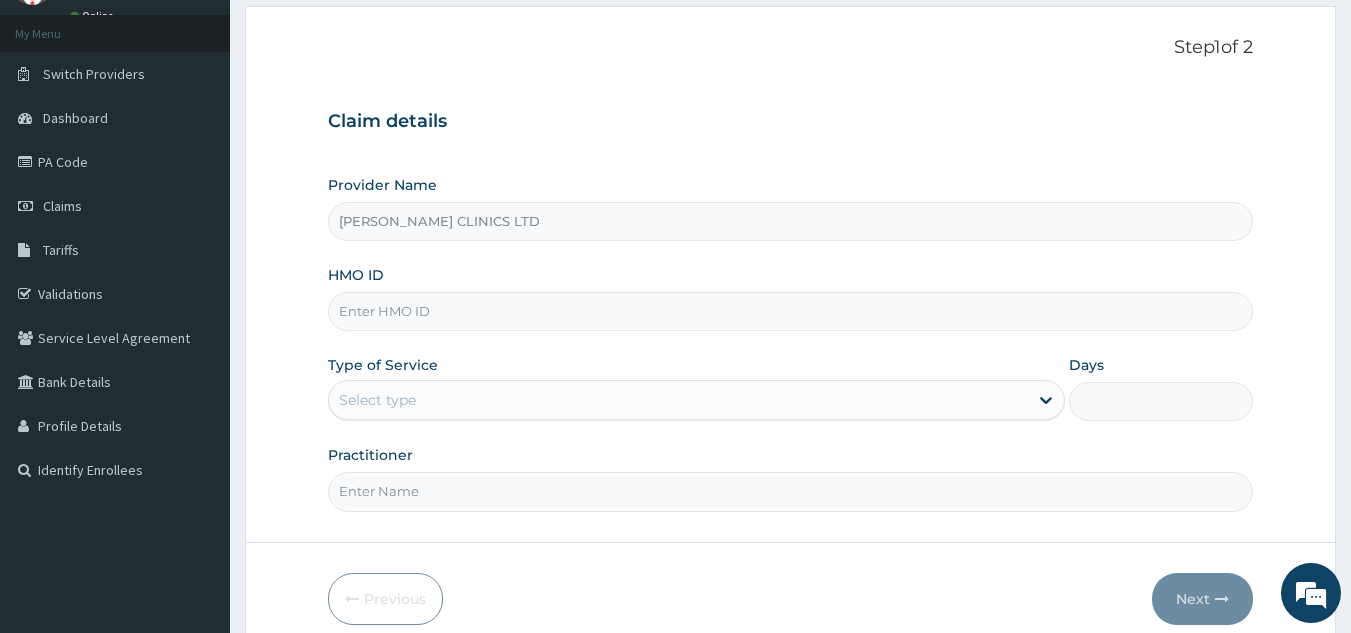 click on "HMO ID" at bounding box center (791, 311) 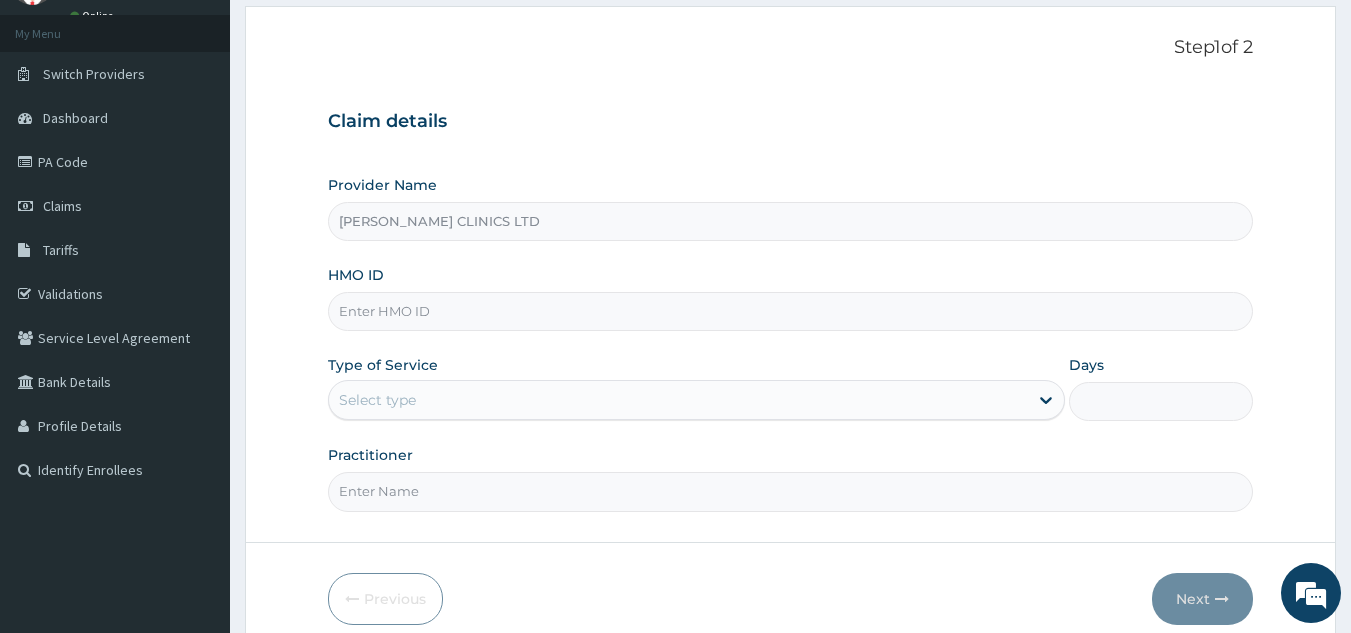 scroll, scrollTop: 0, scrollLeft: 0, axis: both 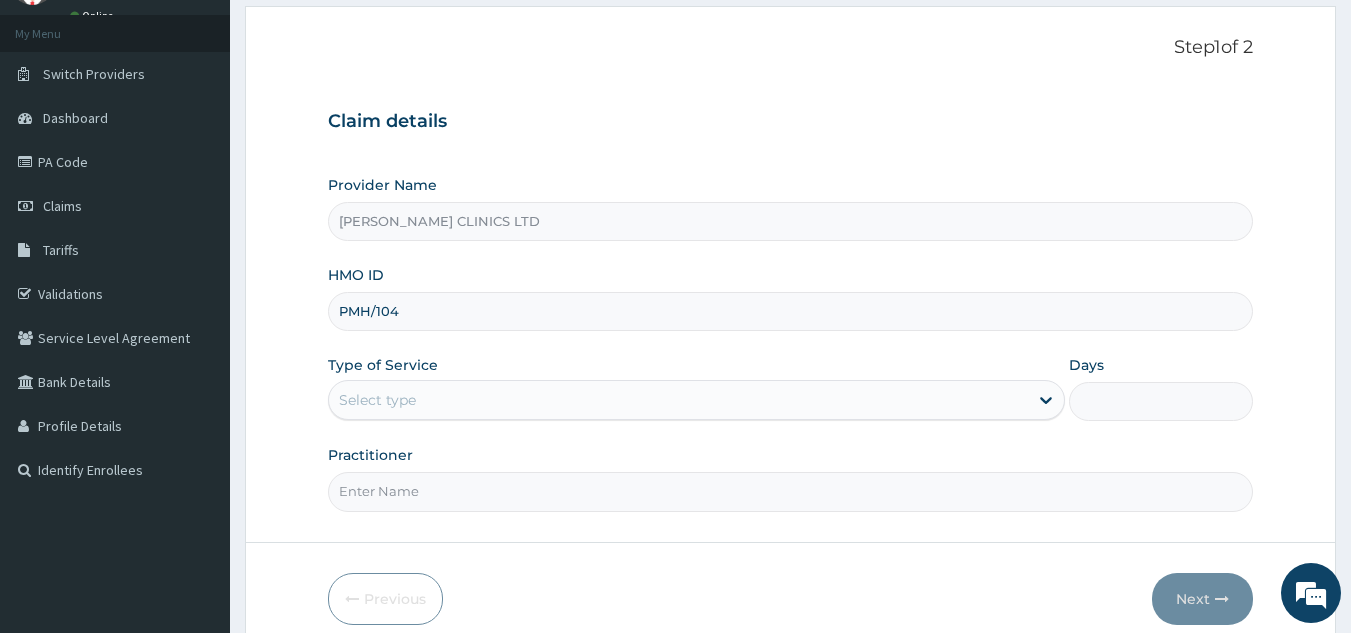type on "PMH/10404/A" 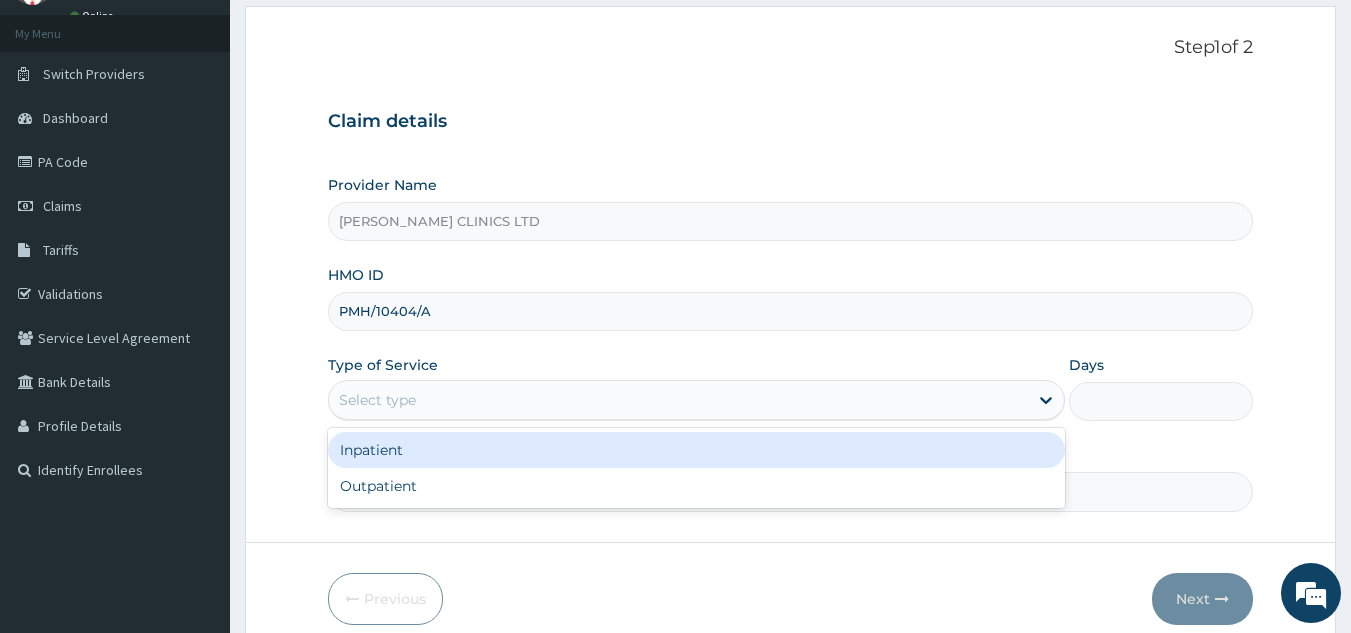 click on "Select type" at bounding box center [377, 400] 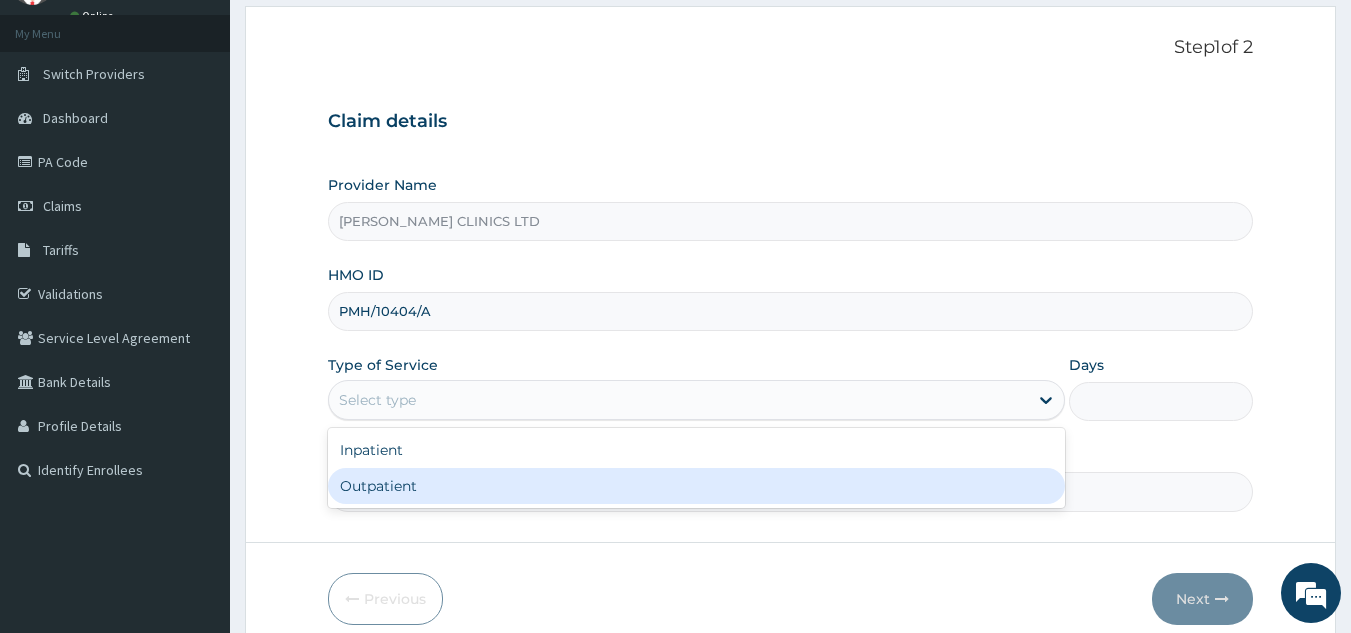 click on "Outpatient" at bounding box center [696, 486] 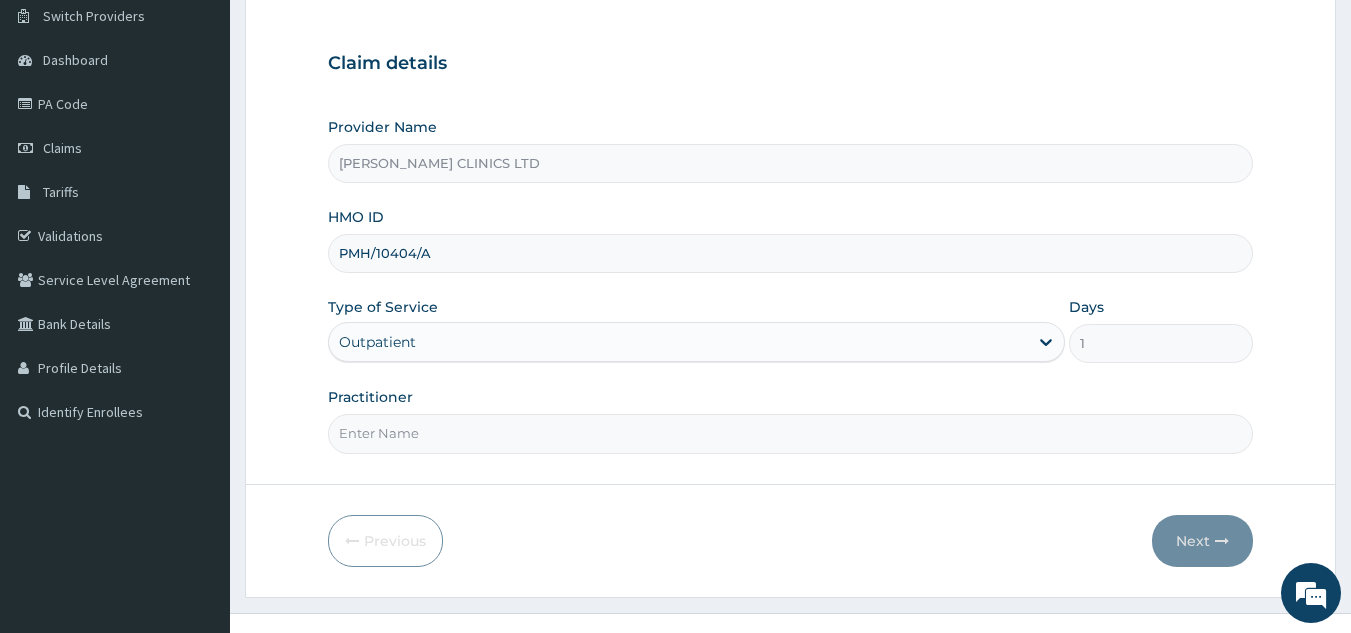scroll, scrollTop: 189, scrollLeft: 0, axis: vertical 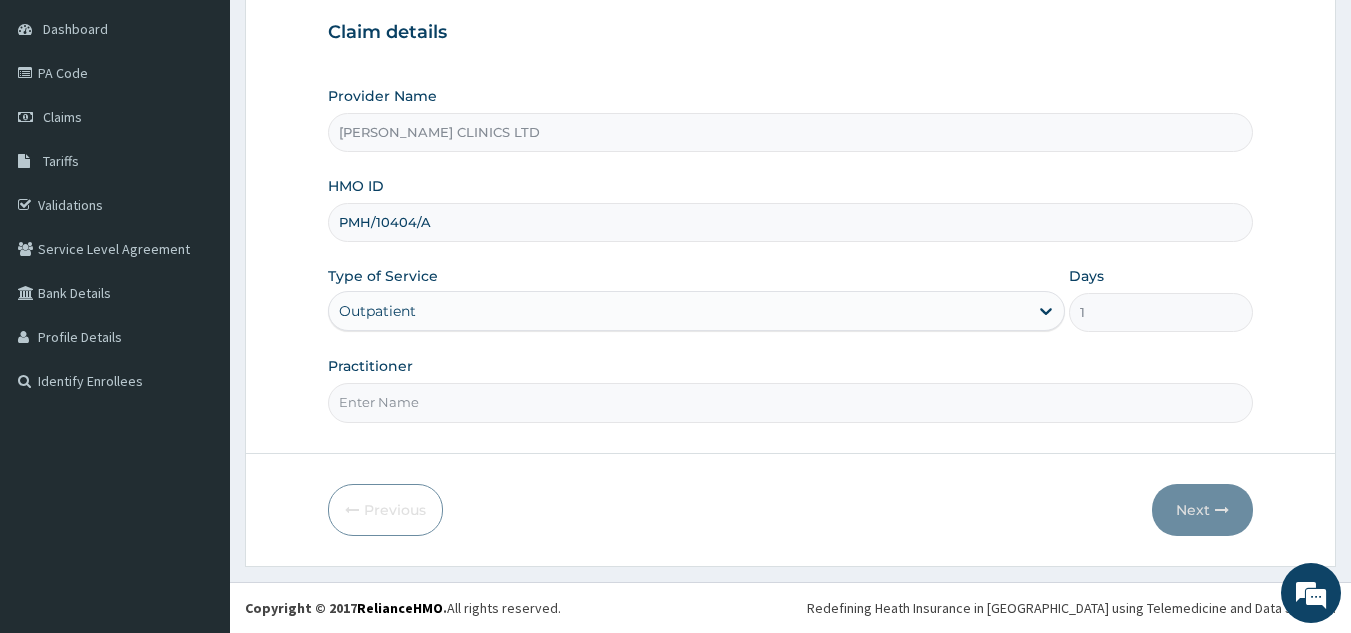 click on "Practitioner" at bounding box center [791, 402] 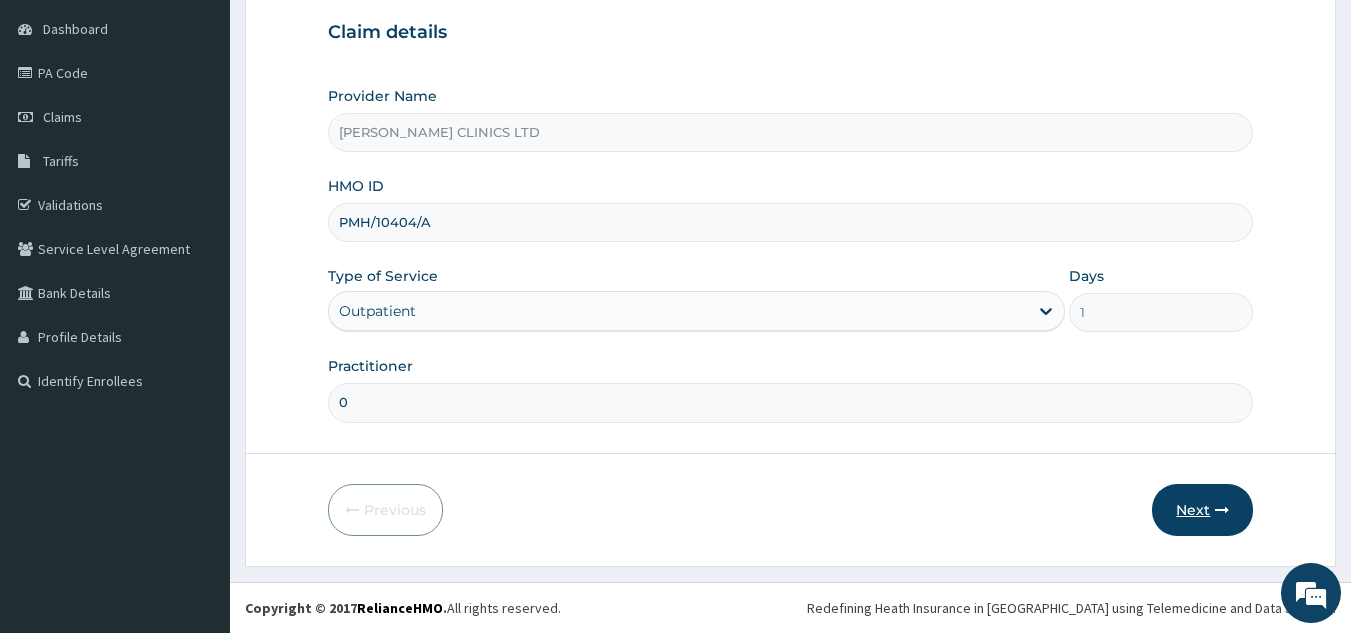 click on "Next" at bounding box center (1202, 510) 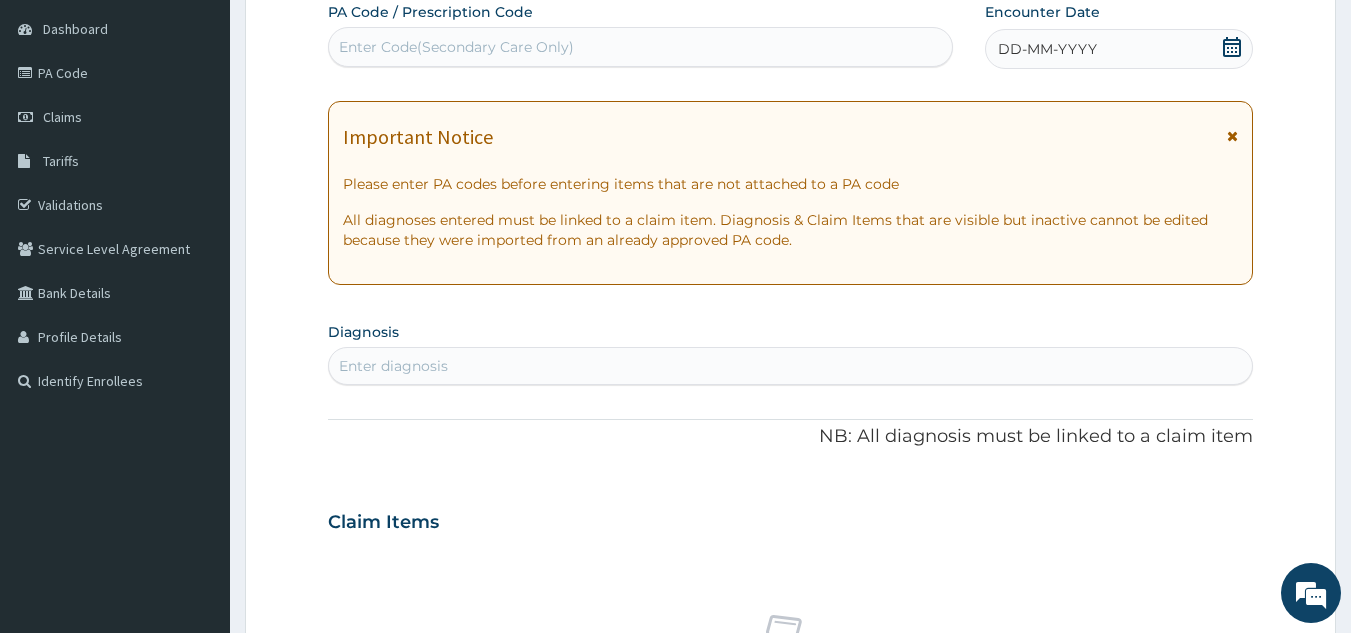 click on "Enter Code(Secondary Care Only)" at bounding box center [641, 47] 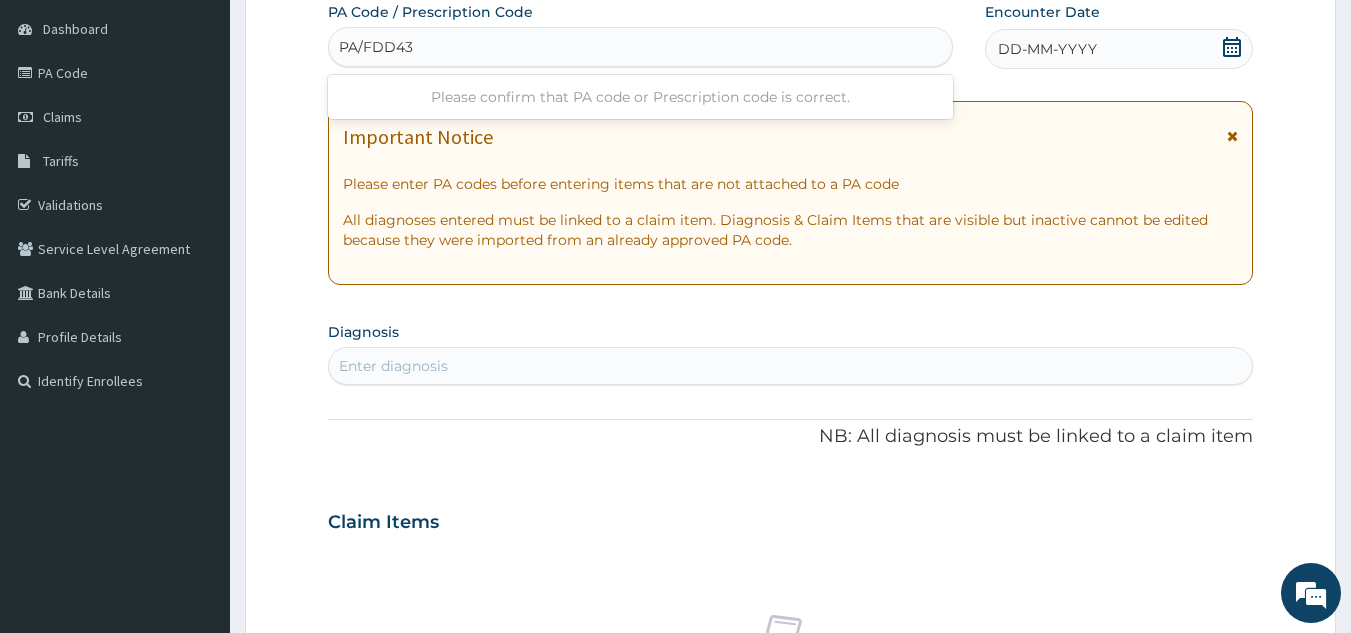 type on "PA/FDD43B" 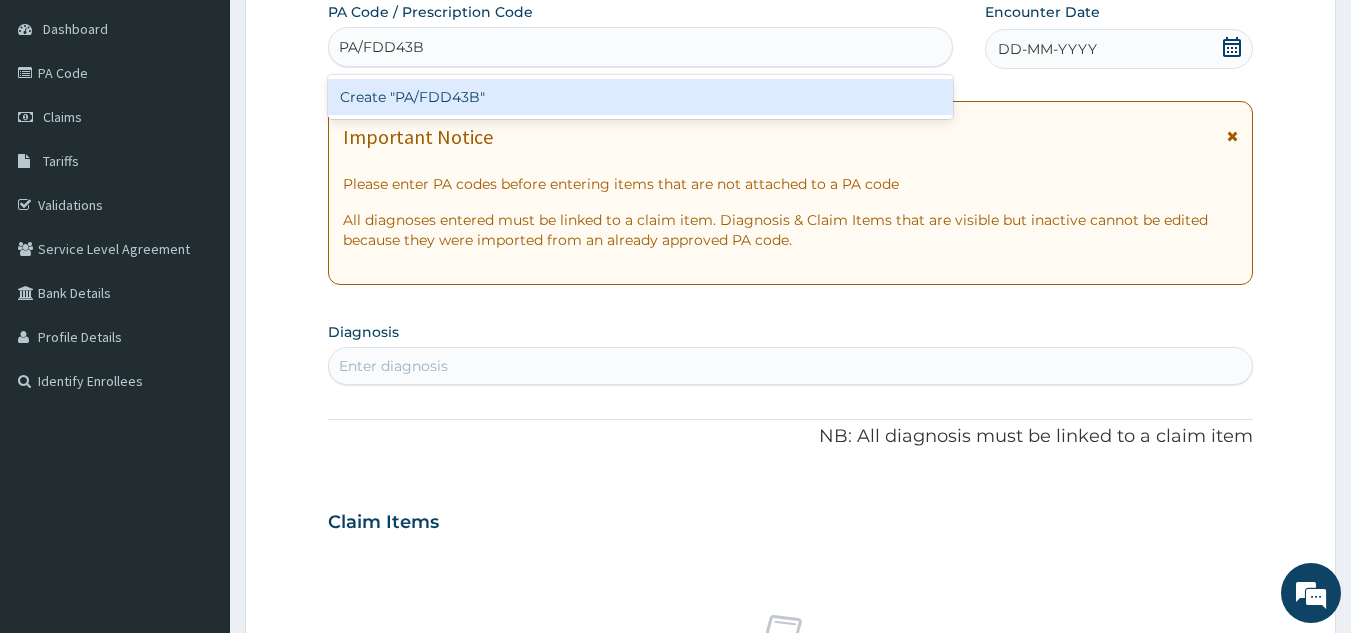 click on "Create "PA/FDD43B"" at bounding box center (641, 97) 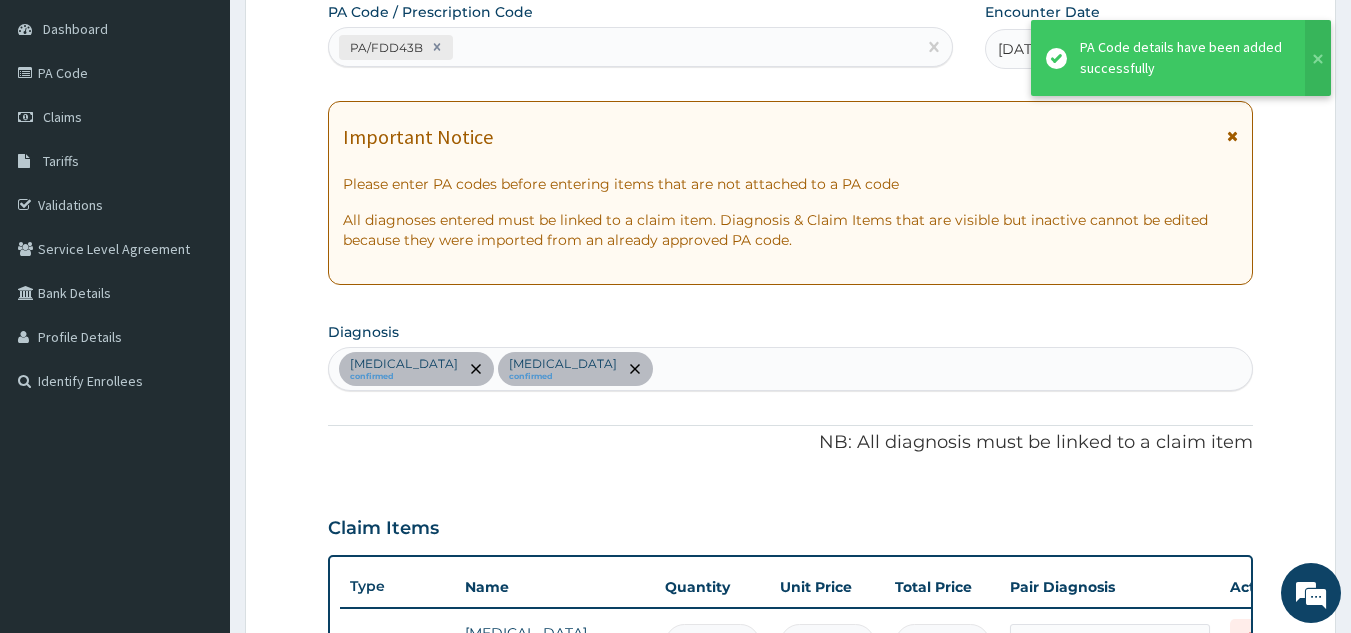 scroll, scrollTop: 930, scrollLeft: 0, axis: vertical 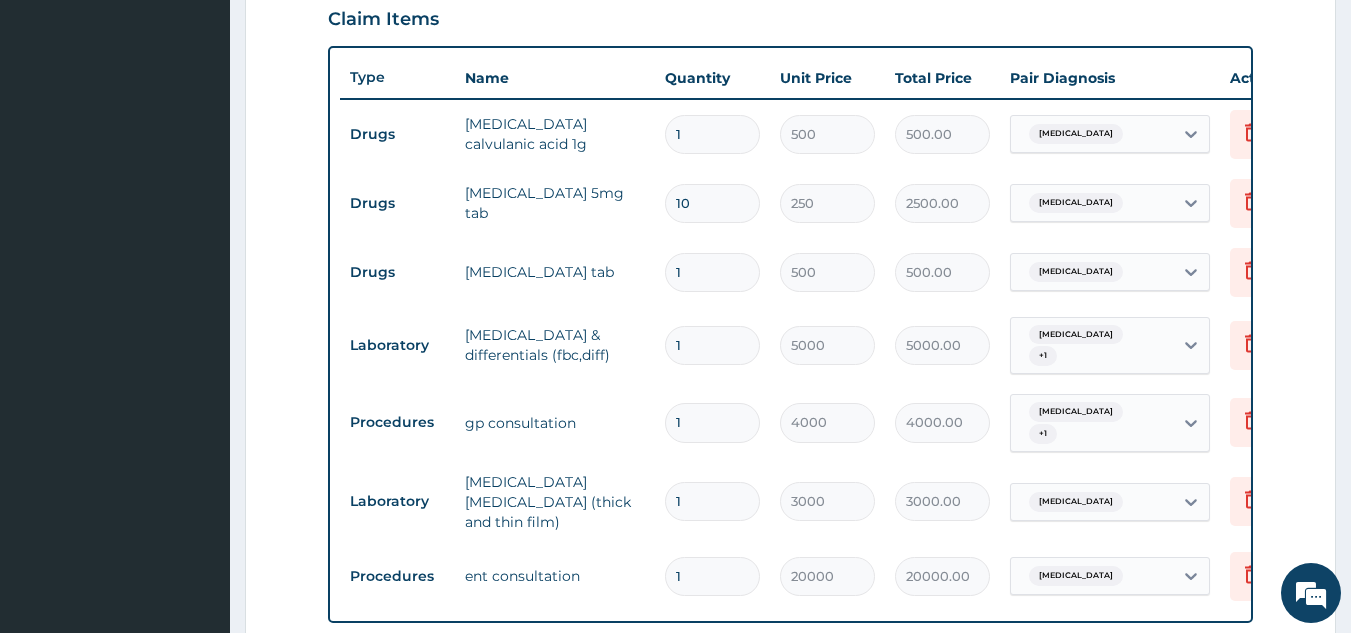 click on "1" at bounding box center [712, 134] 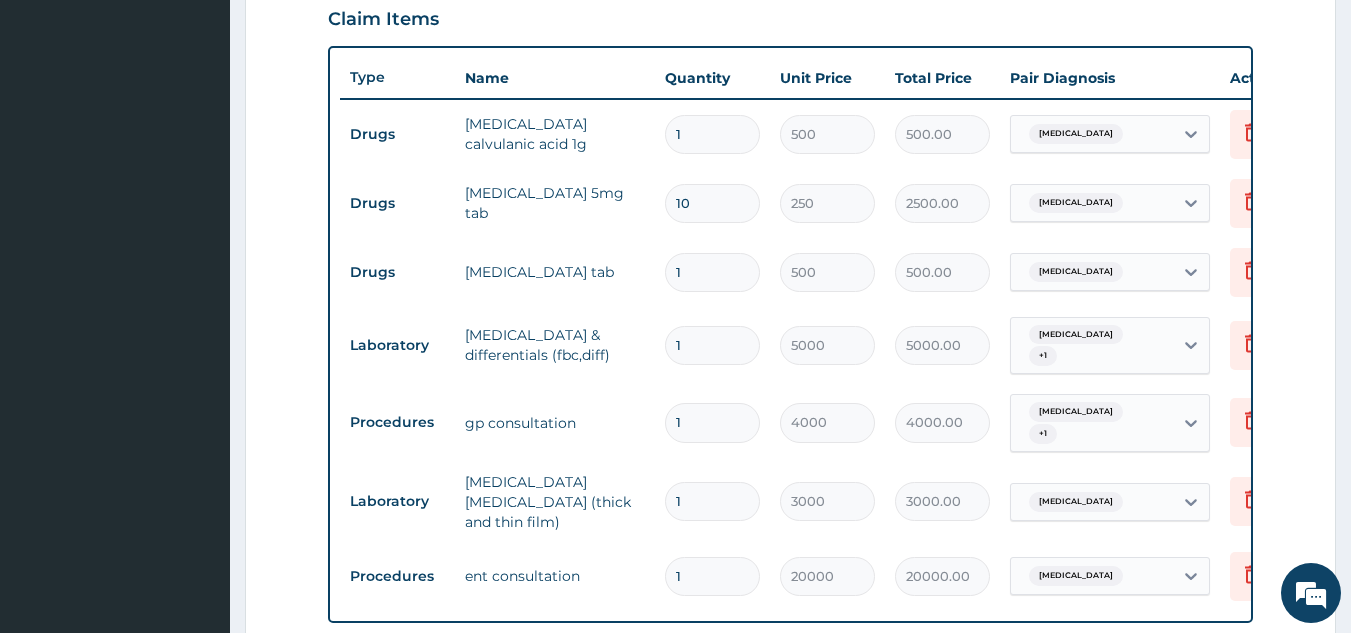 type on "14" 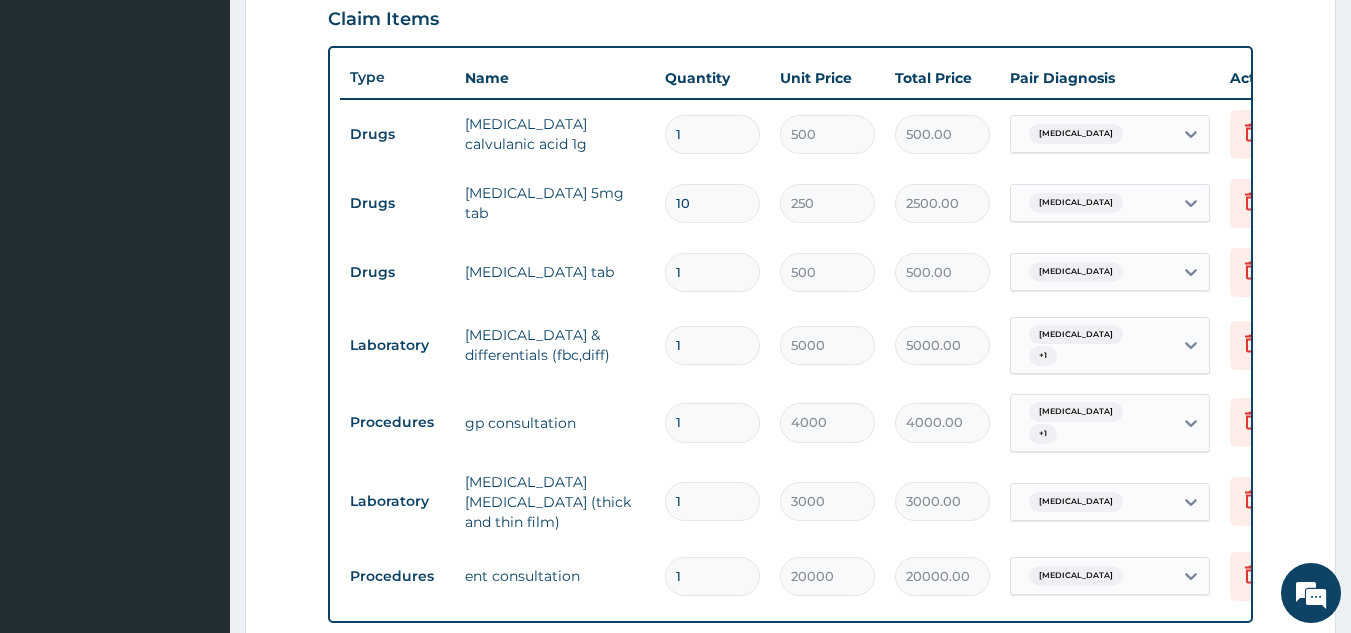 type on "7000.00" 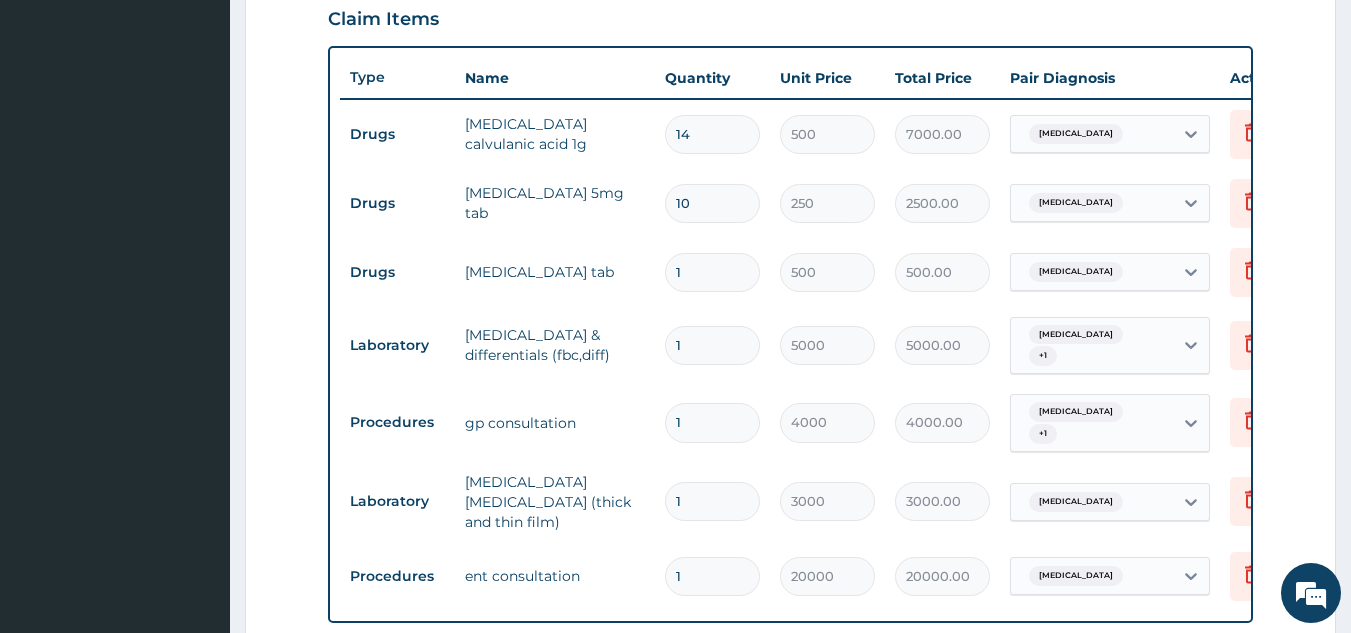 scroll, scrollTop: 798, scrollLeft: 0, axis: vertical 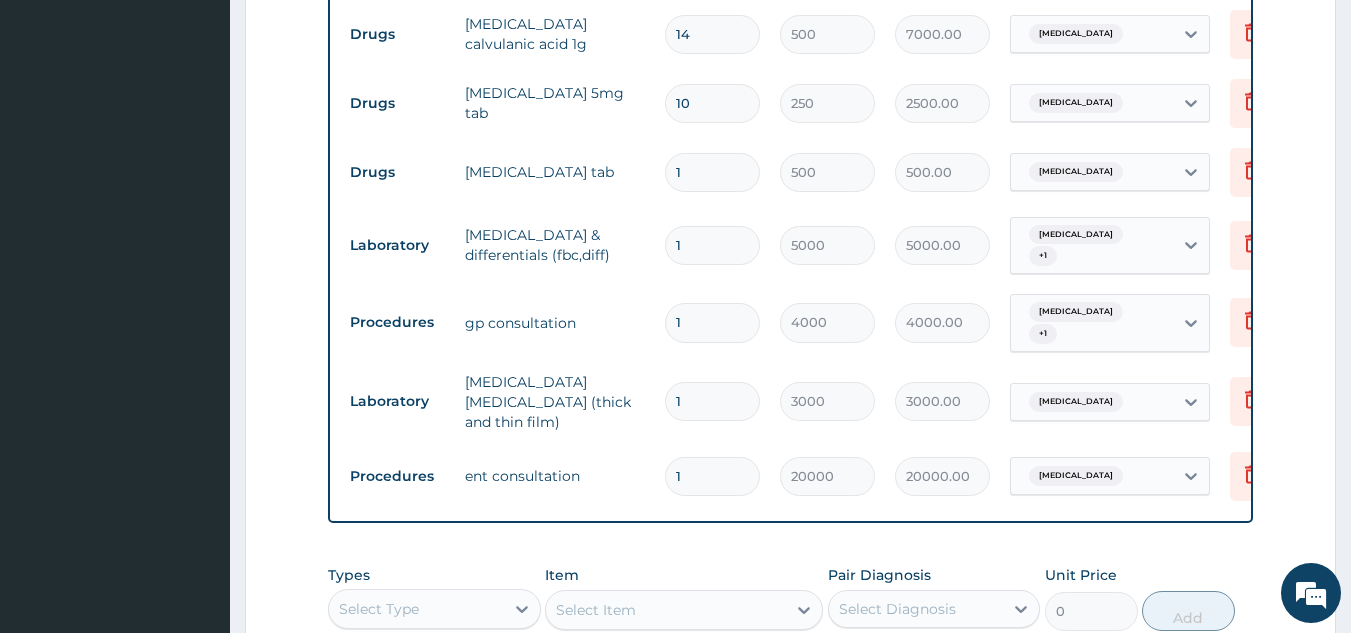 type on "14" 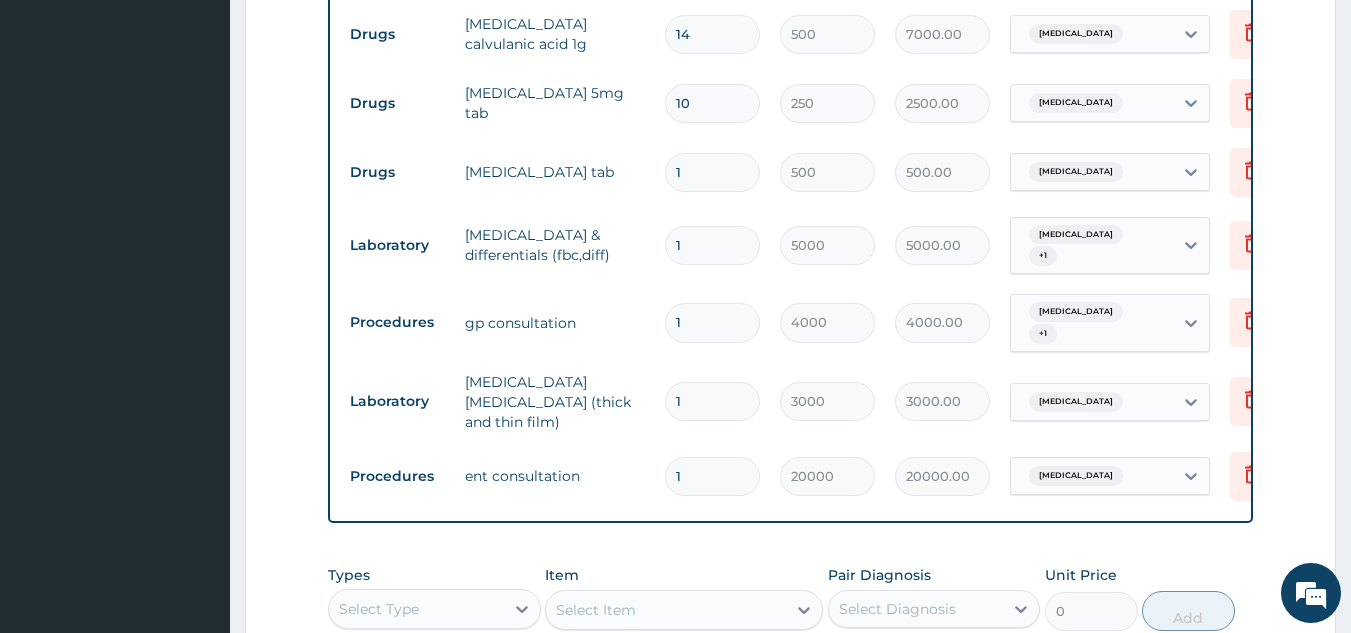 type 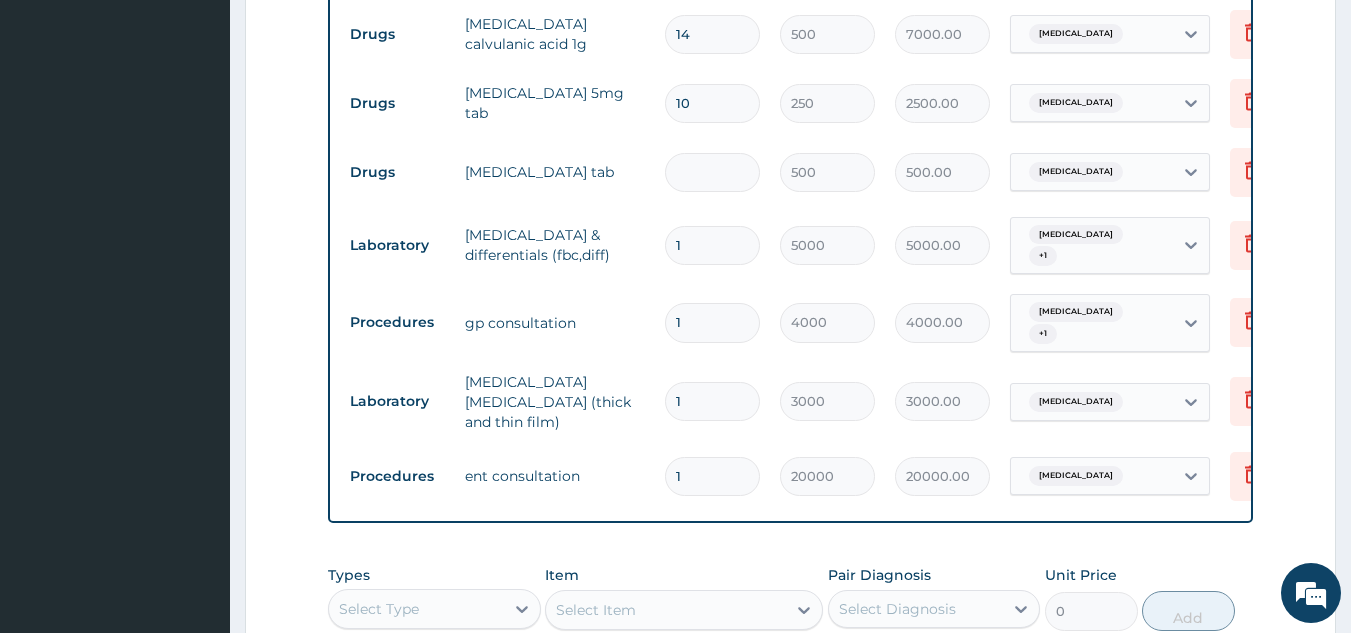 type on "0.00" 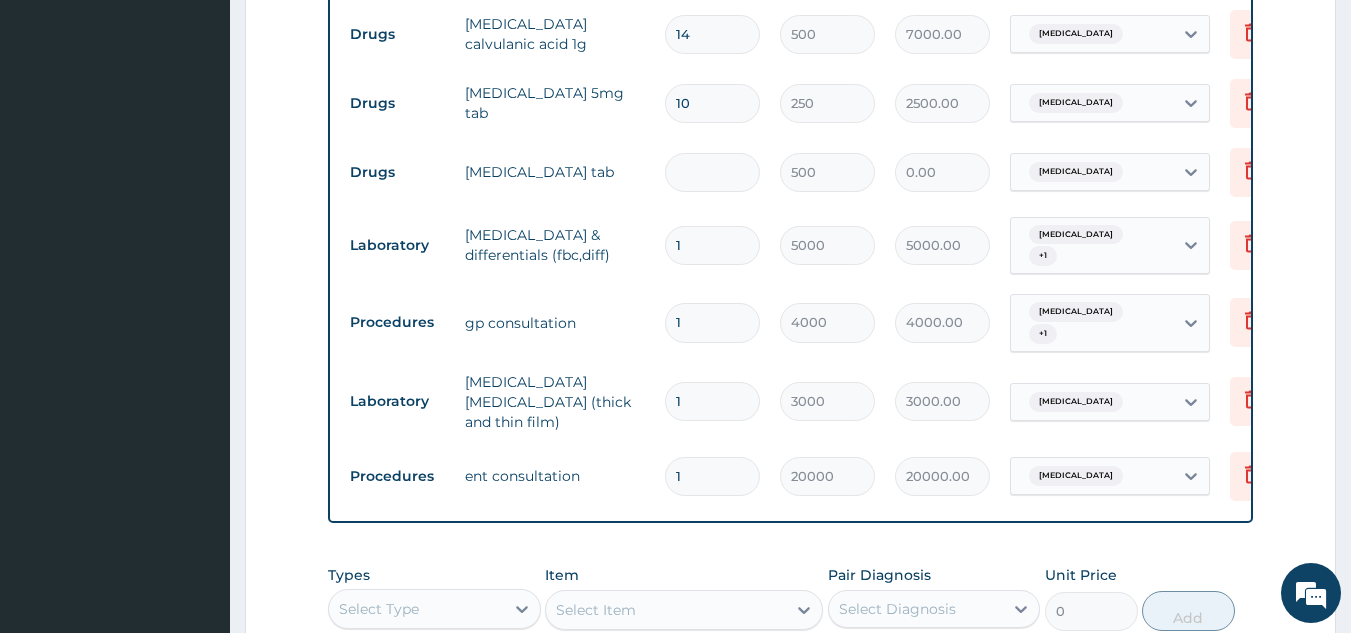 type on "2" 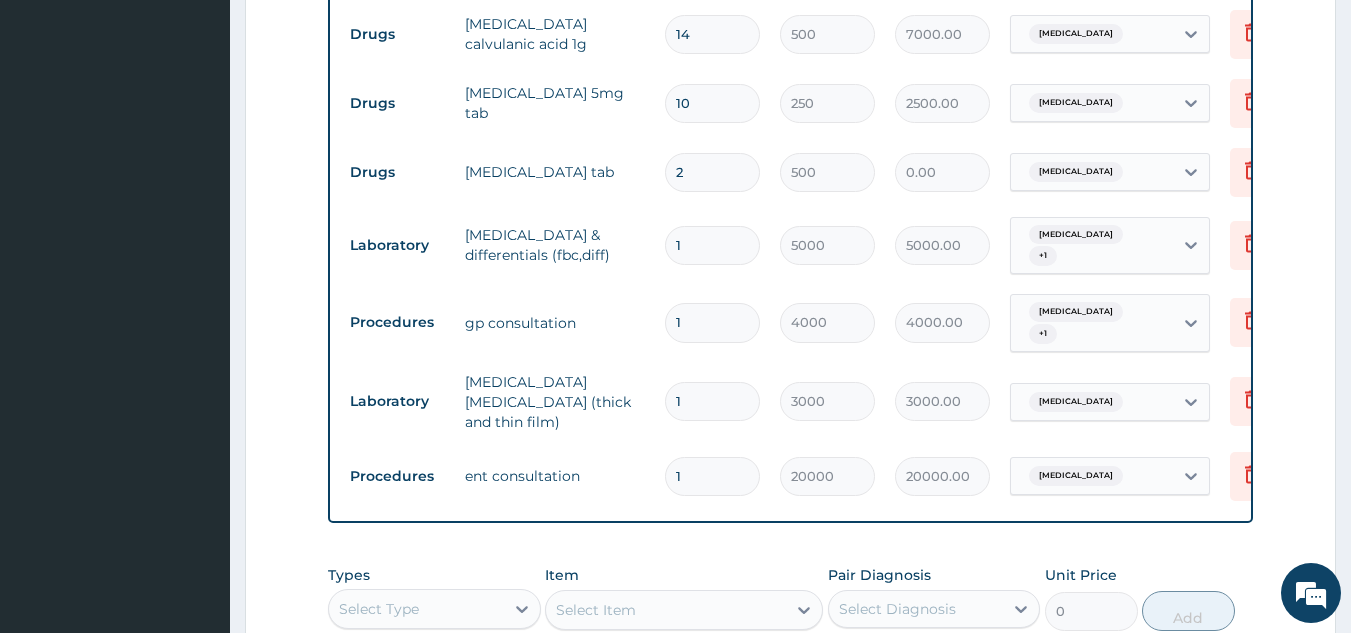 type on "1000.00" 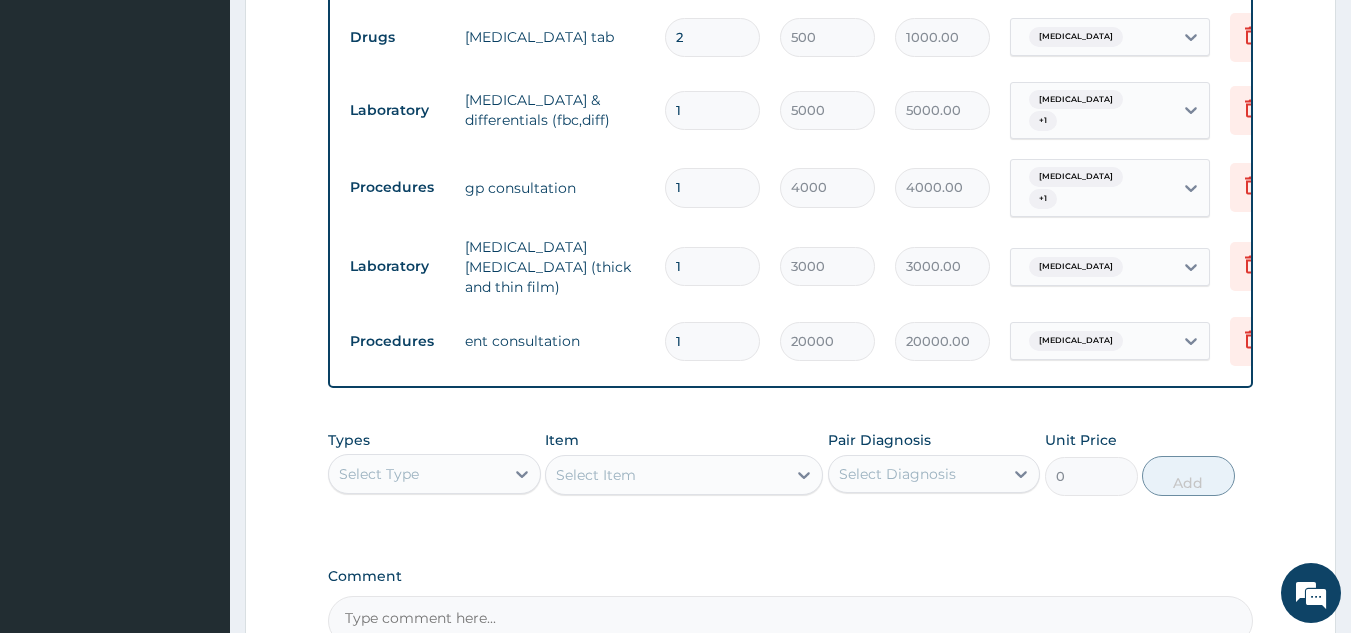 scroll, scrollTop: 898, scrollLeft: 0, axis: vertical 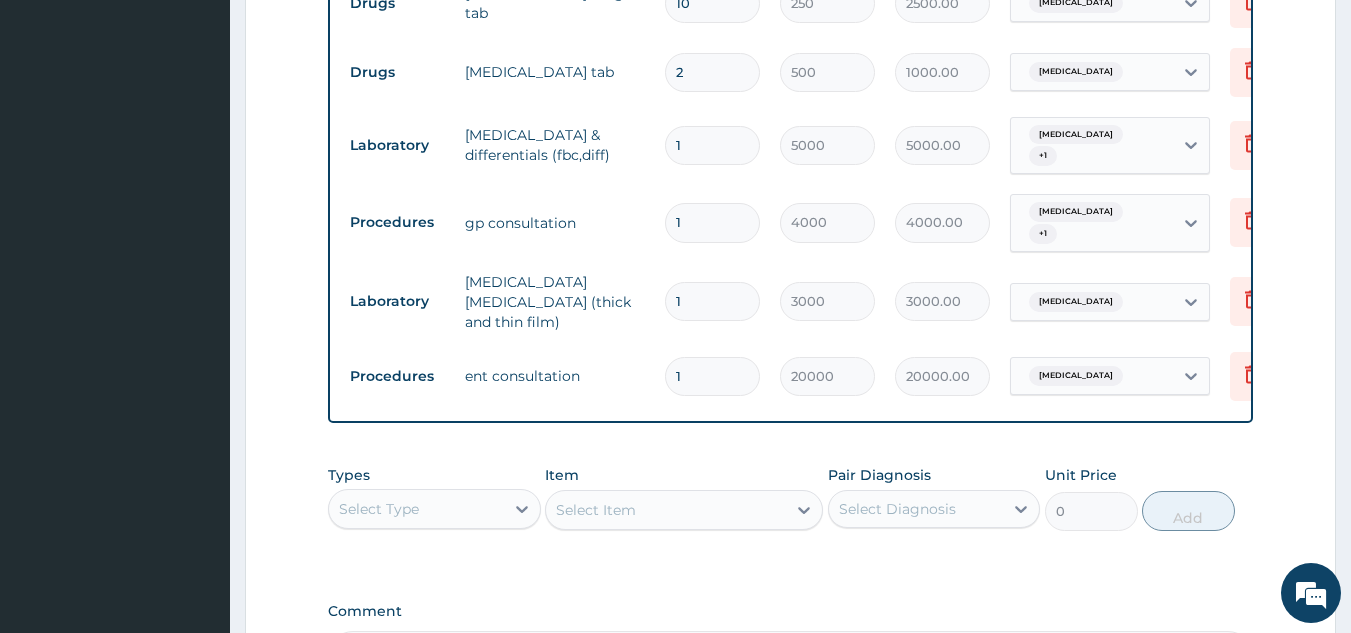 type on "2" 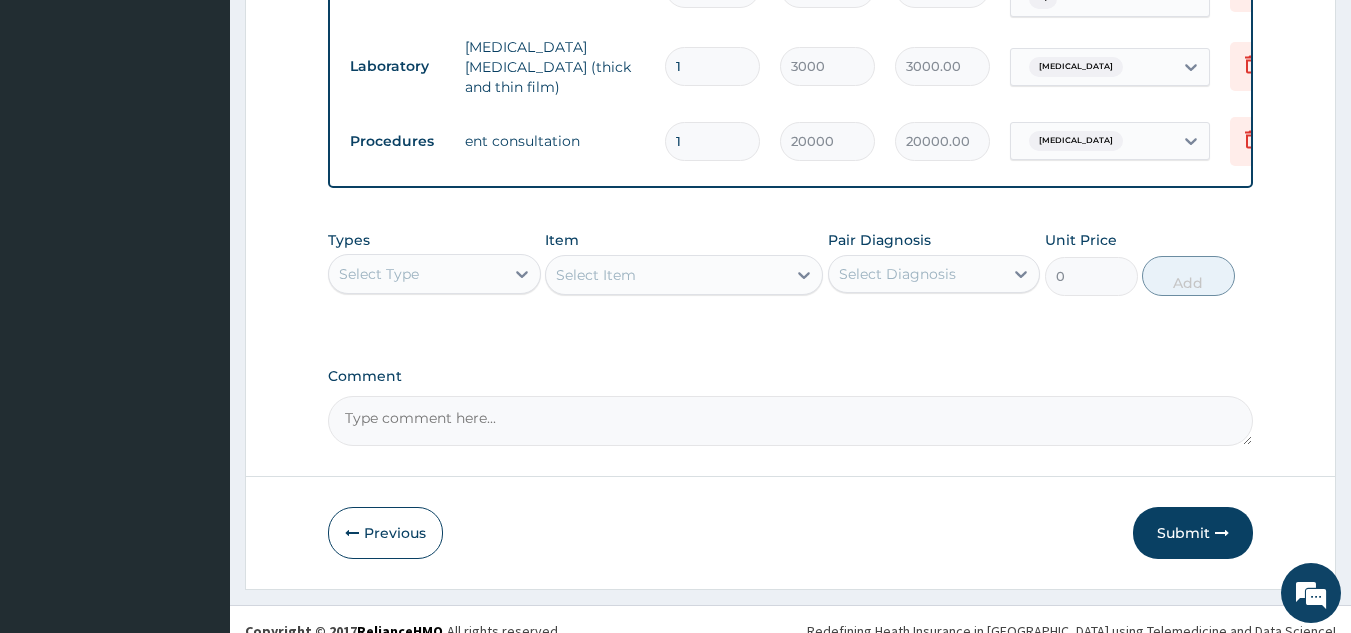 scroll, scrollTop: 1143, scrollLeft: 0, axis: vertical 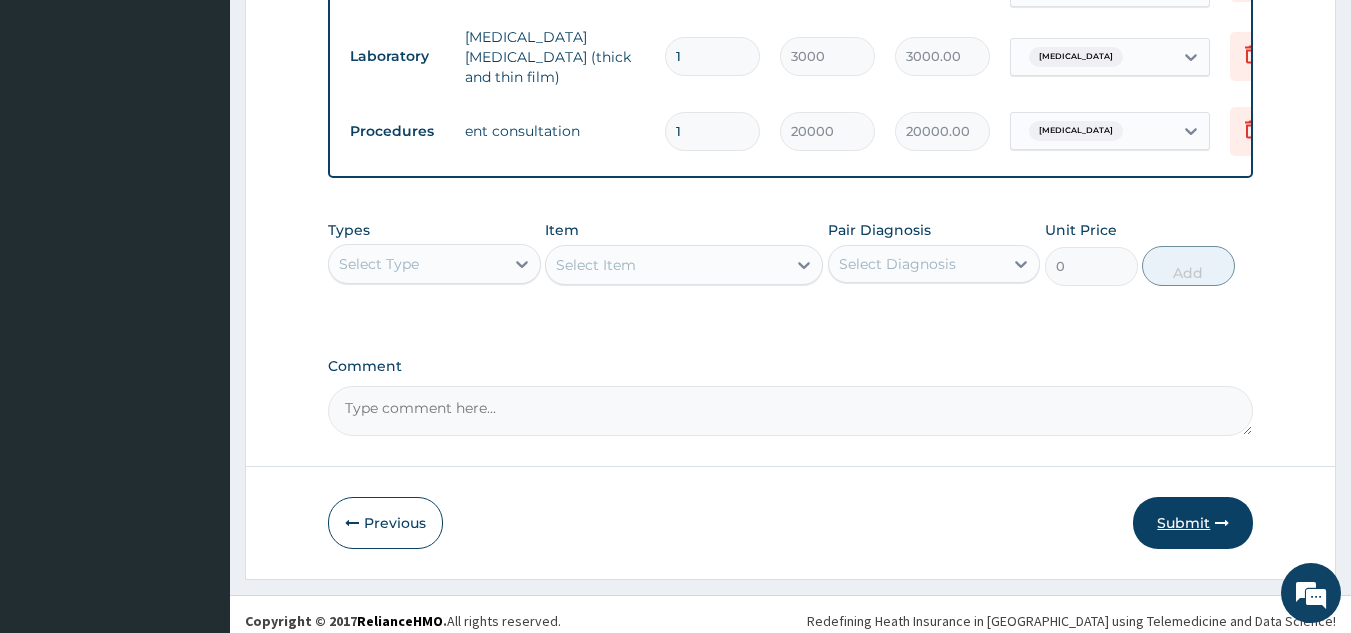 click on "Submit" at bounding box center (1193, 523) 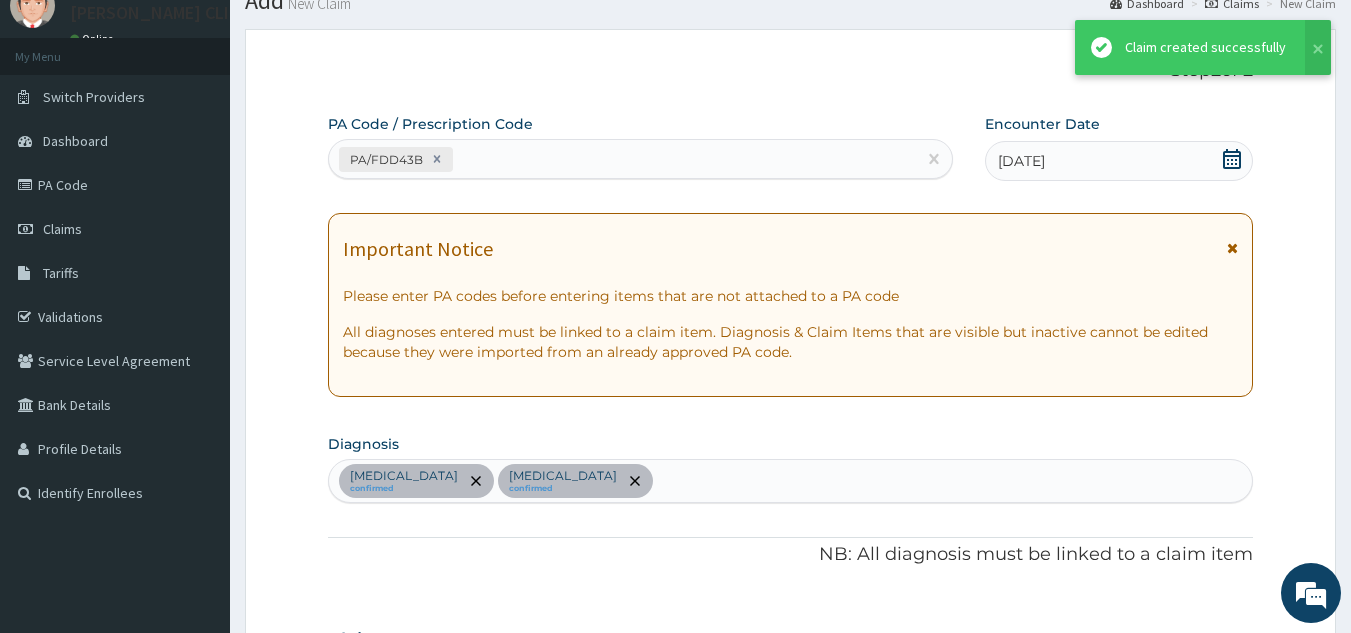 scroll, scrollTop: 1143, scrollLeft: 0, axis: vertical 